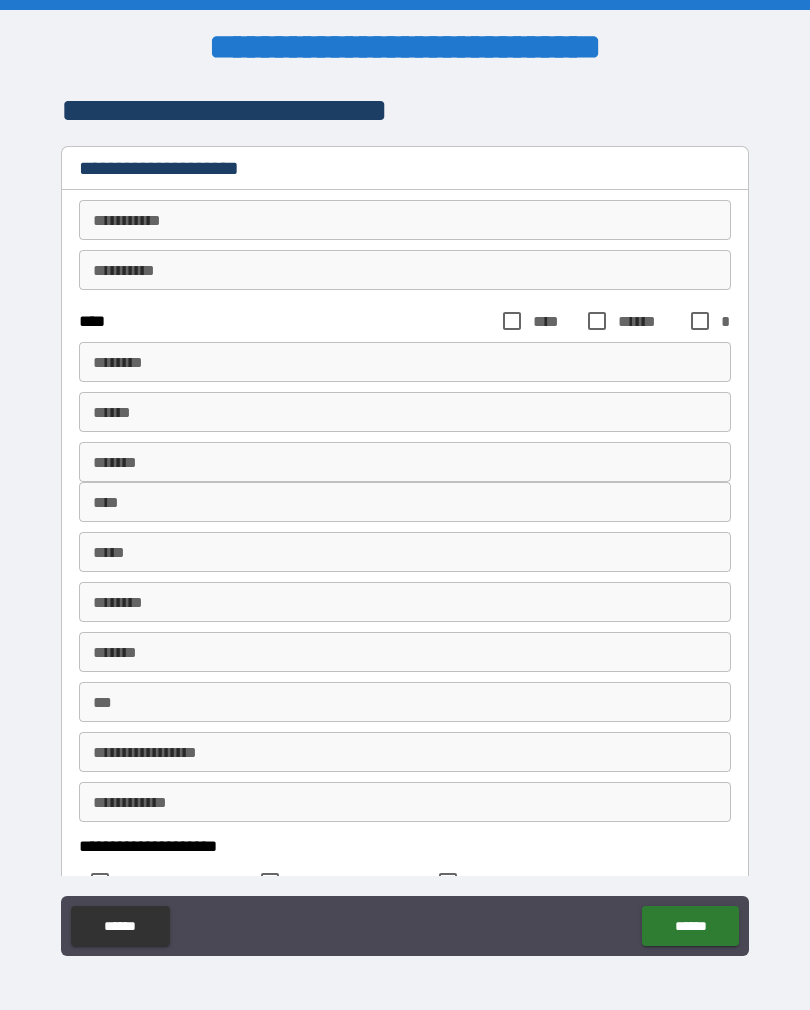 scroll, scrollTop: 0, scrollLeft: 0, axis: both 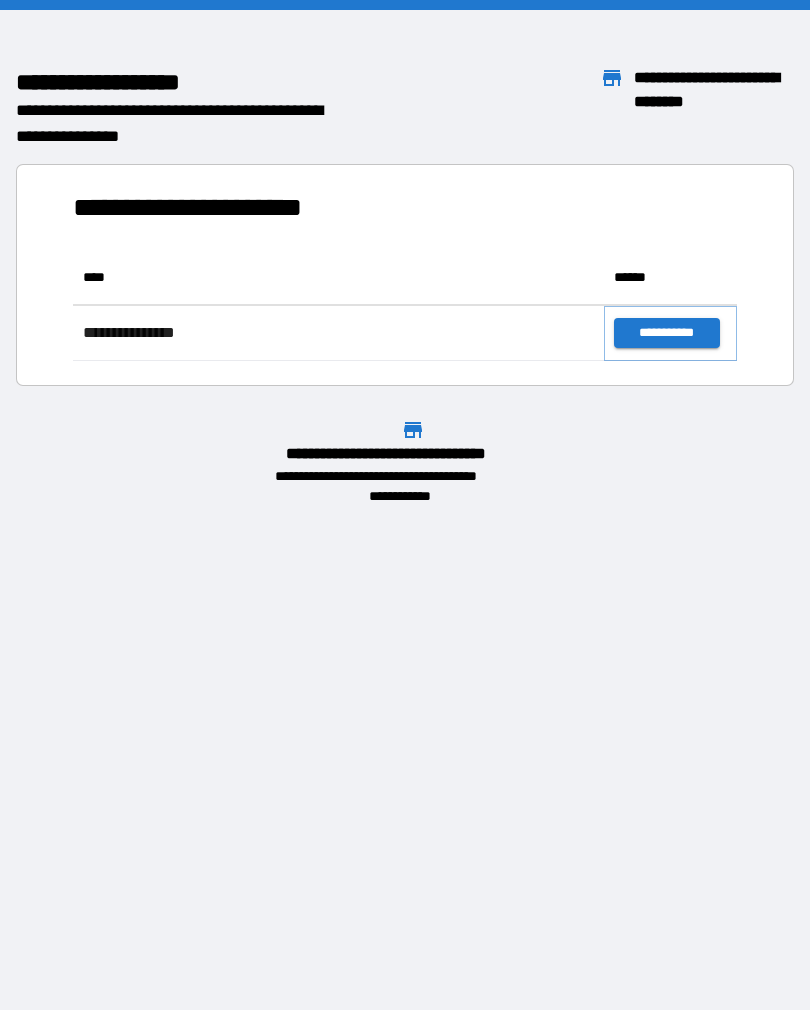 click on "**********" at bounding box center [666, 333] 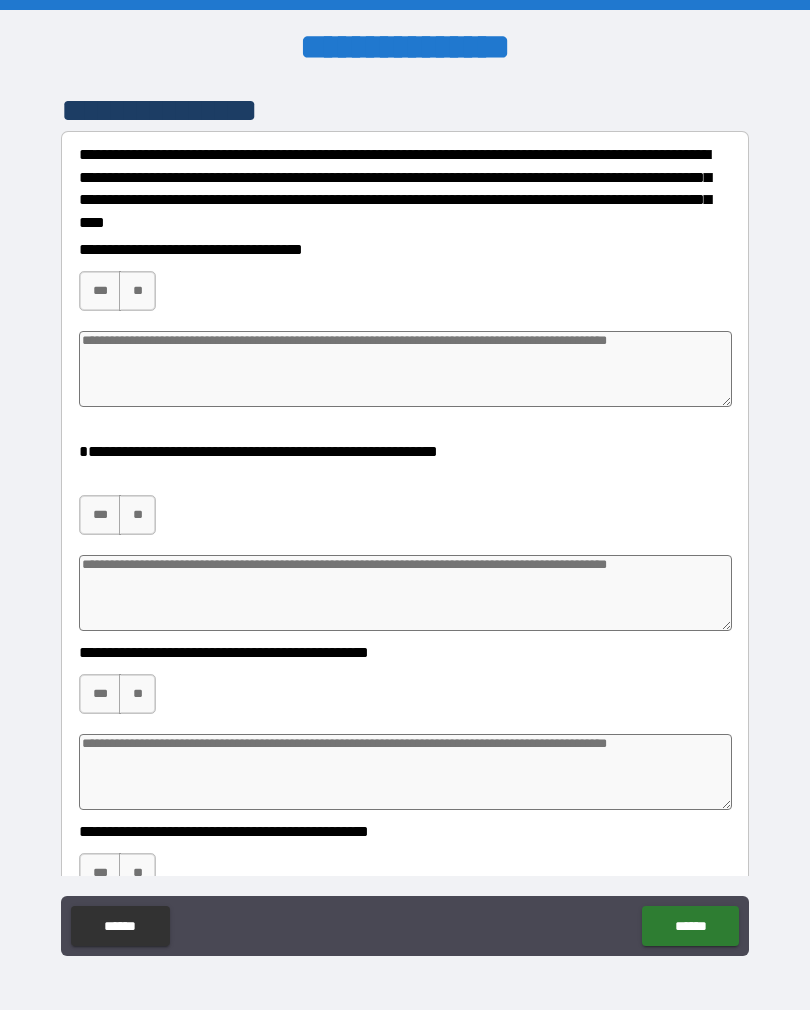 type on "*" 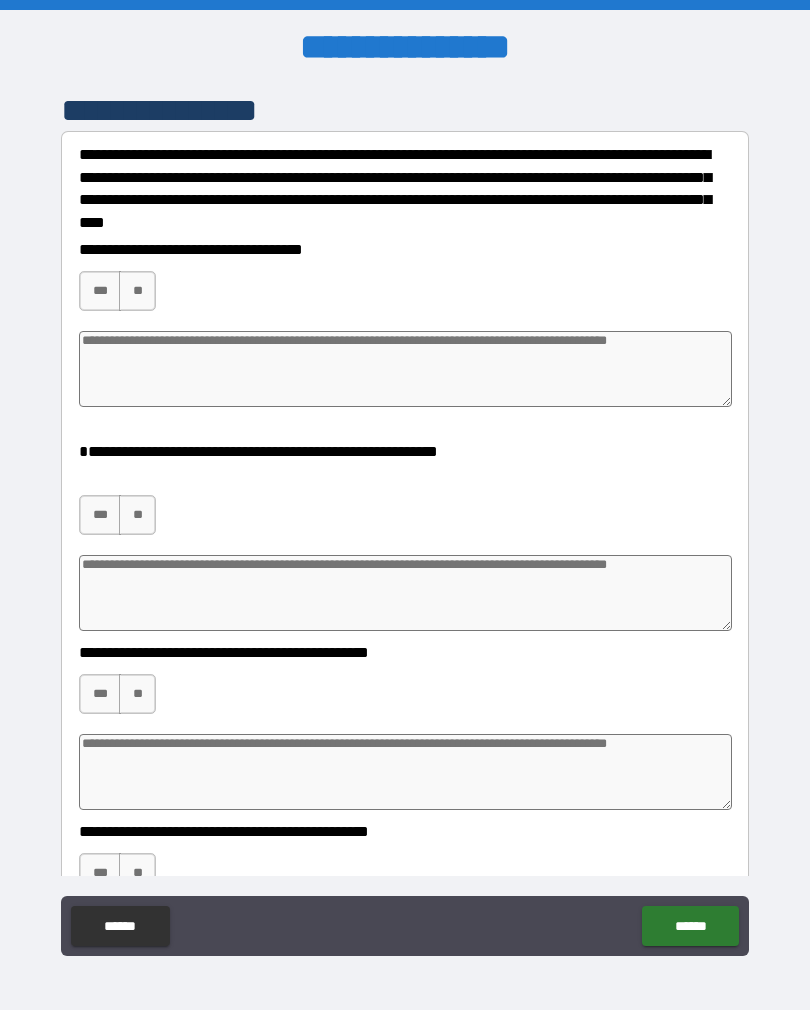 type on "*" 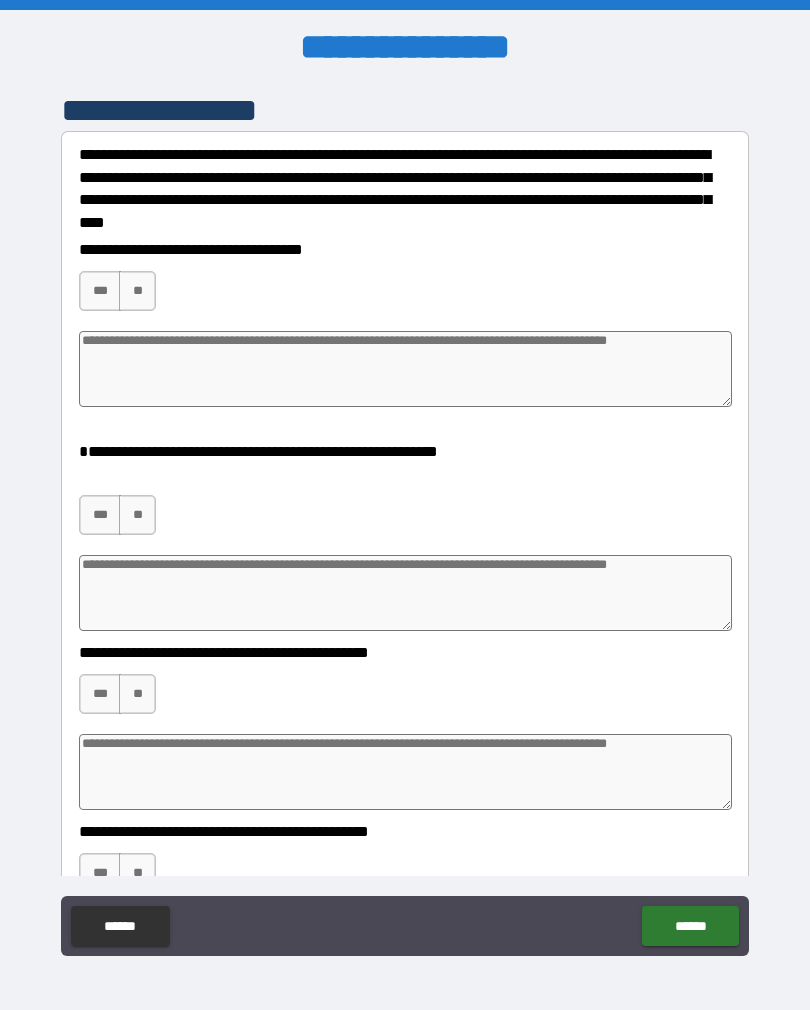 type on "*" 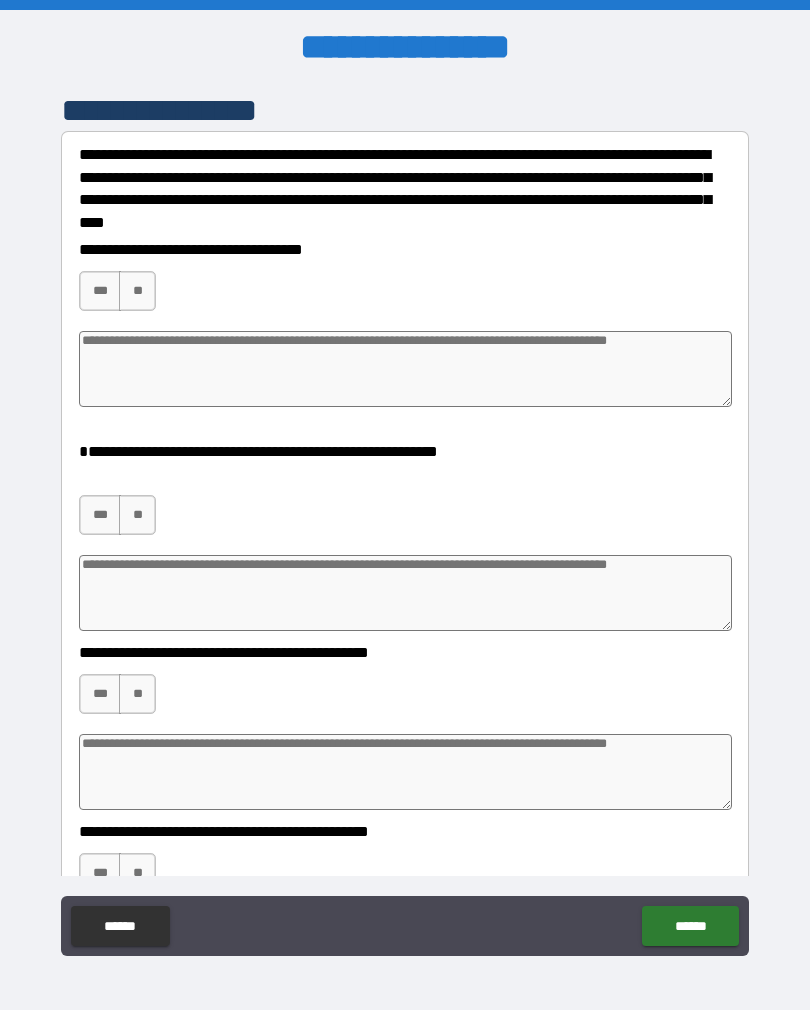 type on "*" 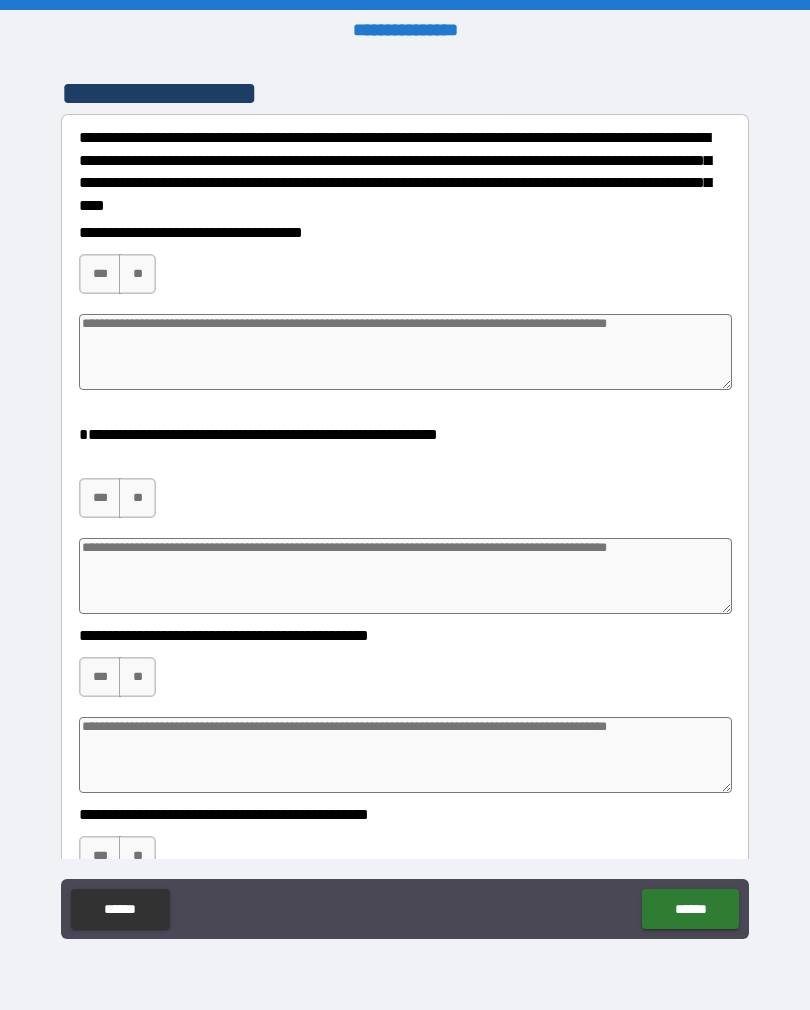 type on "*" 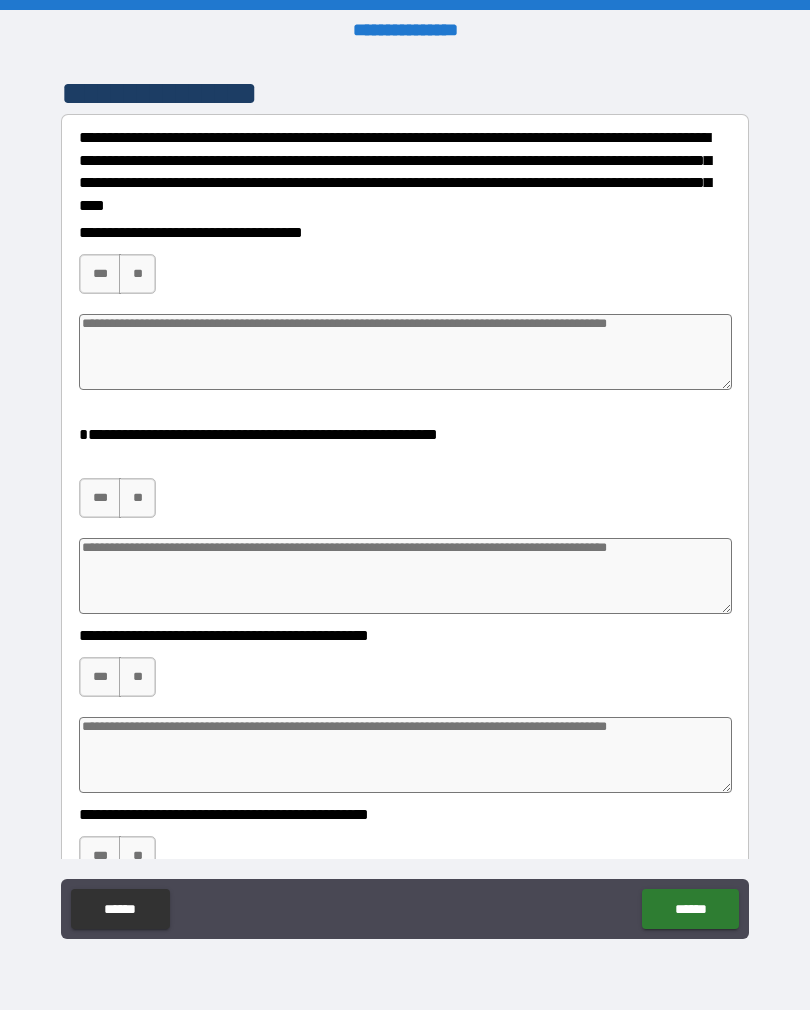 type on "*" 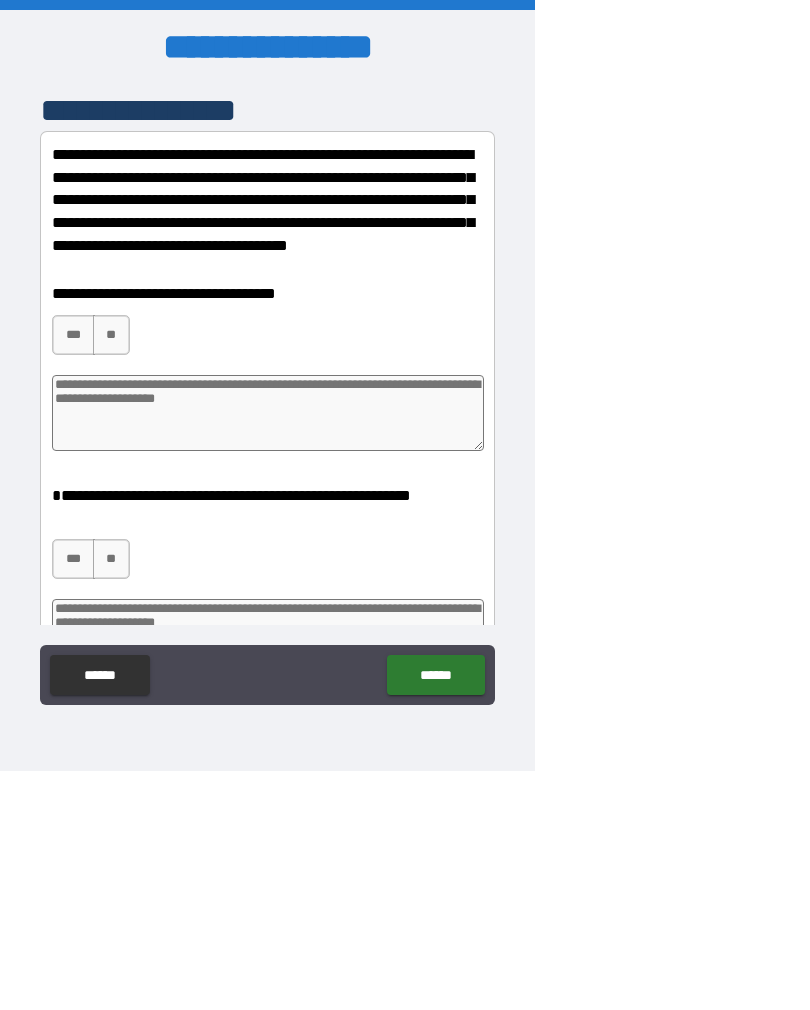 type on "*" 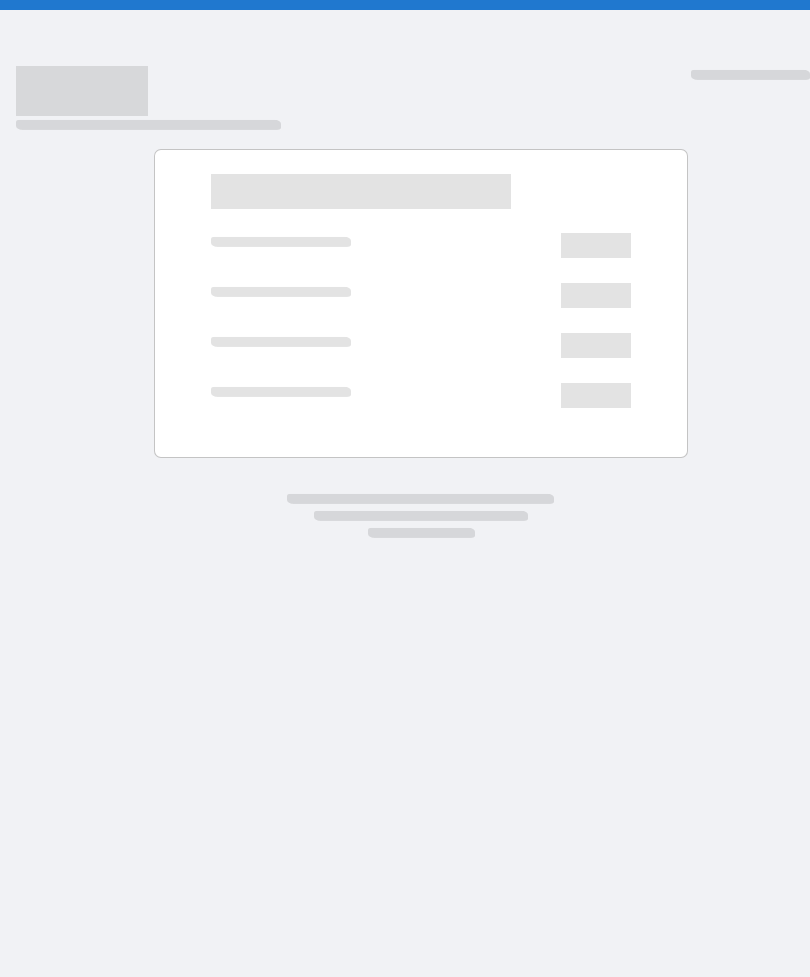 scroll, scrollTop: 0, scrollLeft: 0, axis: both 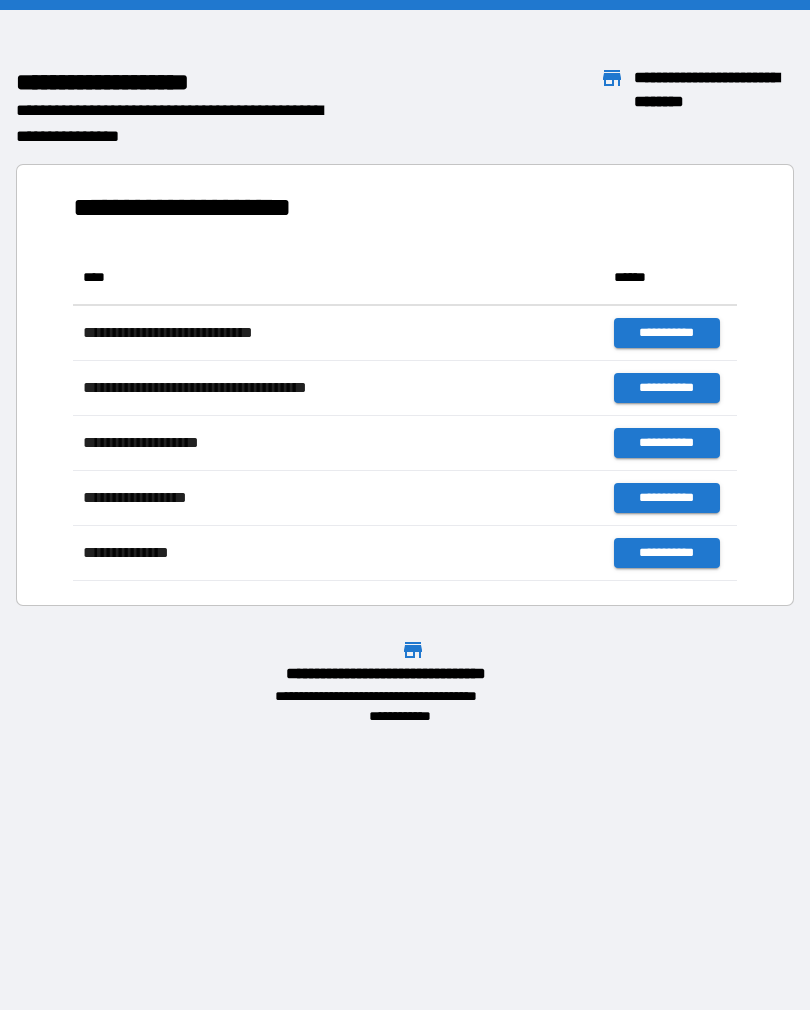 click on "[FIRST] [LAST] [STREET] [CITY] [STATE] [ZIP] [COUNTRY] [PHONE] [EMAIL] [DOB] [SSN] [DLN] [PASSPORT] [CCNUM]" at bounding box center [405, 368] 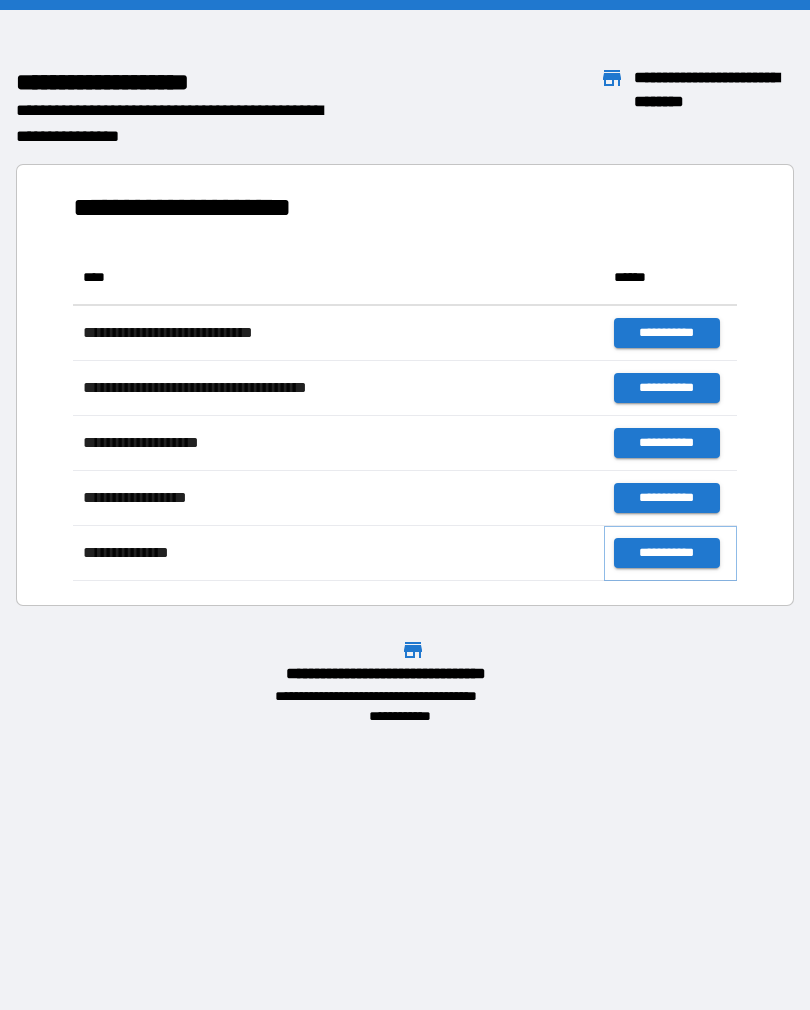 click on "**********" at bounding box center [666, 553] 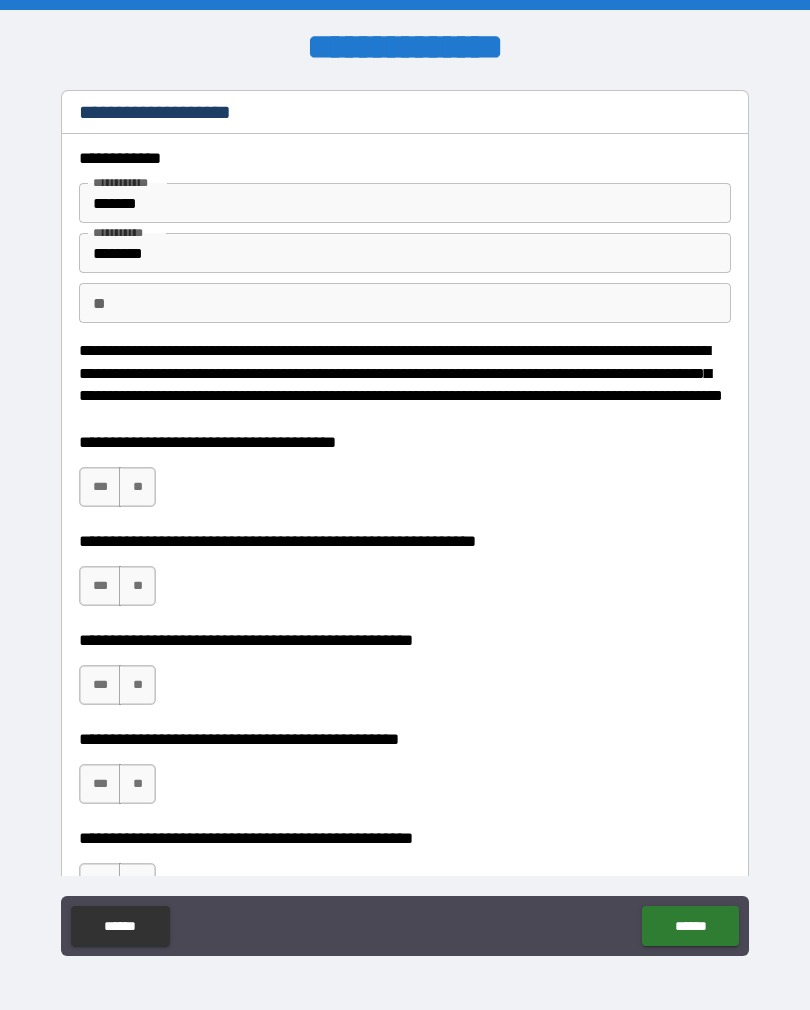 scroll, scrollTop: 0, scrollLeft: 0, axis: both 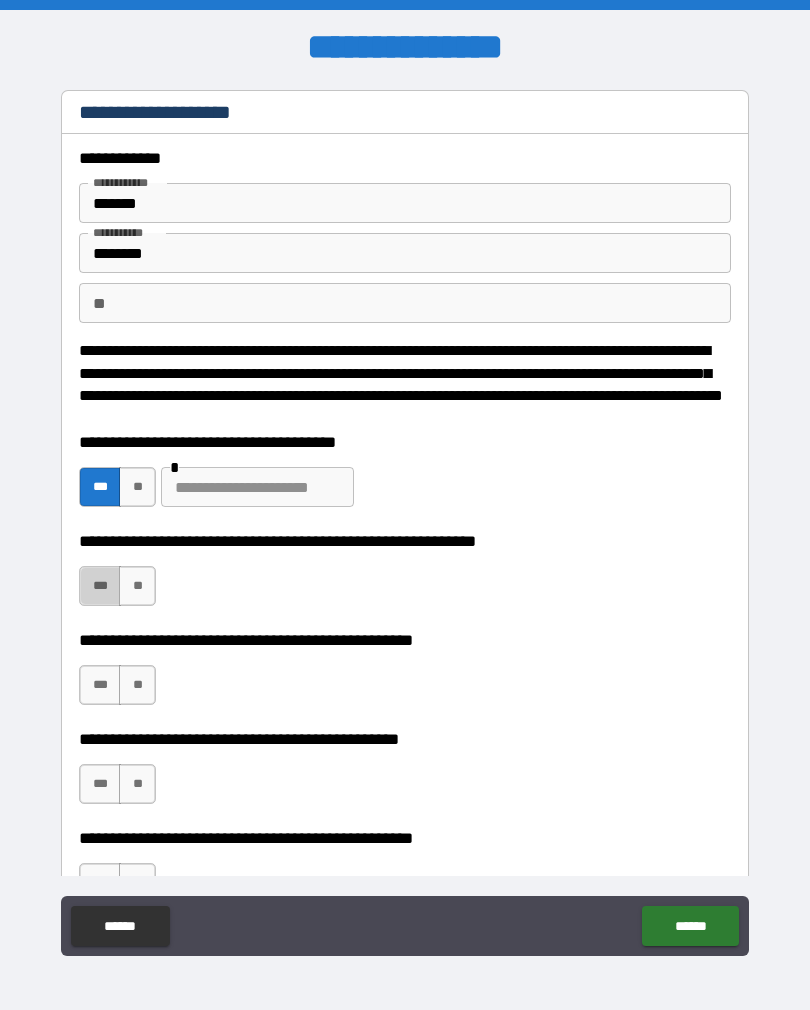 click on "***" at bounding box center [100, 586] 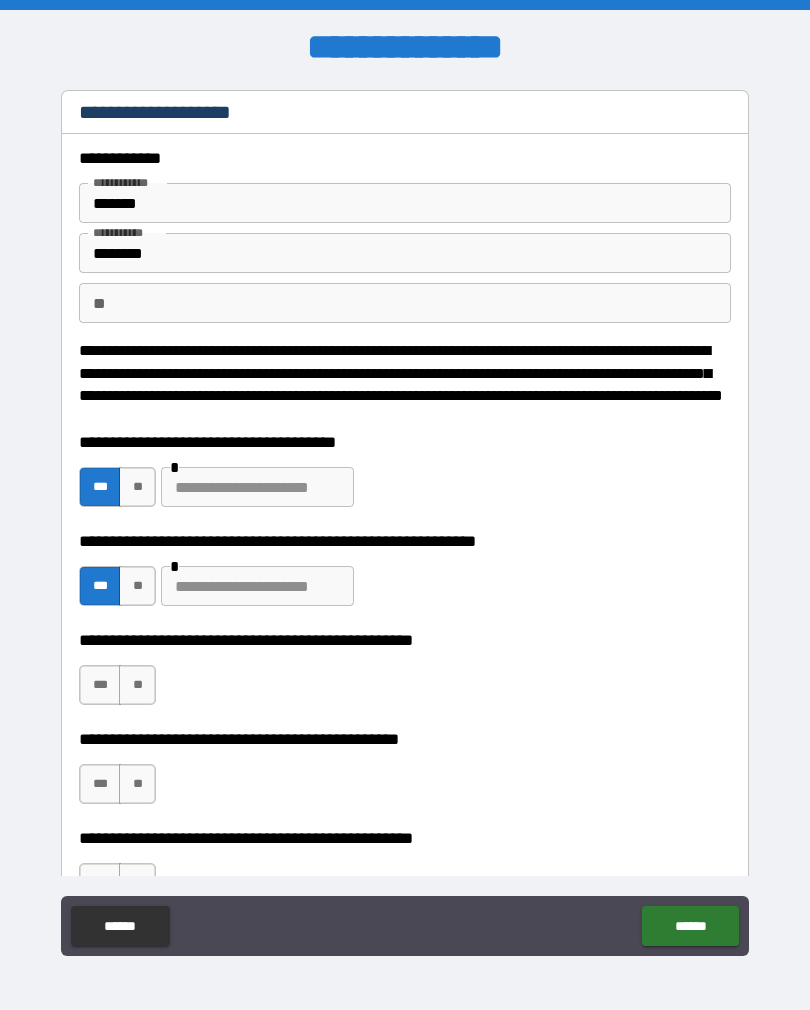 click on "***" at bounding box center [100, 685] 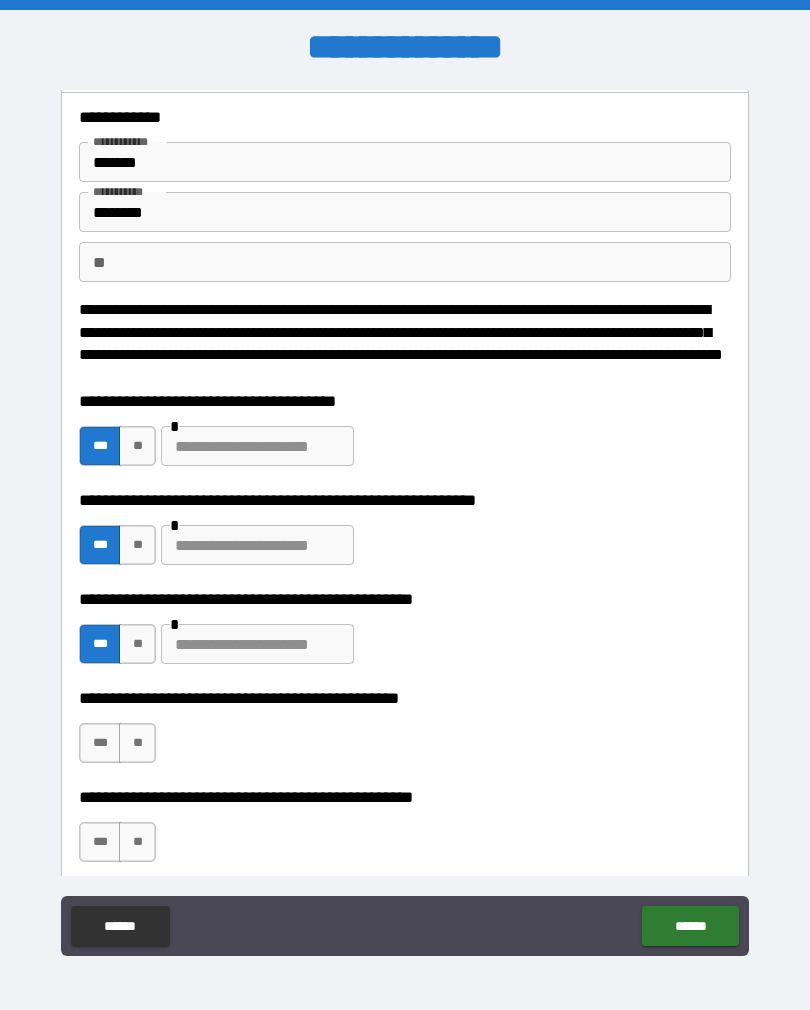 scroll, scrollTop: 46, scrollLeft: 0, axis: vertical 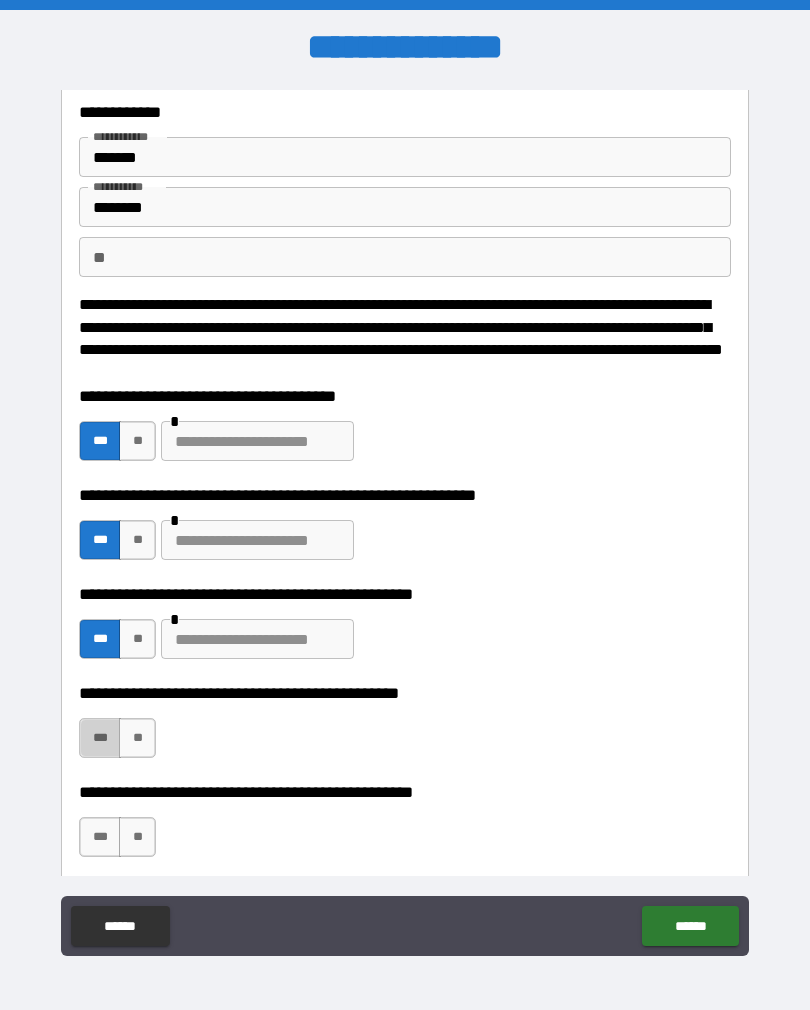 click on "***" at bounding box center (100, 738) 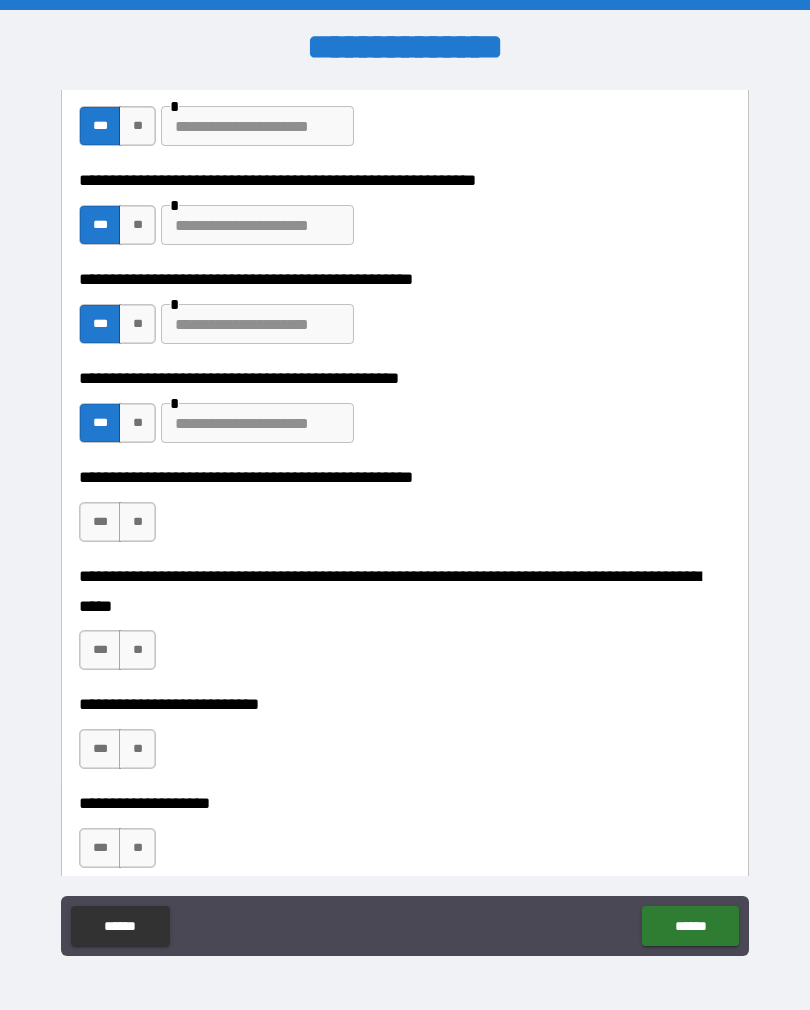 scroll, scrollTop: 380, scrollLeft: 0, axis: vertical 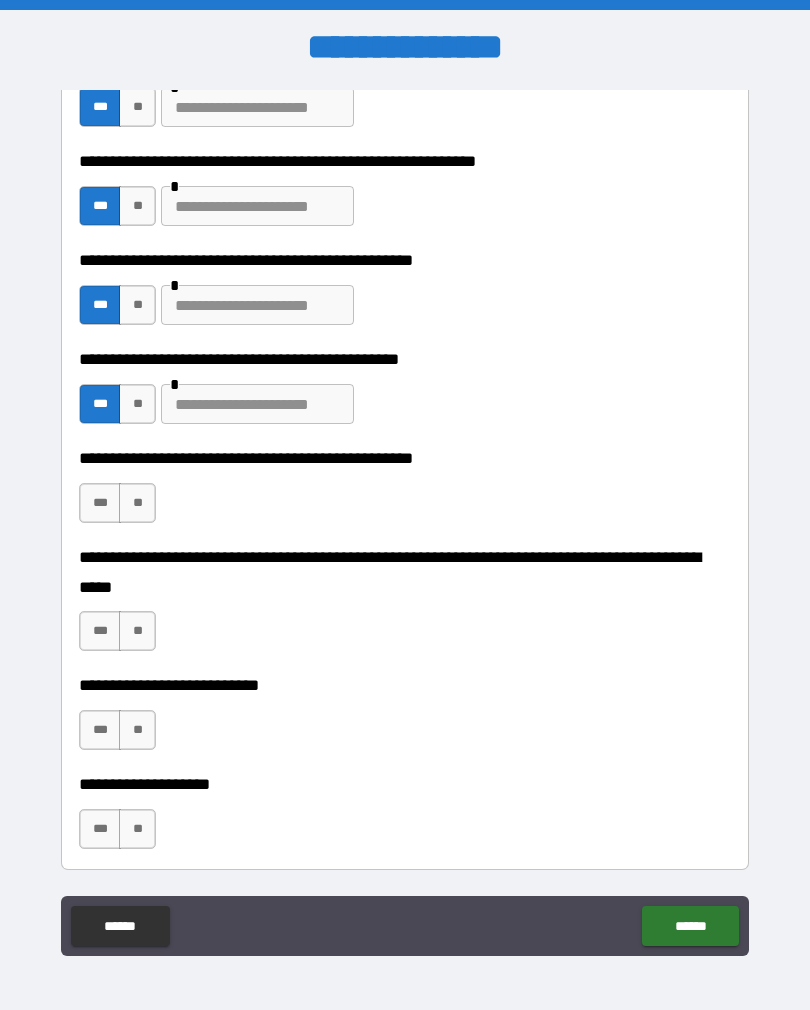 click on "**" at bounding box center (137, 503) 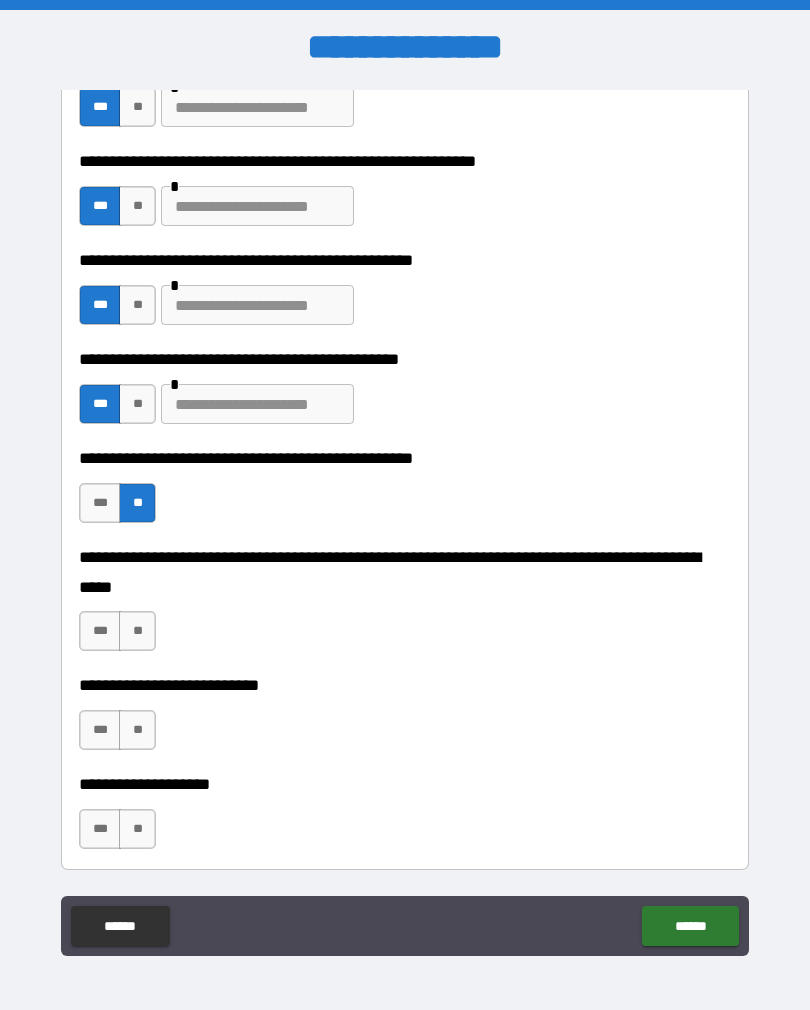 click on "**" at bounding box center (137, 631) 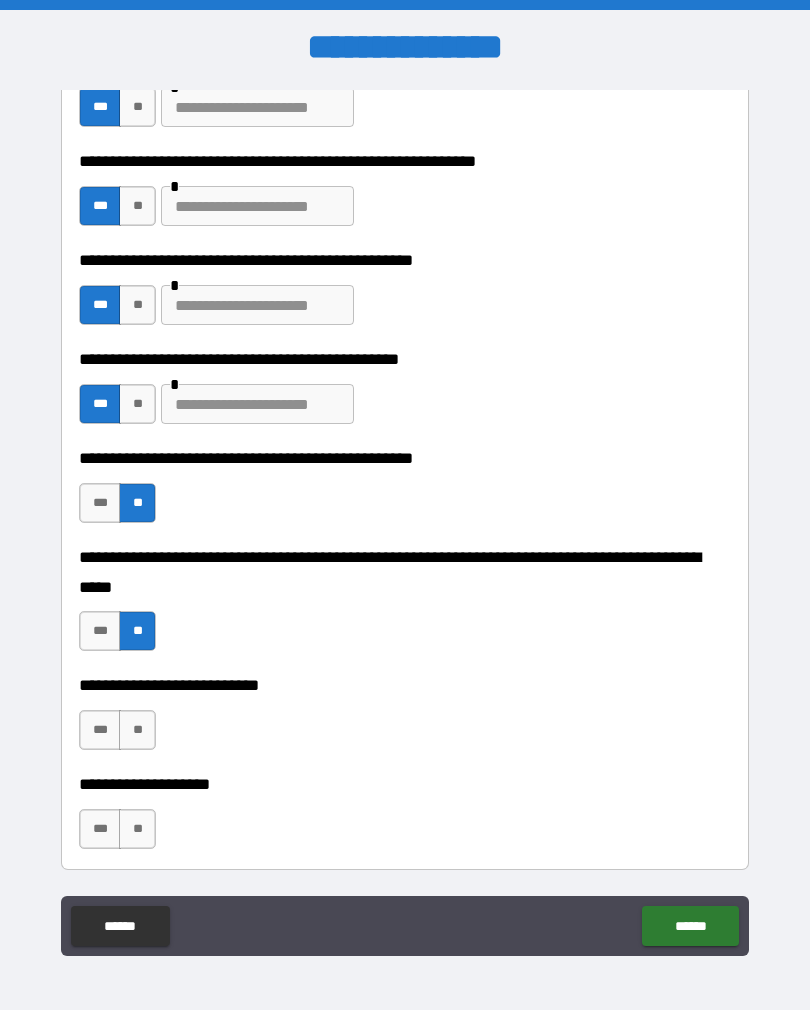 click on "**" at bounding box center (137, 730) 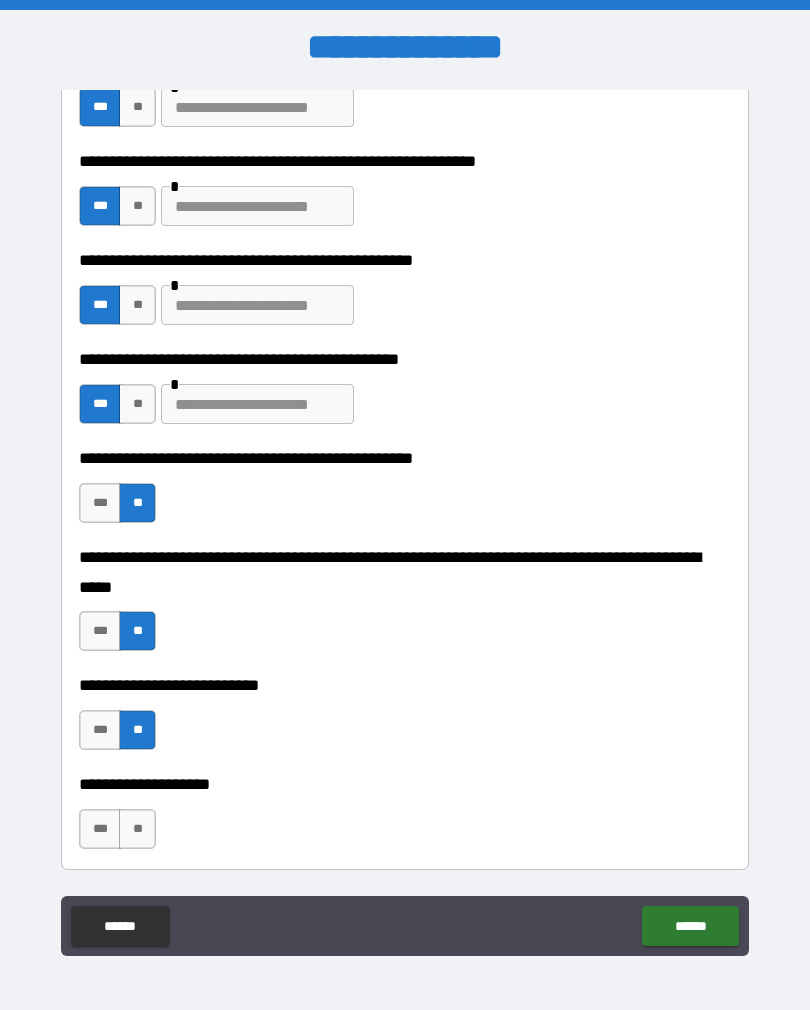 click on "**" at bounding box center (137, 829) 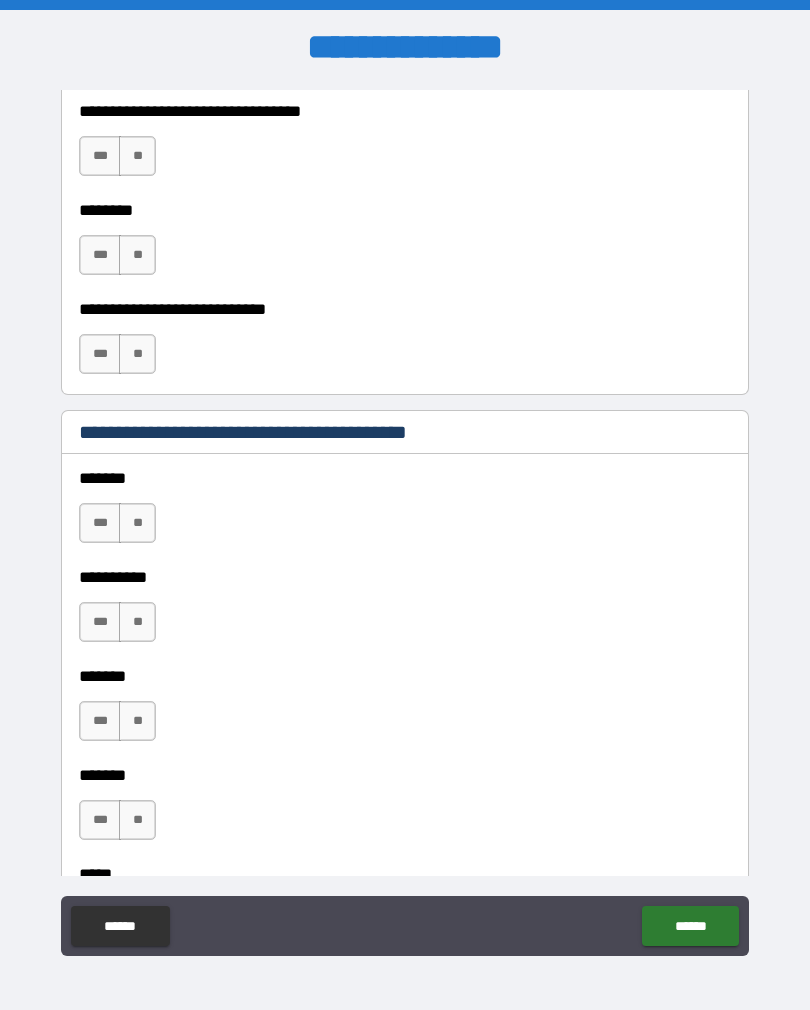 scroll, scrollTop: 1225, scrollLeft: 0, axis: vertical 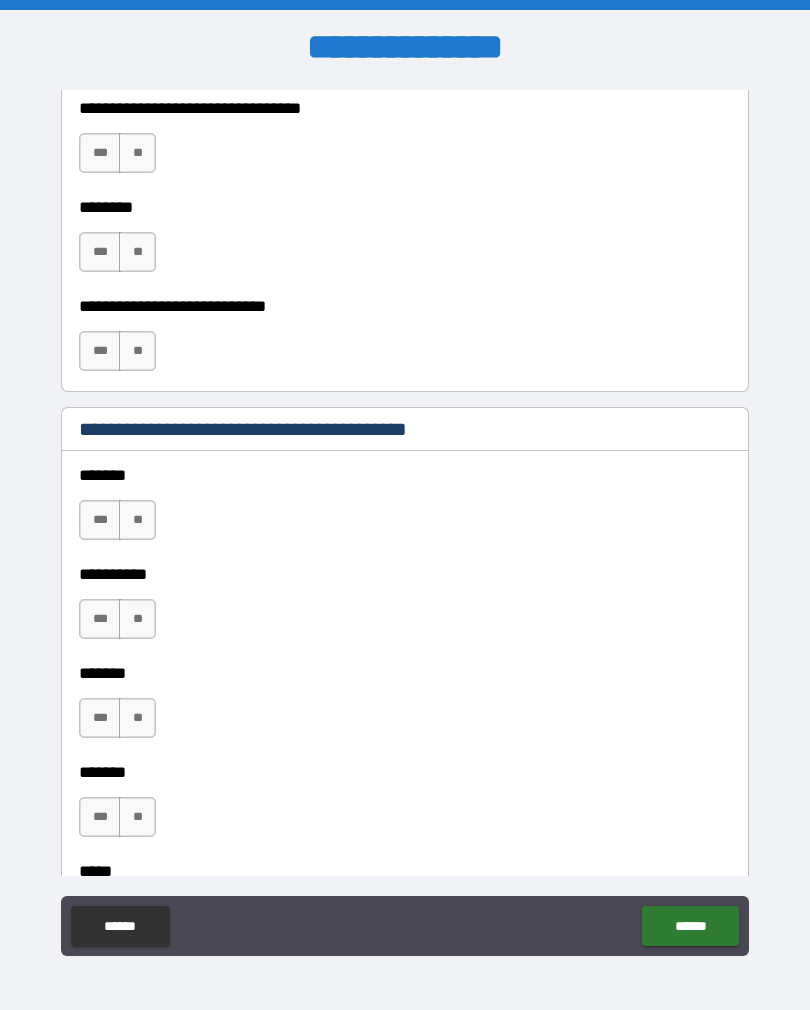 click on "**" at bounding box center (137, 520) 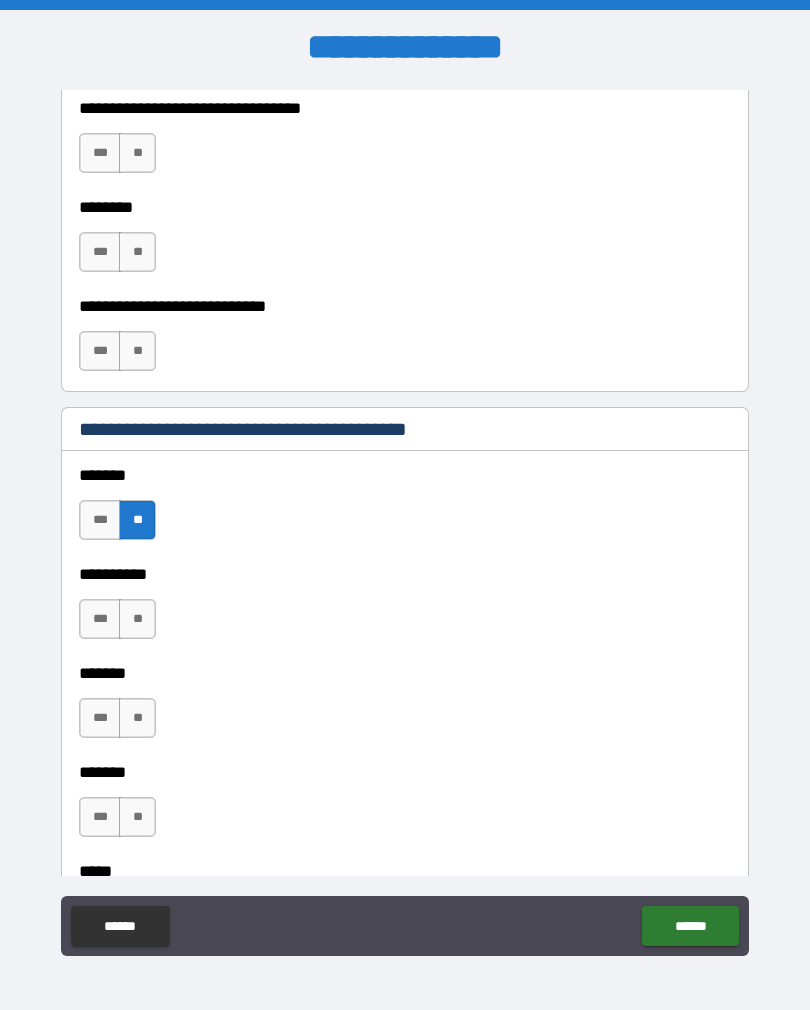 click on "**" at bounding box center [137, 619] 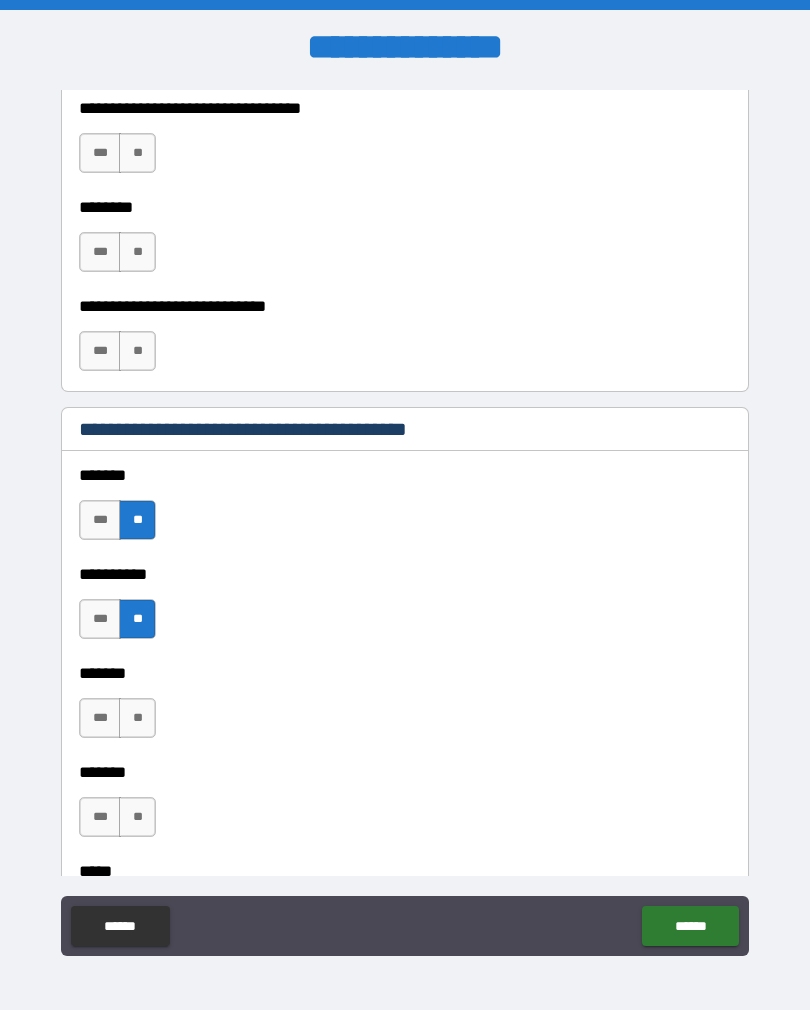 click on "**" at bounding box center (137, 718) 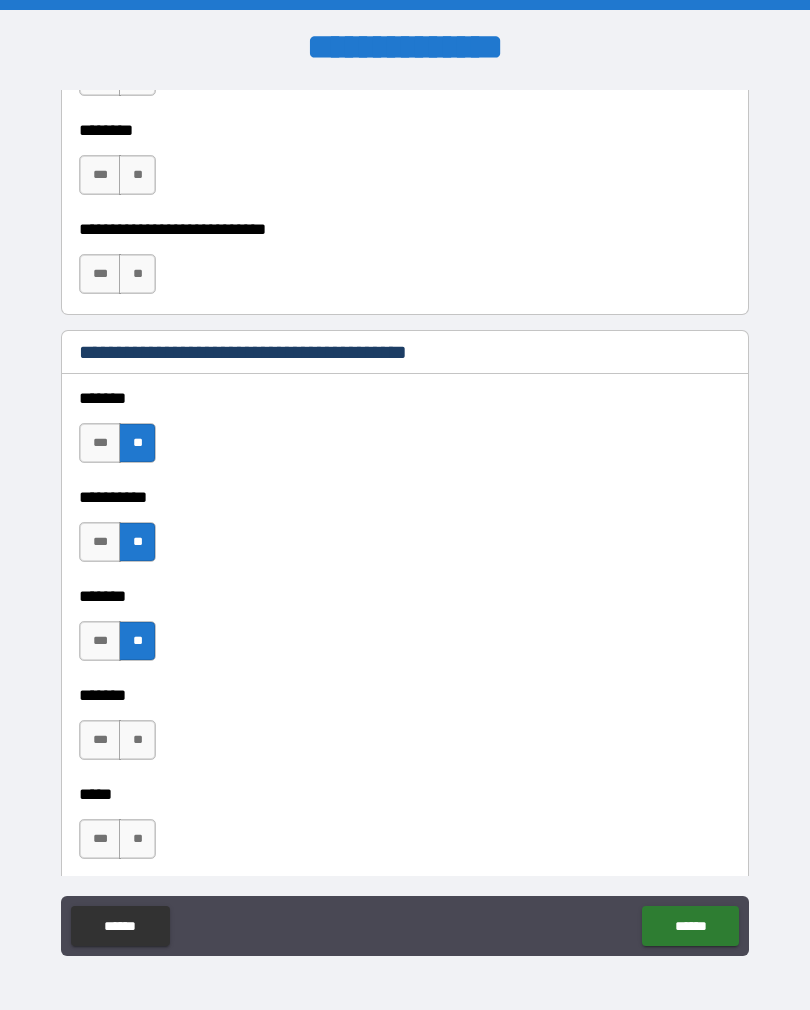 scroll, scrollTop: 1389, scrollLeft: 0, axis: vertical 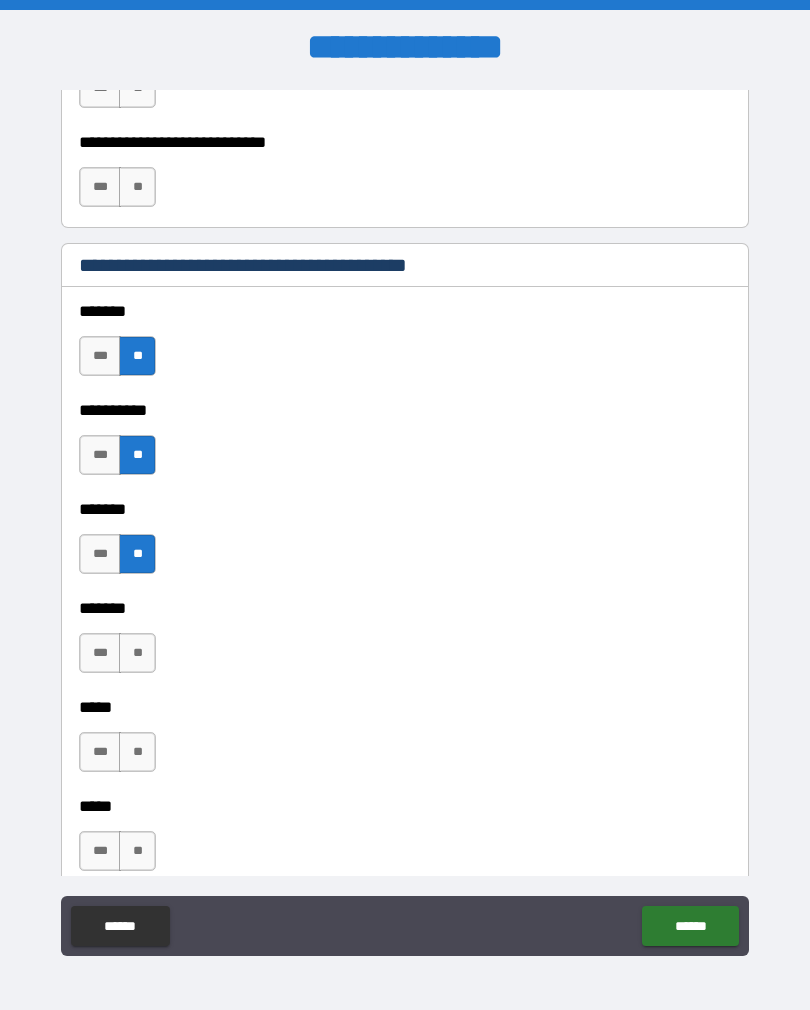 click on "**" at bounding box center [137, 653] 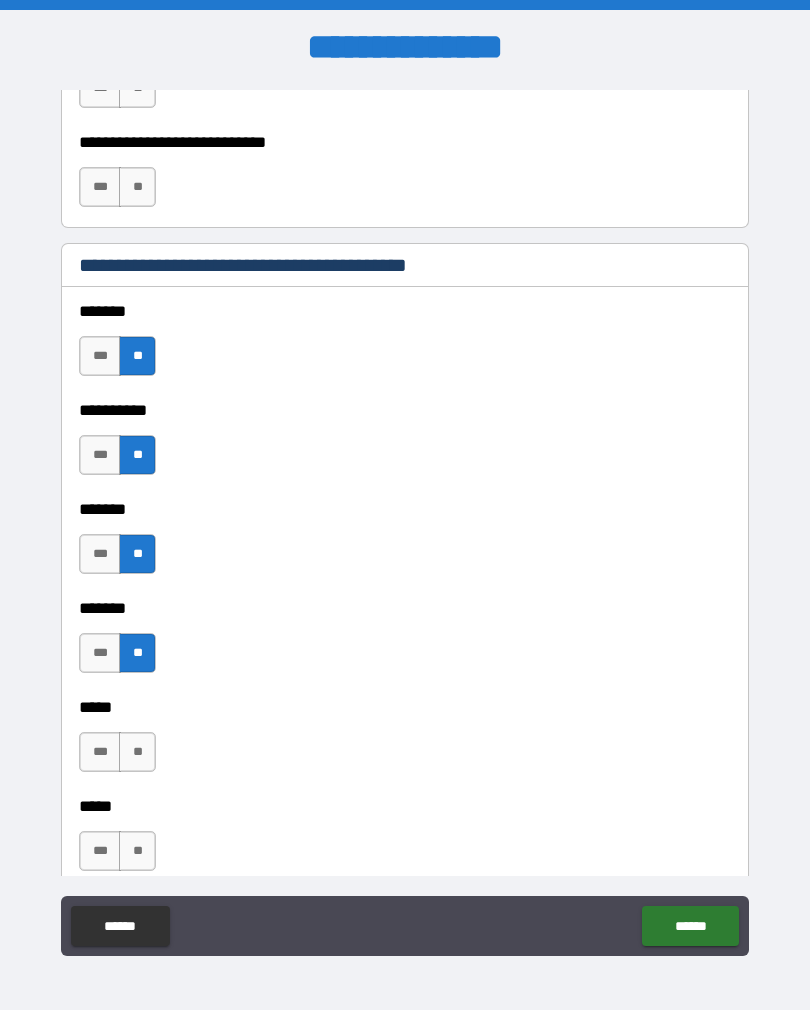 click on "**" at bounding box center (137, 752) 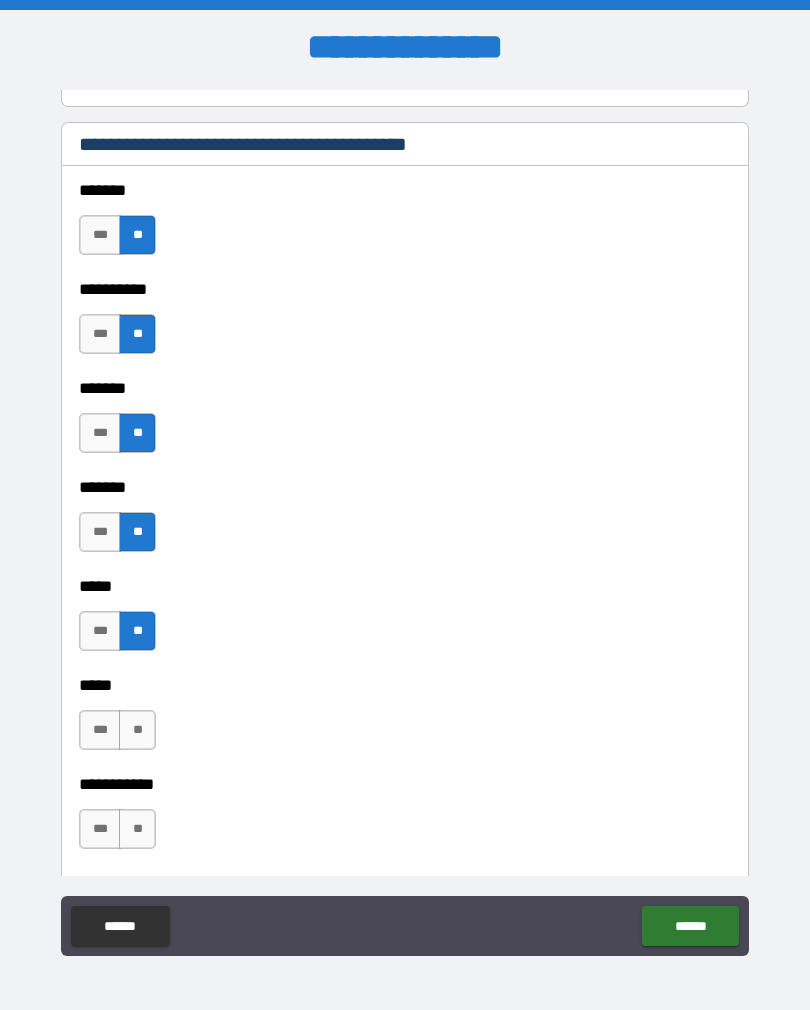 scroll, scrollTop: 1560, scrollLeft: 0, axis: vertical 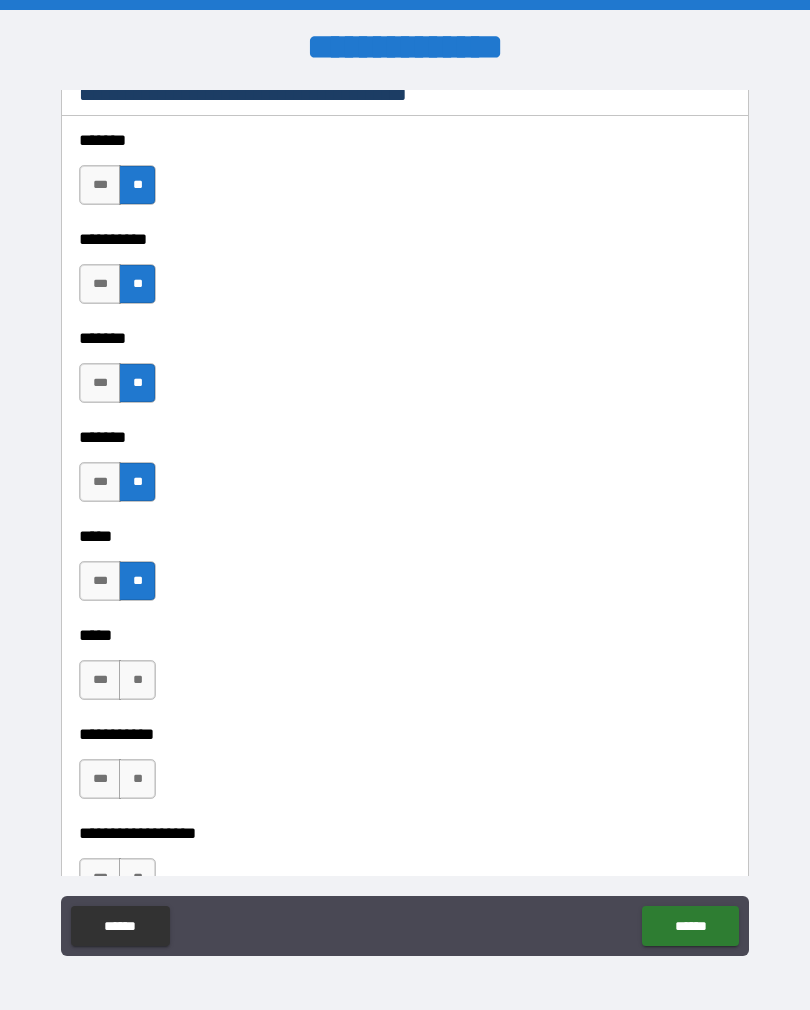 click on "**" at bounding box center [137, 680] 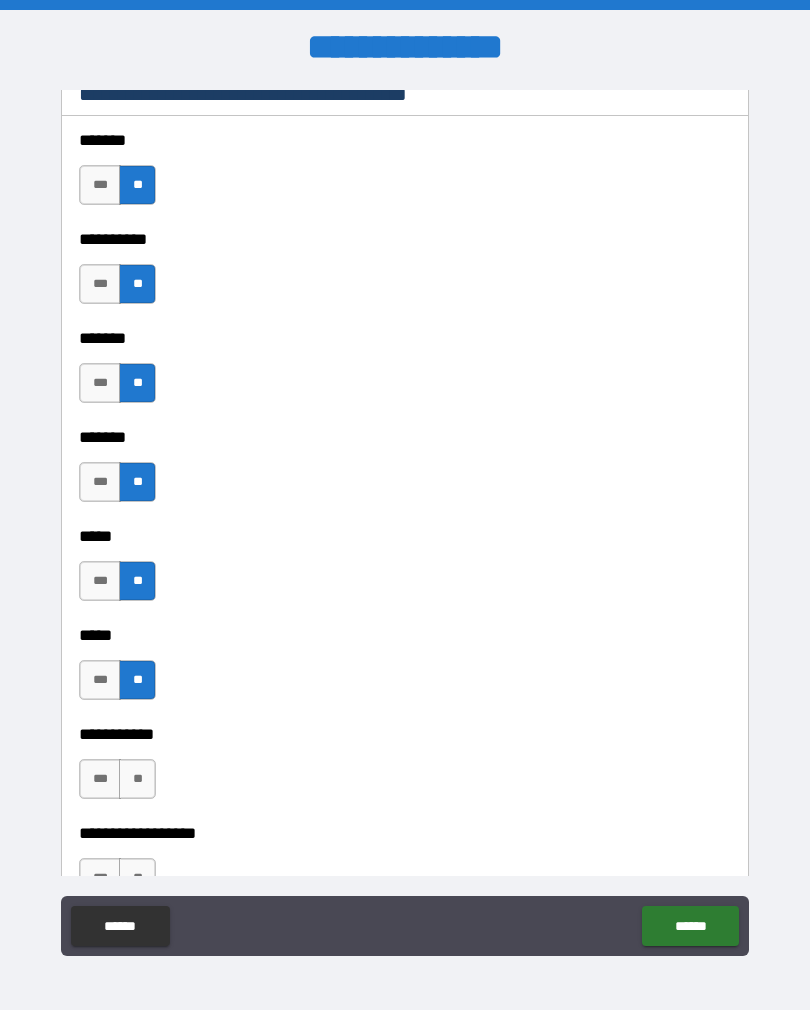 click on "**" at bounding box center [137, 779] 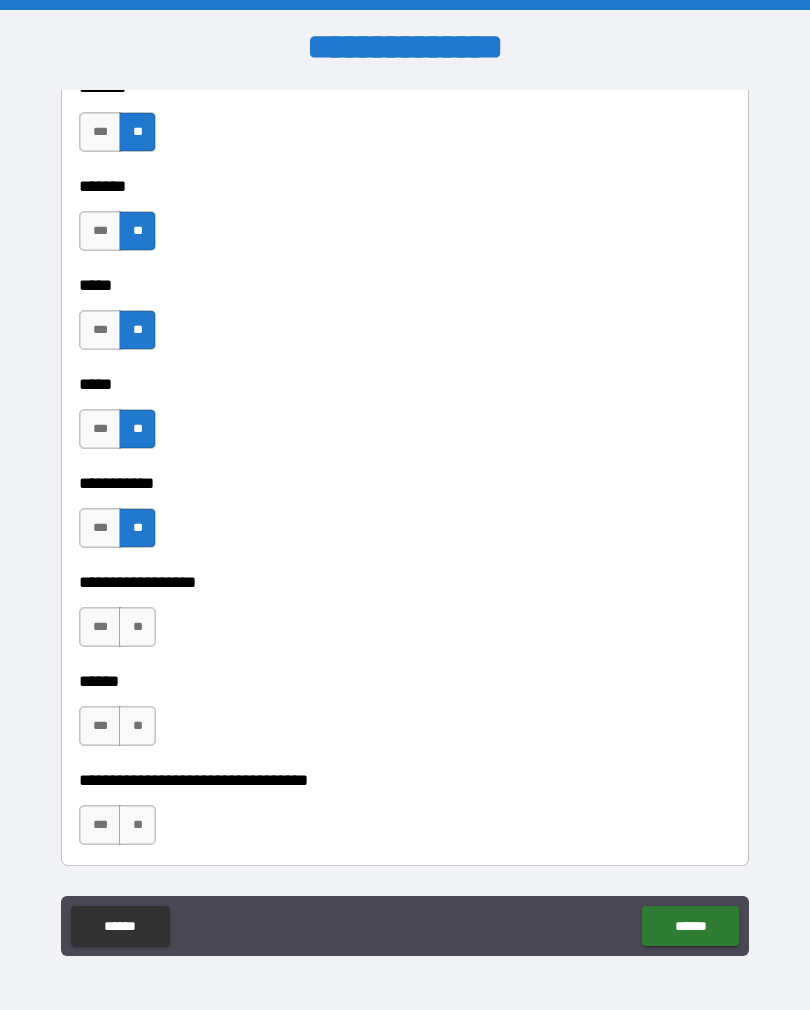 scroll, scrollTop: 1815, scrollLeft: 0, axis: vertical 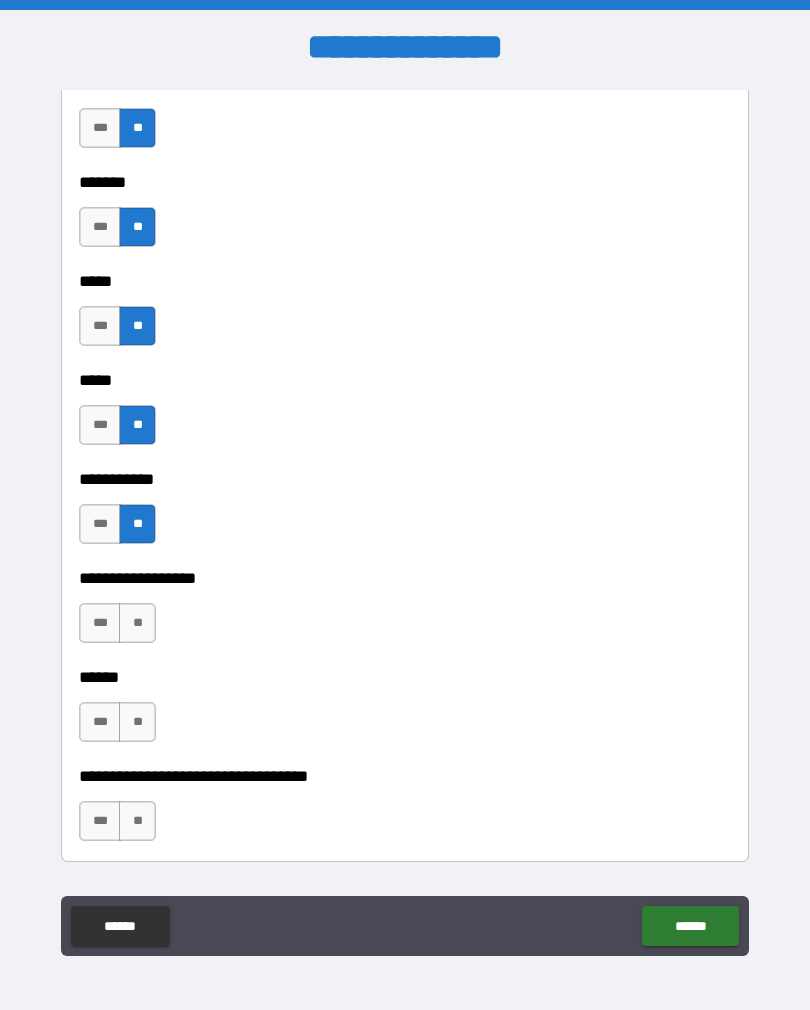click on "**" at bounding box center [137, 623] 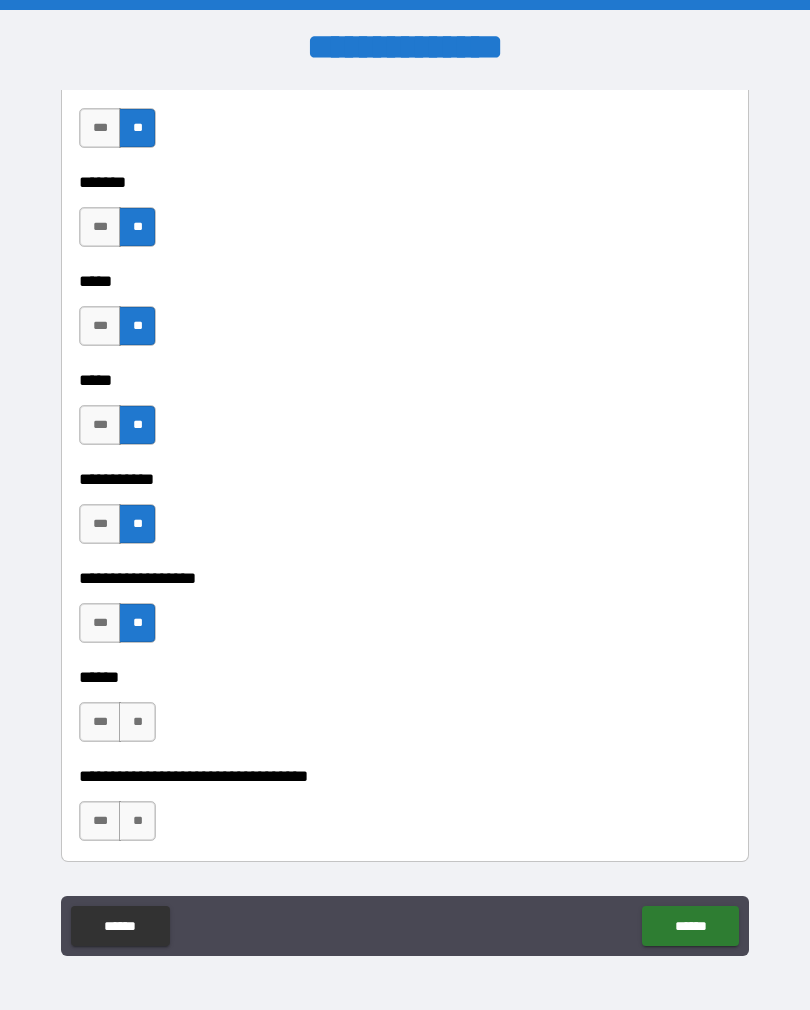 click on "**" at bounding box center (137, 722) 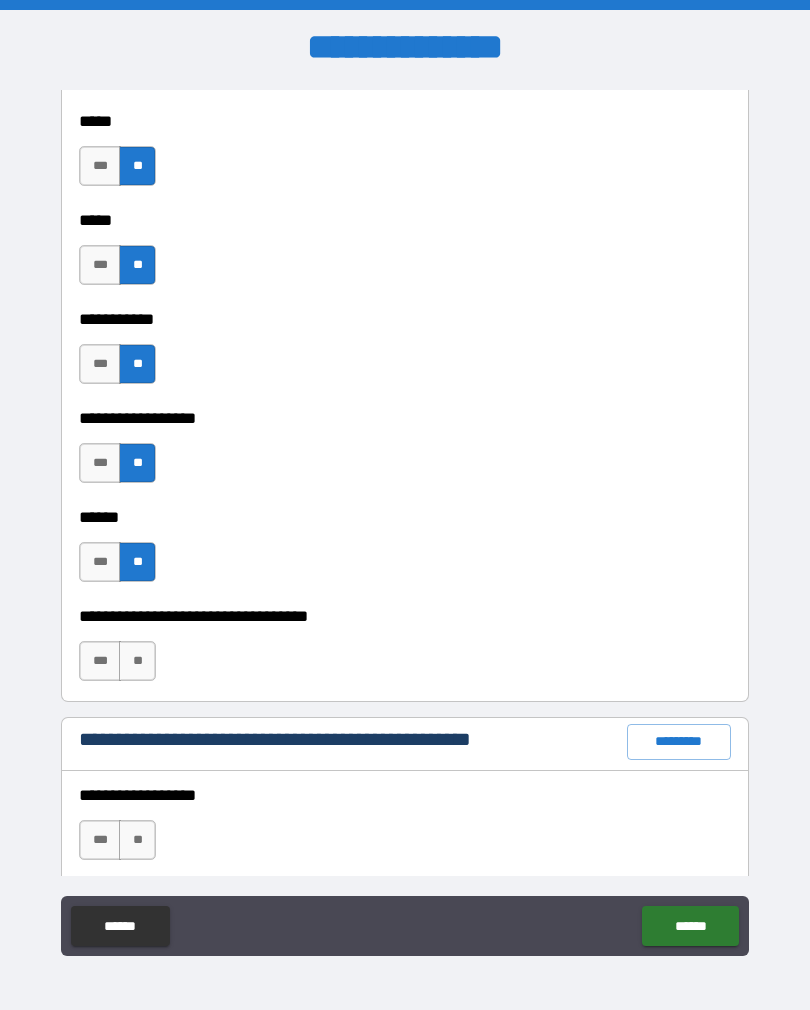 scroll, scrollTop: 1977, scrollLeft: 0, axis: vertical 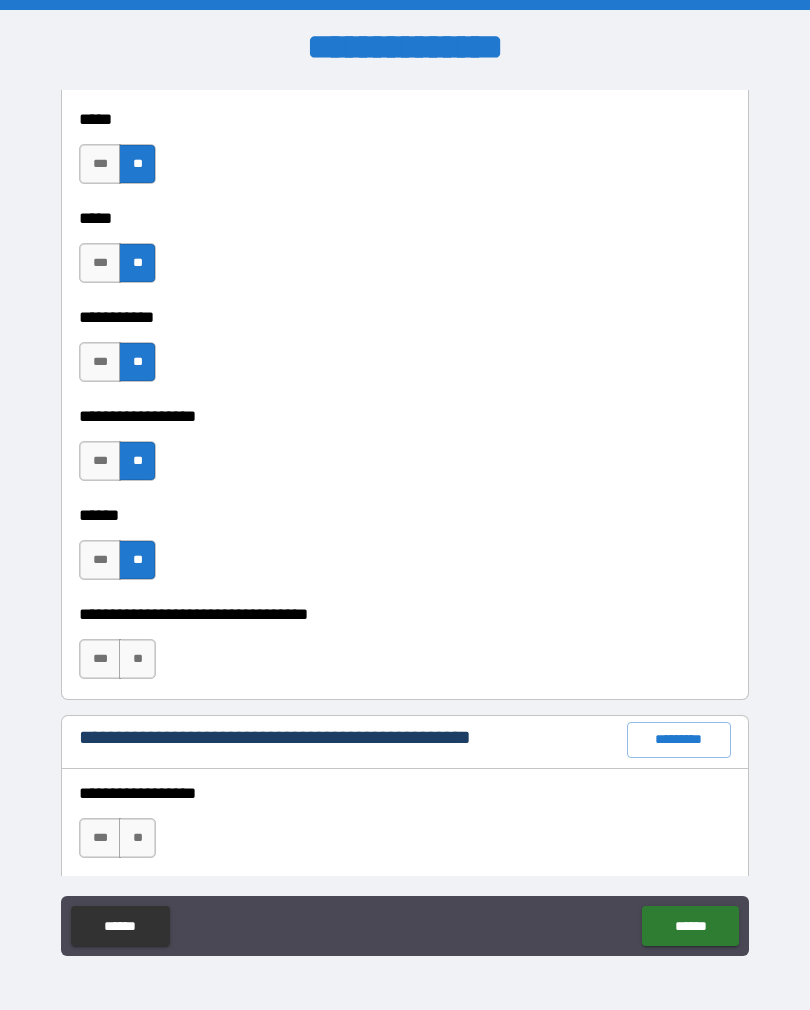 click on "**" at bounding box center (137, 659) 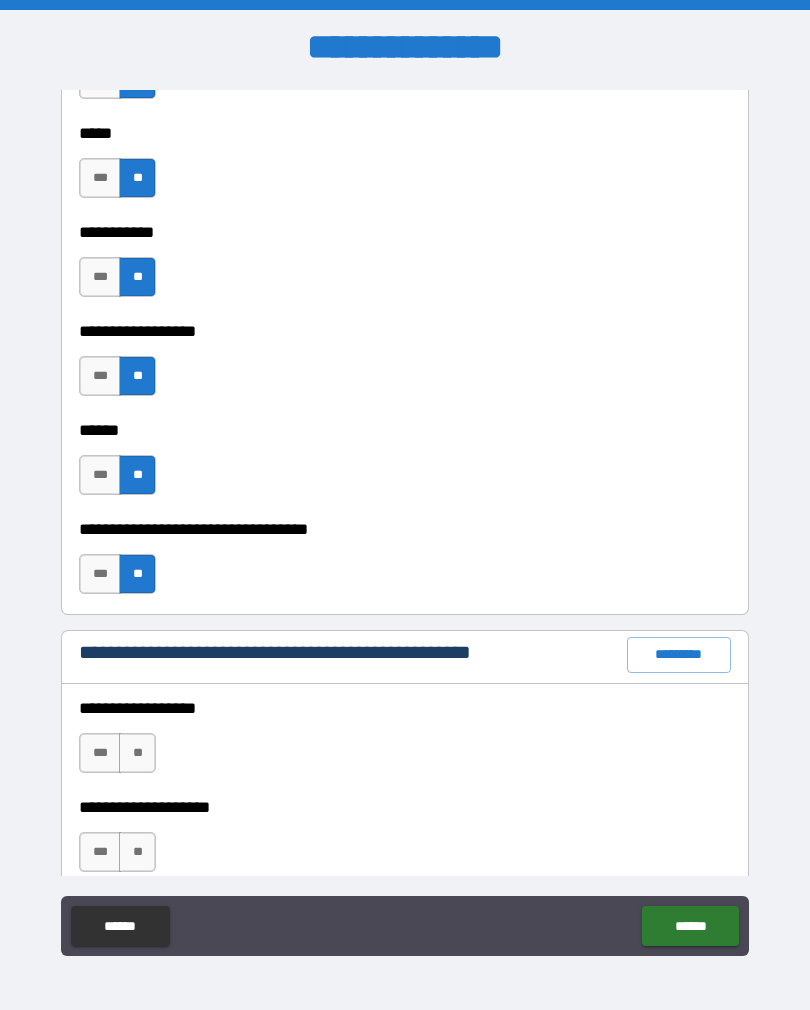 scroll, scrollTop: 2100, scrollLeft: 0, axis: vertical 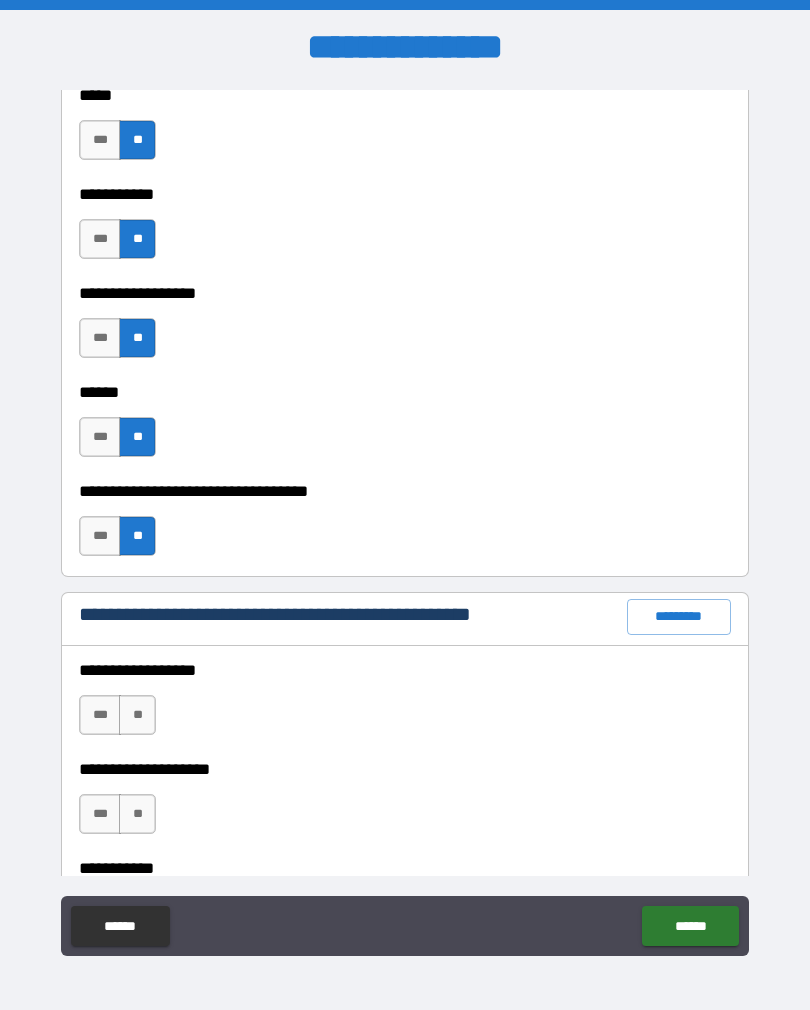 click on "**" at bounding box center [137, 715] 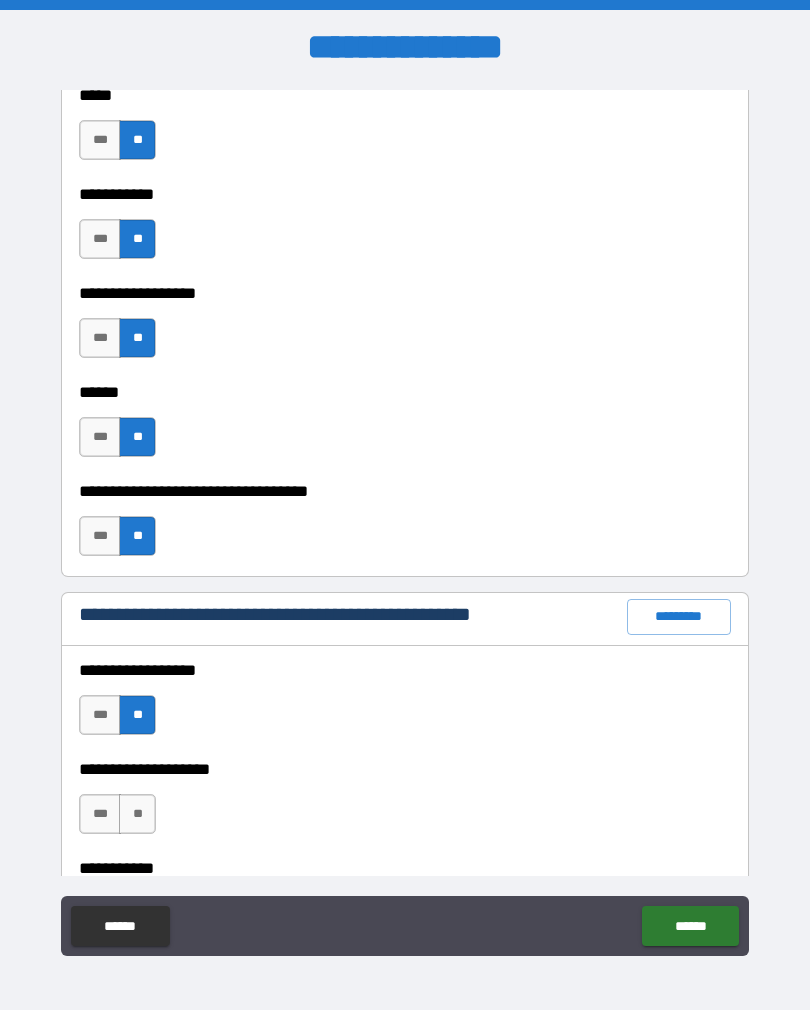 click on "**" at bounding box center (137, 814) 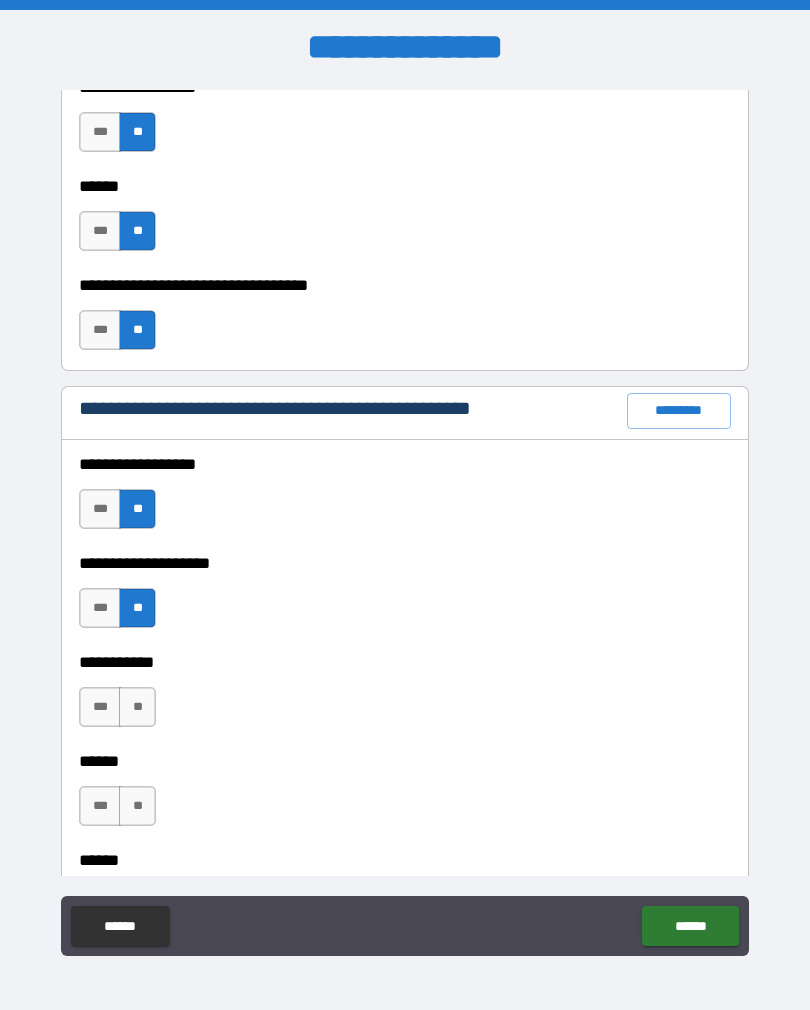 scroll, scrollTop: 2308, scrollLeft: 0, axis: vertical 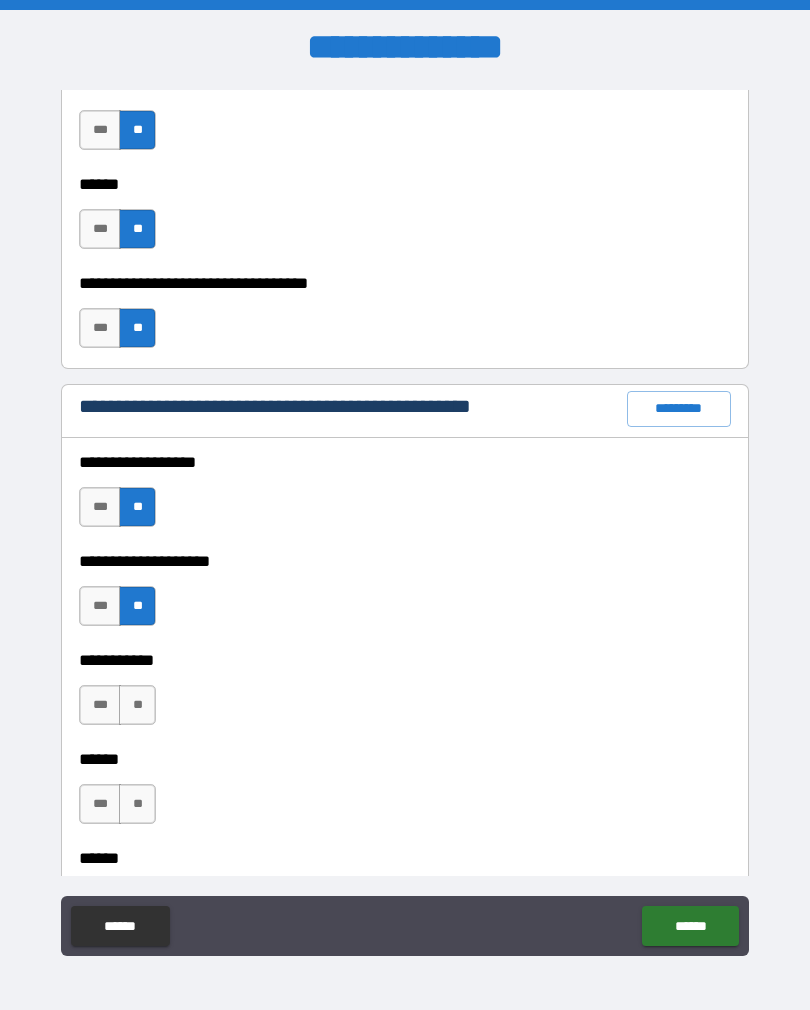 click on "**" at bounding box center (137, 705) 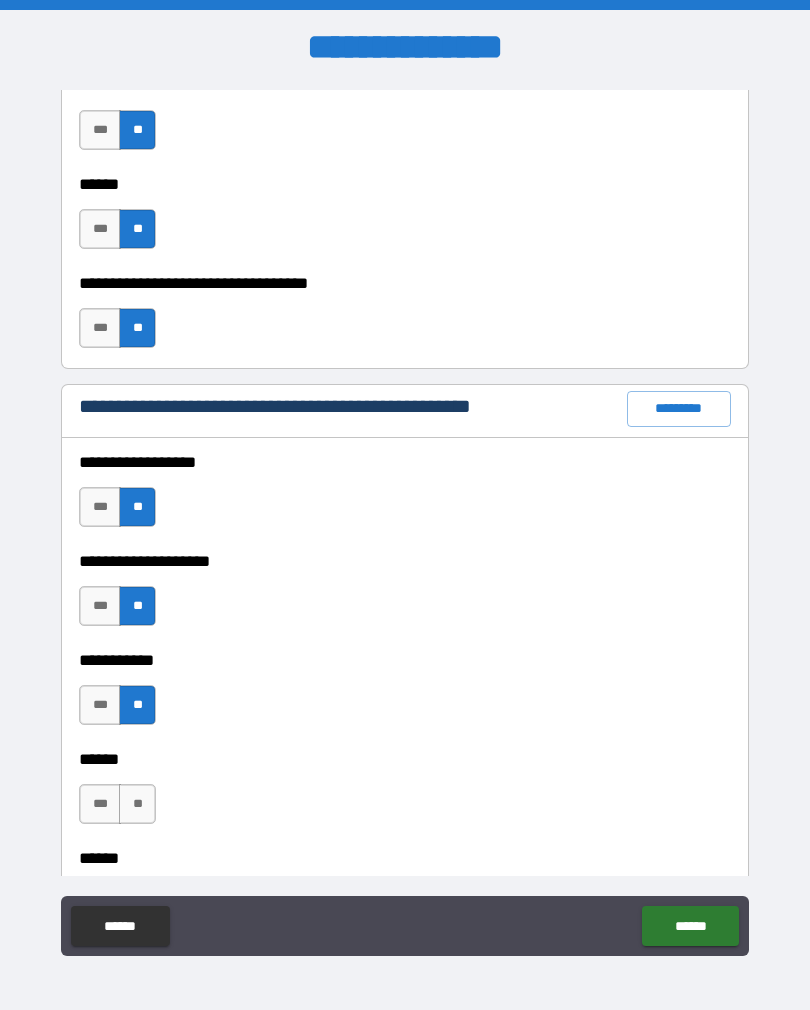 click on "**" at bounding box center (137, 804) 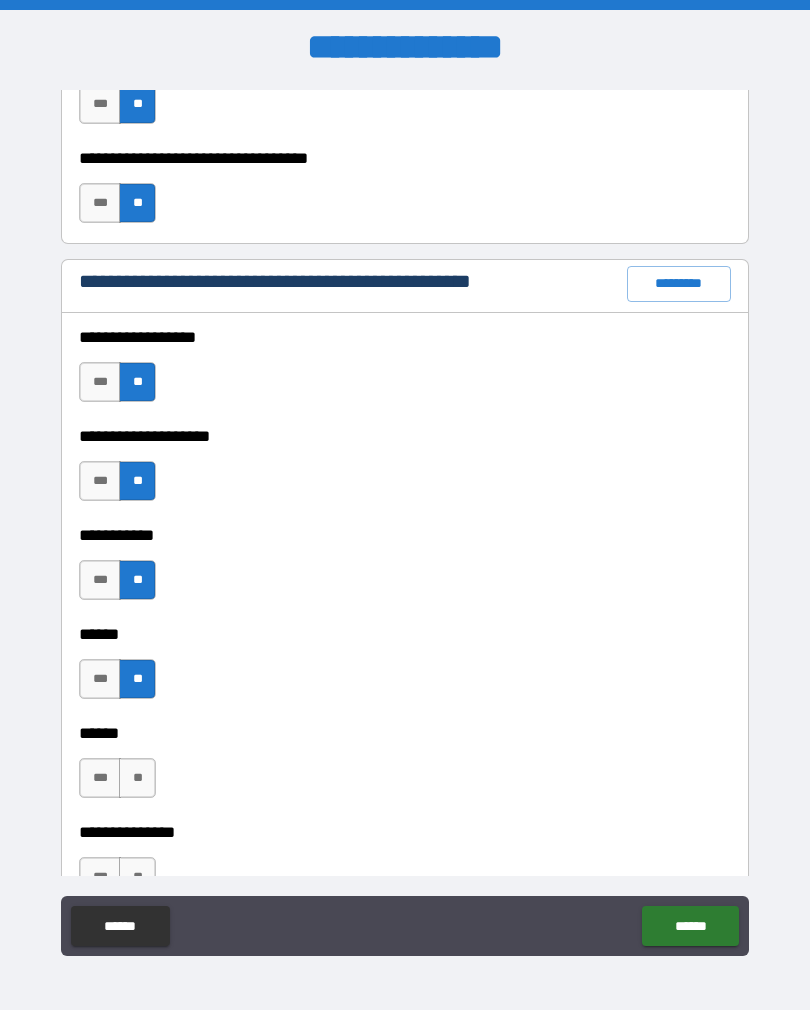 scroll, scrollTop: 2453, scrollLeft: 0, axis: vertical 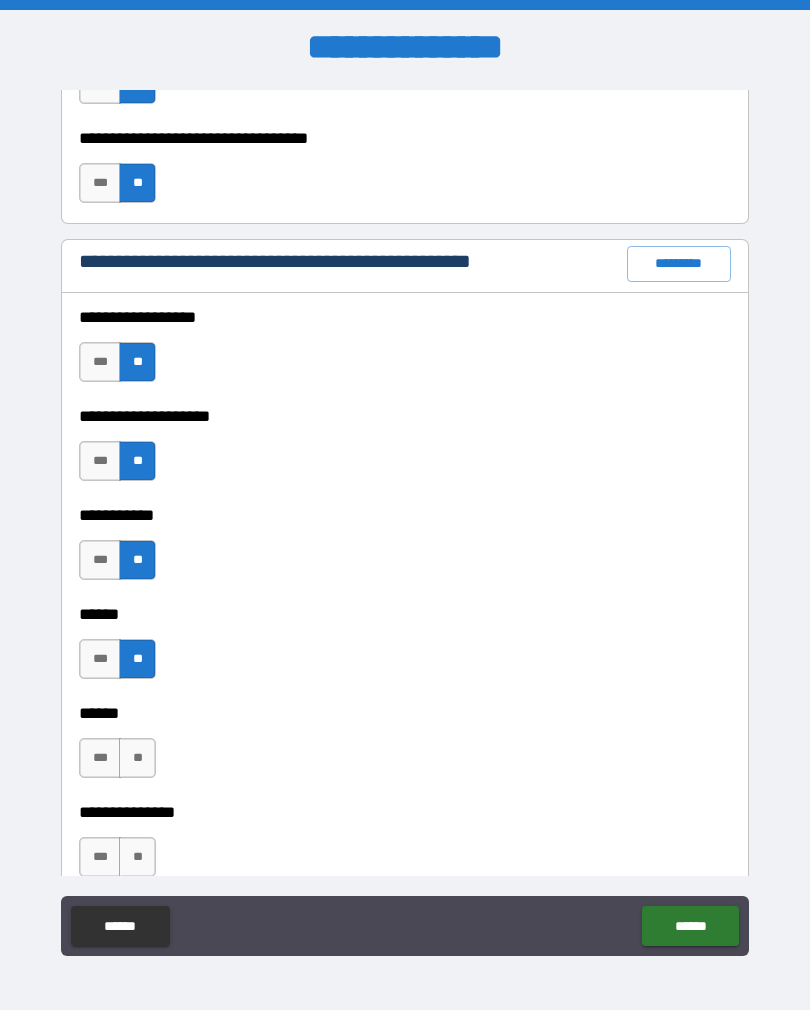 click on "**" at bounding box center (137, 758) 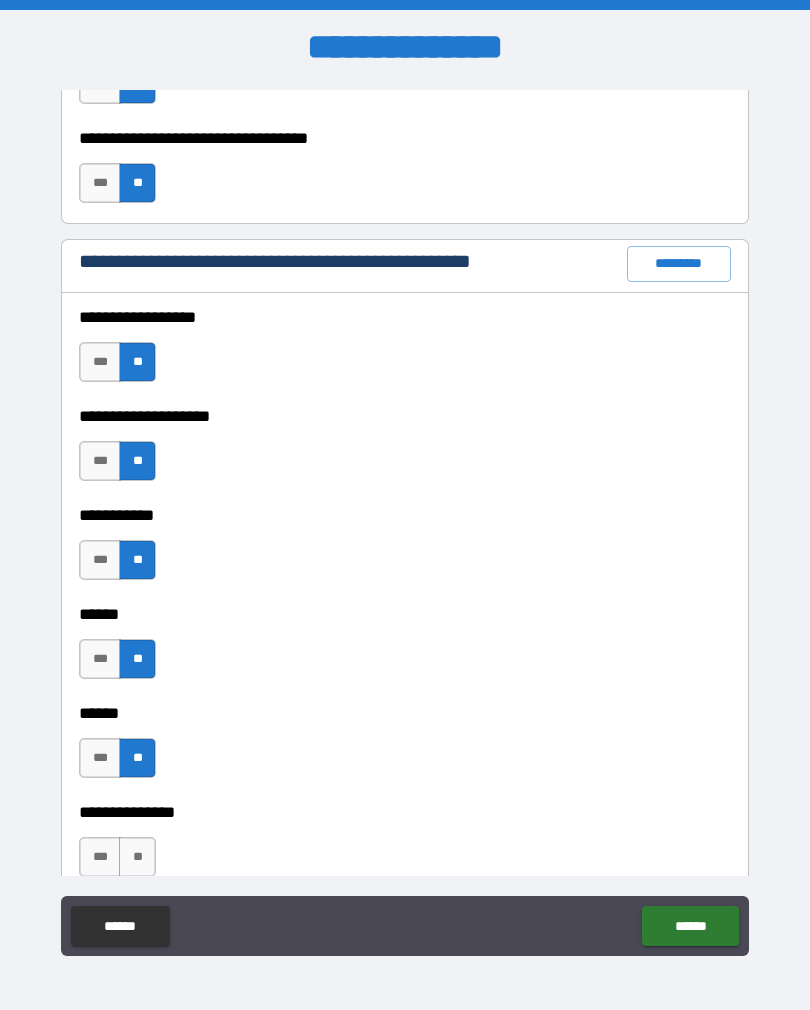 click on "**" at bounding box center (137, 857) 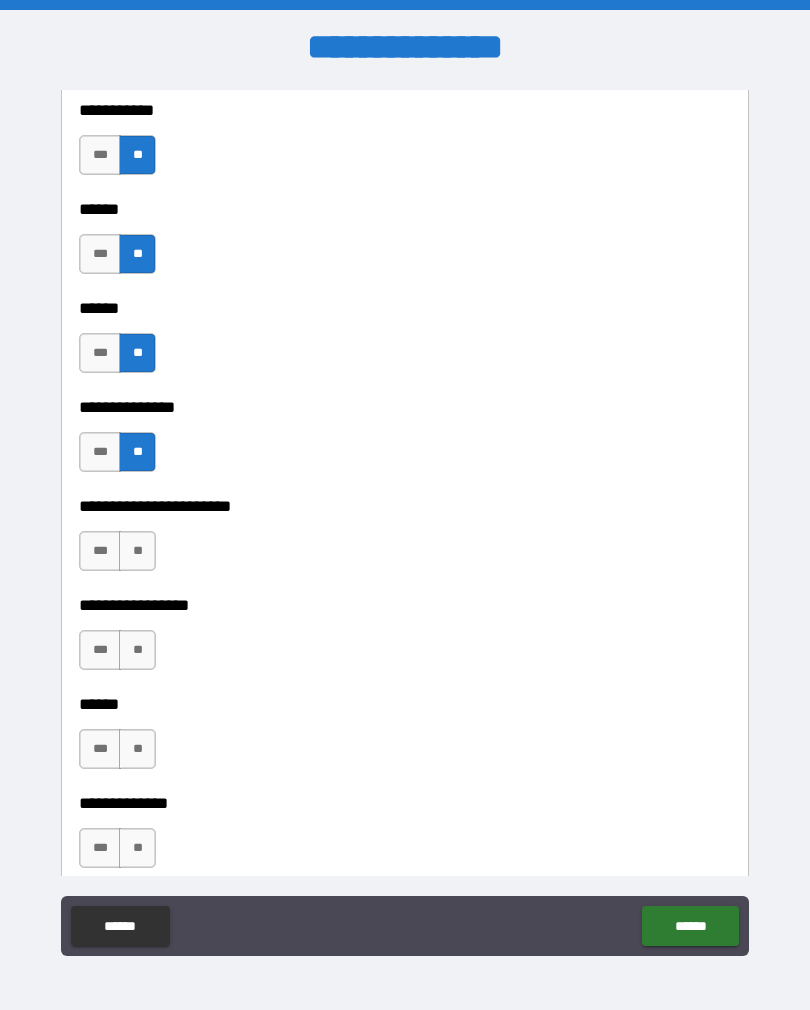 scroll, scrollTop: 2857, scrollLeft: 0, axis: vertical 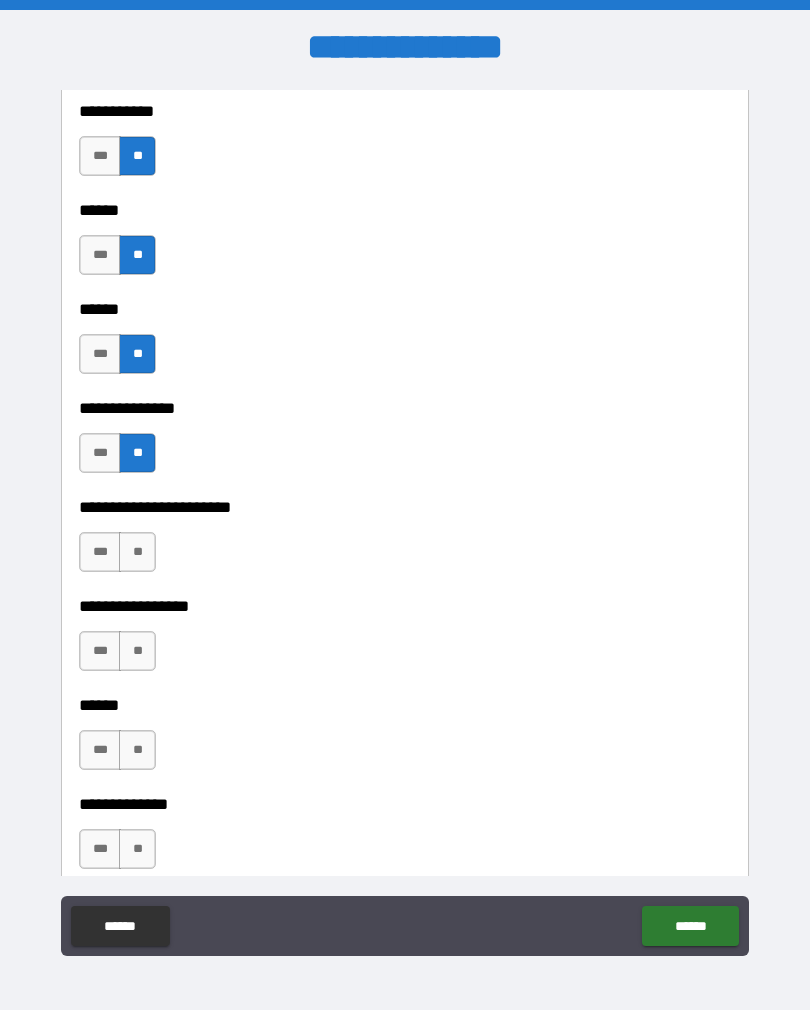 click on "**" at bounding box center (137, 552) 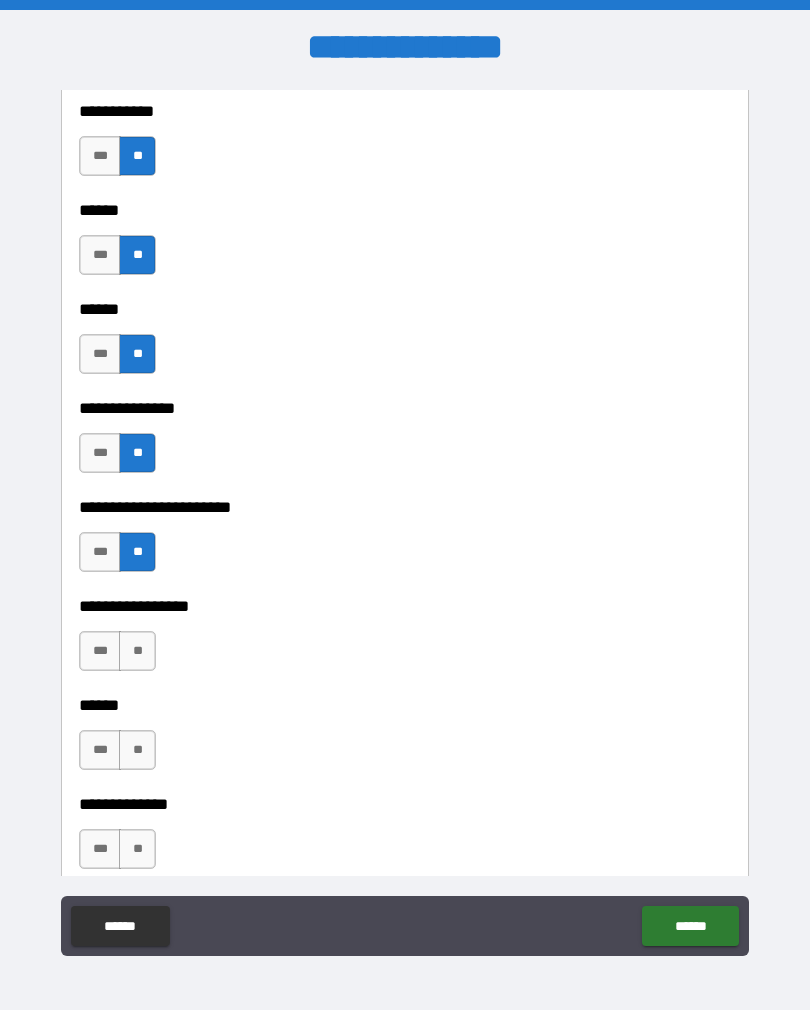 click on "**" at bounding box center [137, 651] 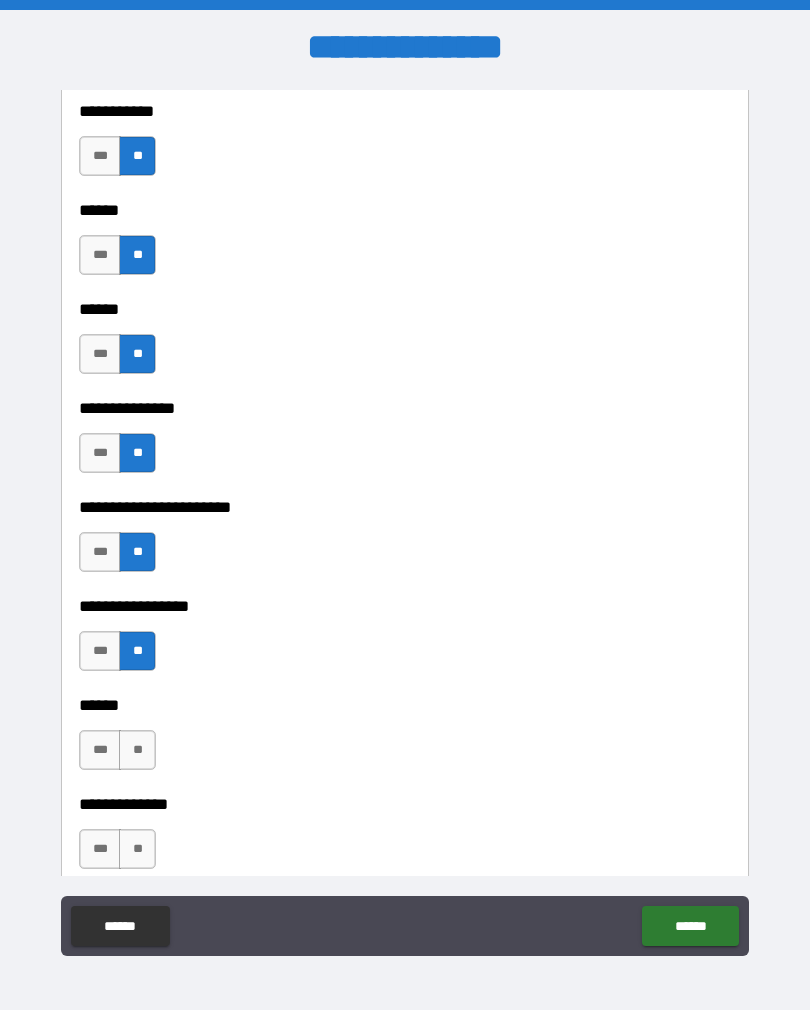 click on "**" at bounding box center (137, 750) 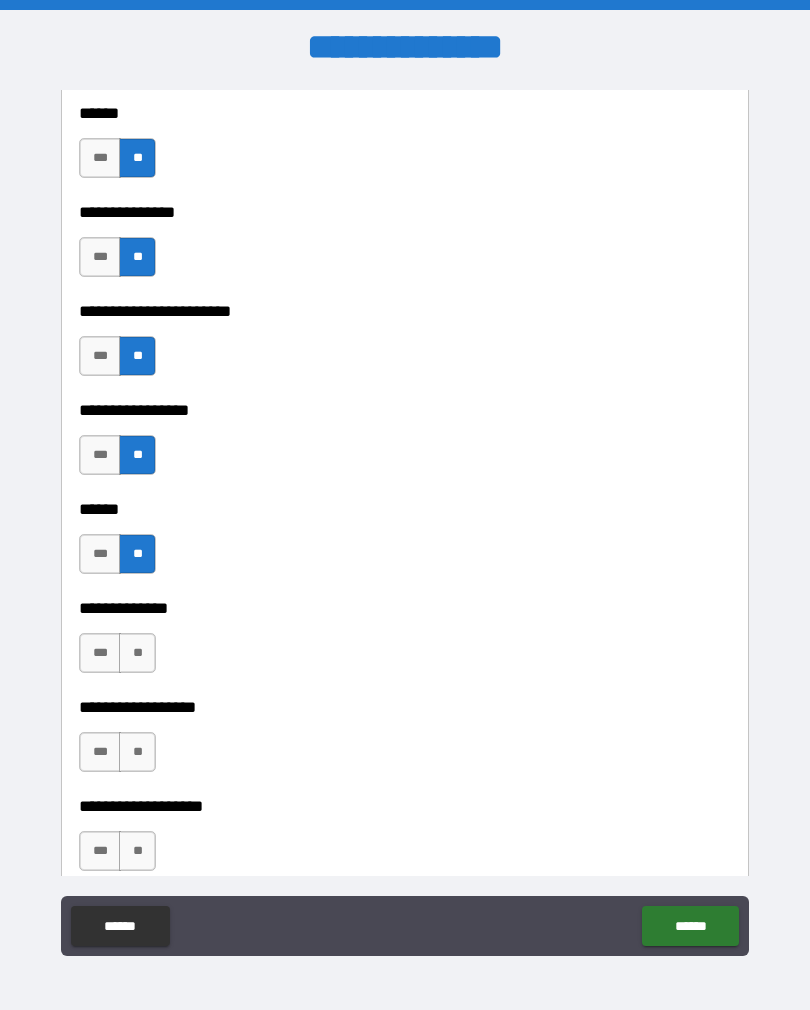 scroll, scrollTop: 3061, scrollLeft: 0, axis: vertical 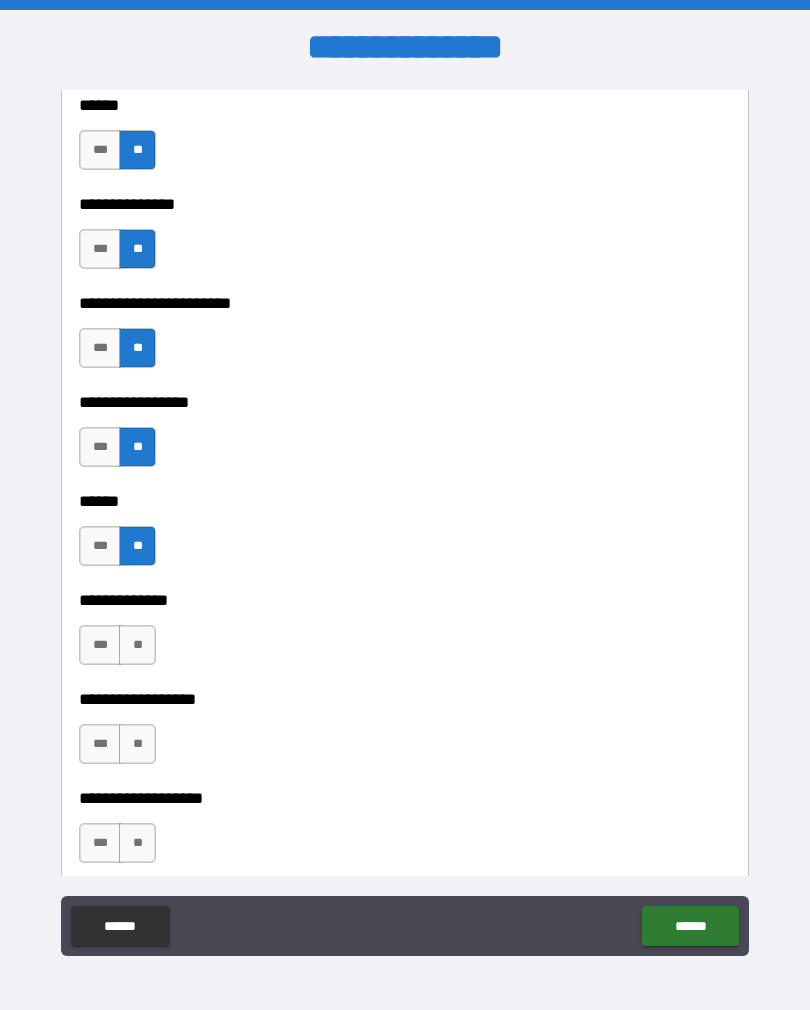 click on "**" at bounding box center [137, 645] 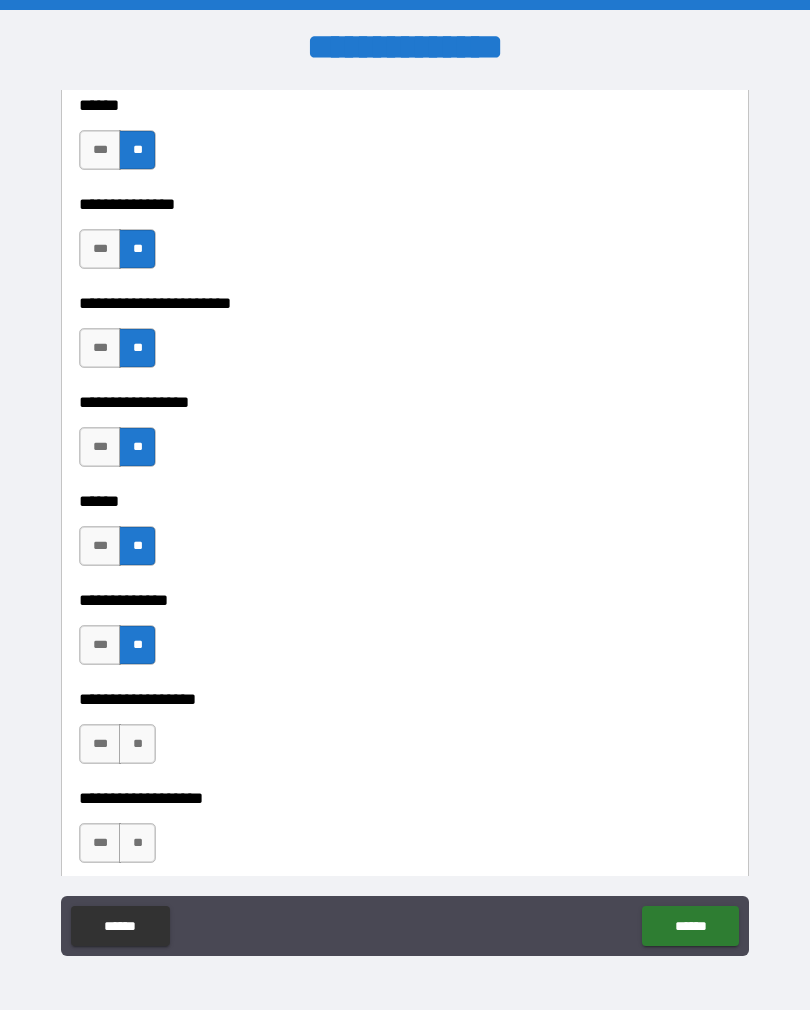click on "**" at bounding box center (137, 744) 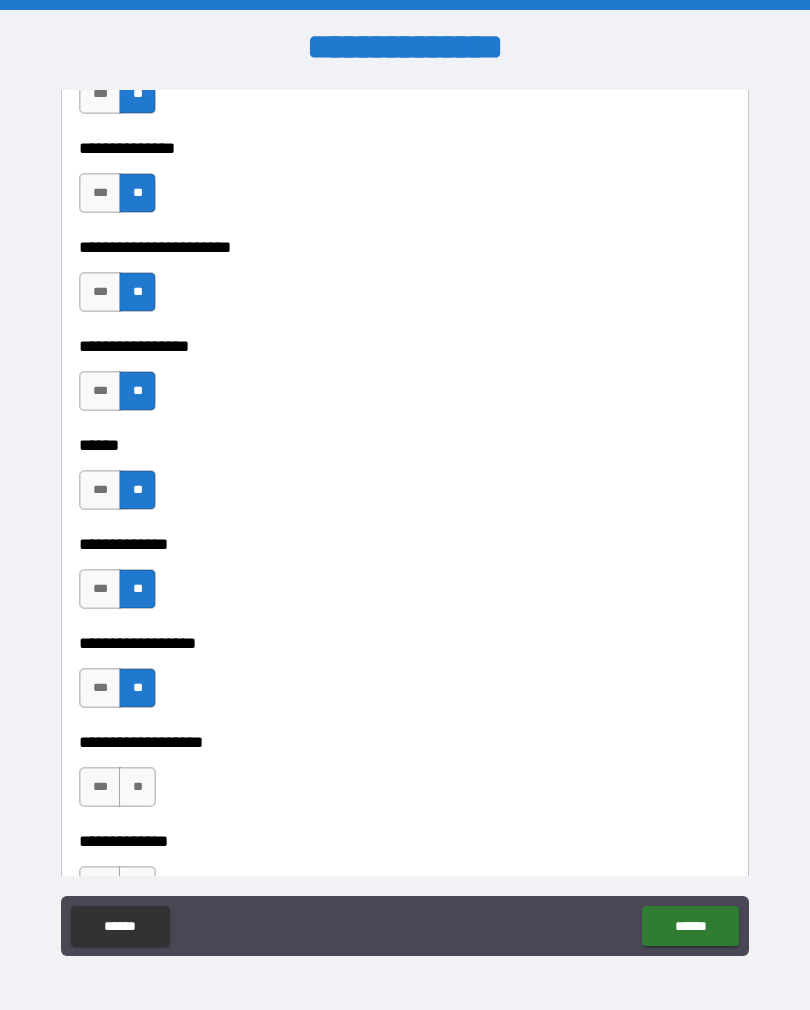 scroll, scrollTop: 3159, scrollLeft: 0, axis: vertical 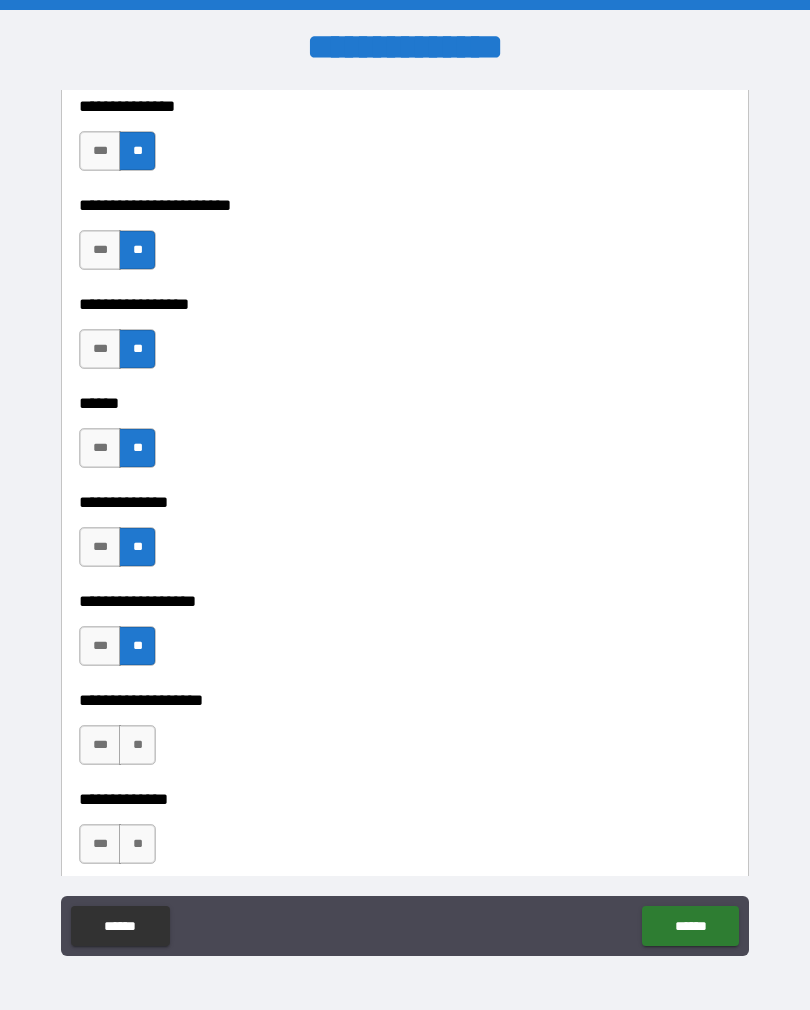 click on "**" at bounding box center (137, 745) 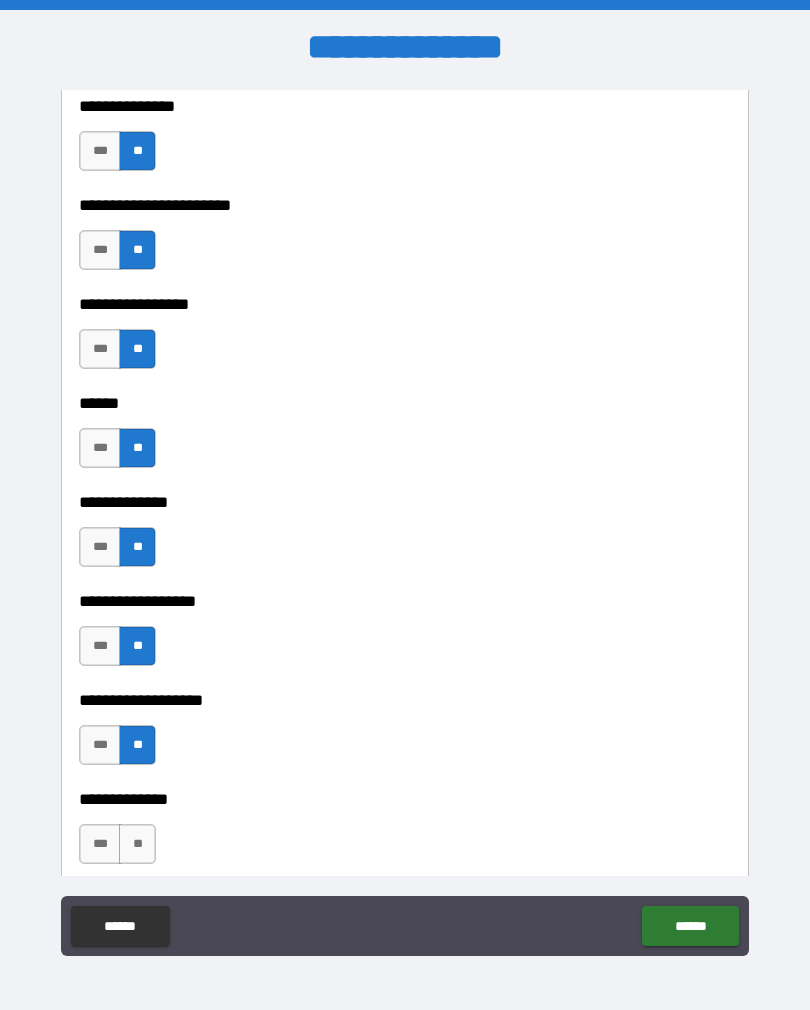 click on "**" at bounding box center [137, 844] 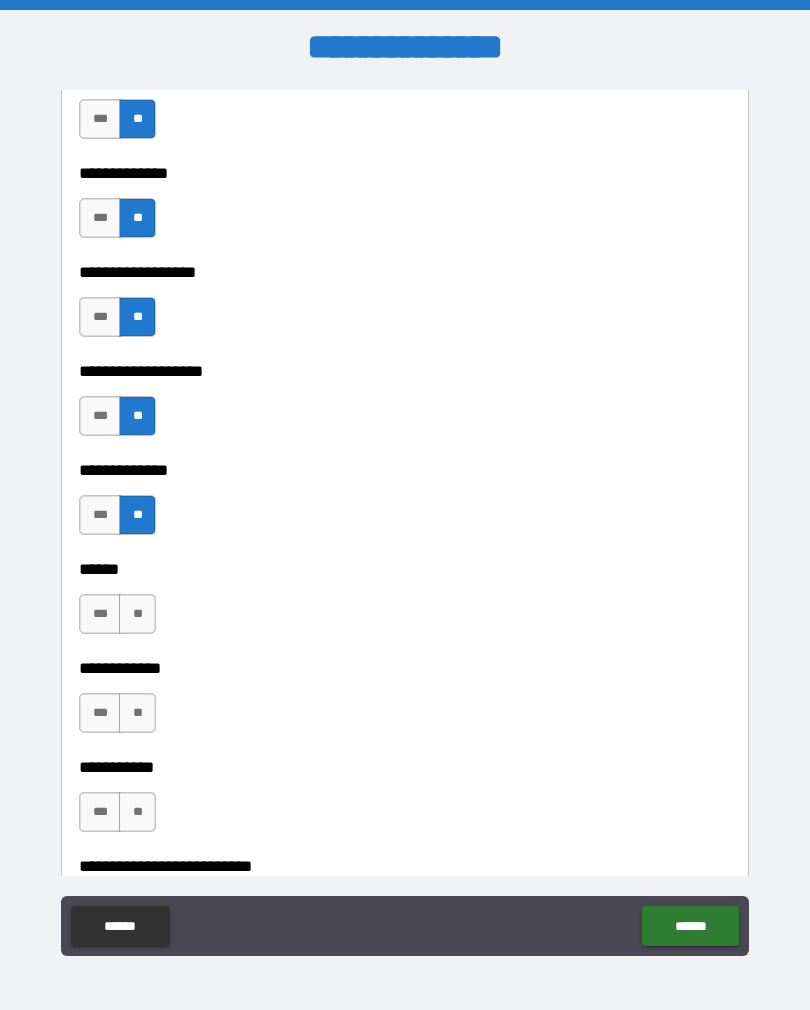 scroll, scrollTop: 3487, scrollLeft: 0, axis: vertical 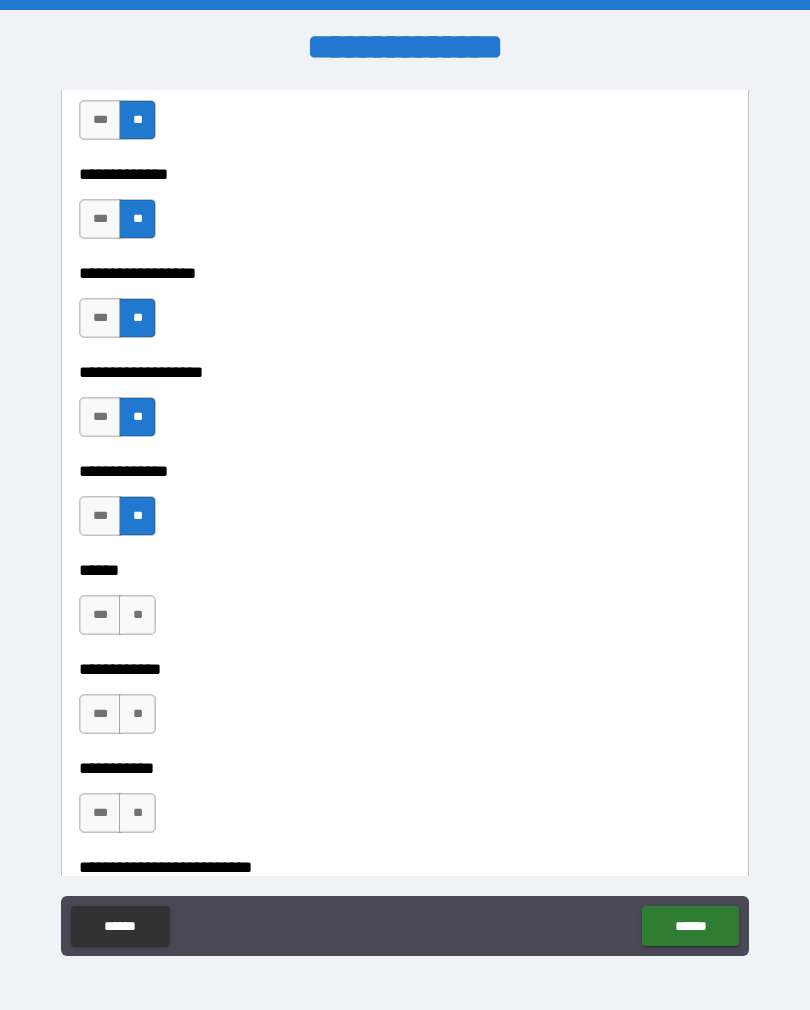 click on "**" at bounding box center [137, 615] 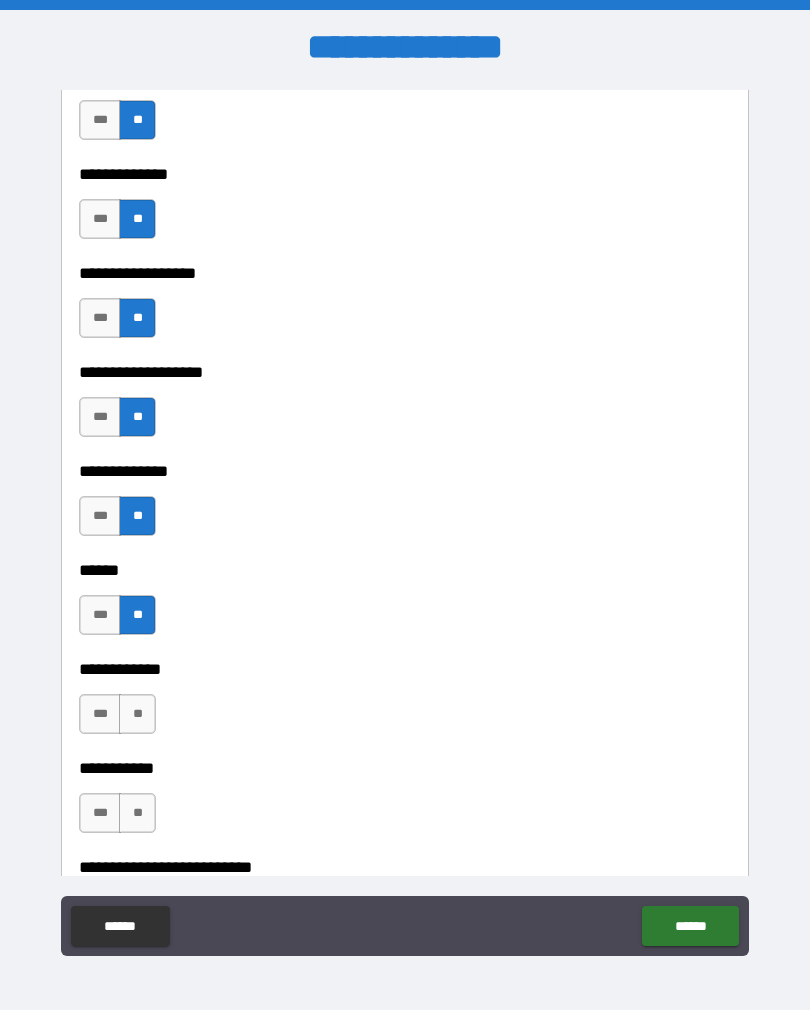 click on "**" at bounding box center (137, 714) 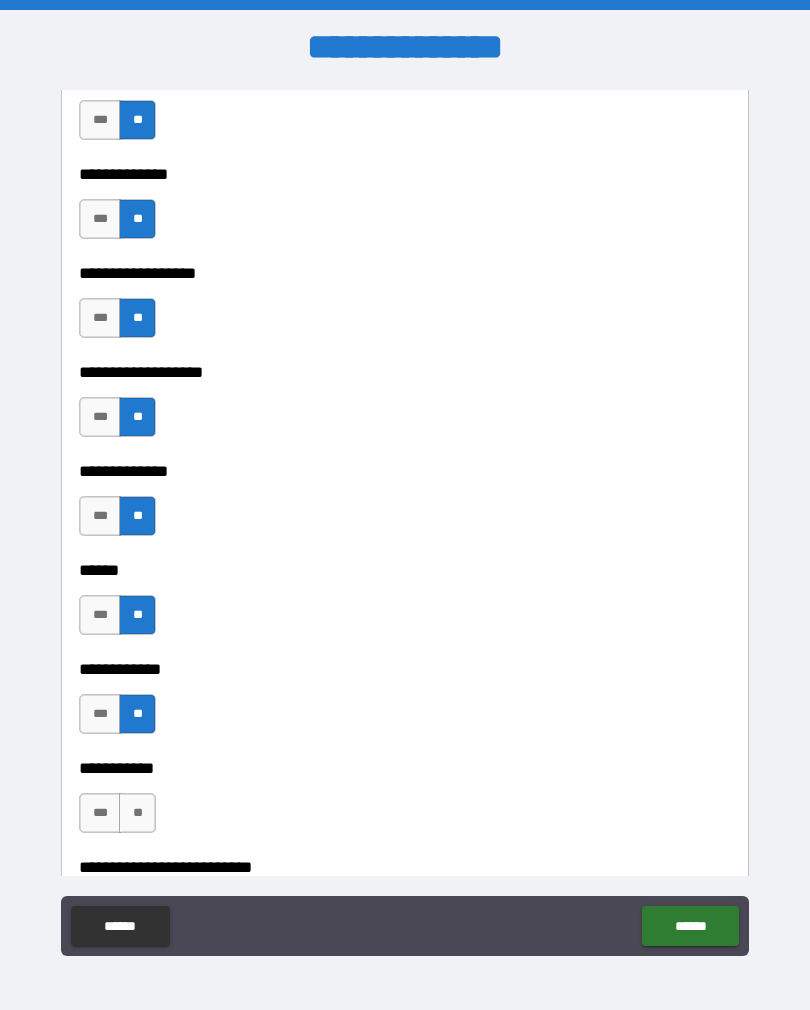 click on "**" at bounding box center [137, 813] 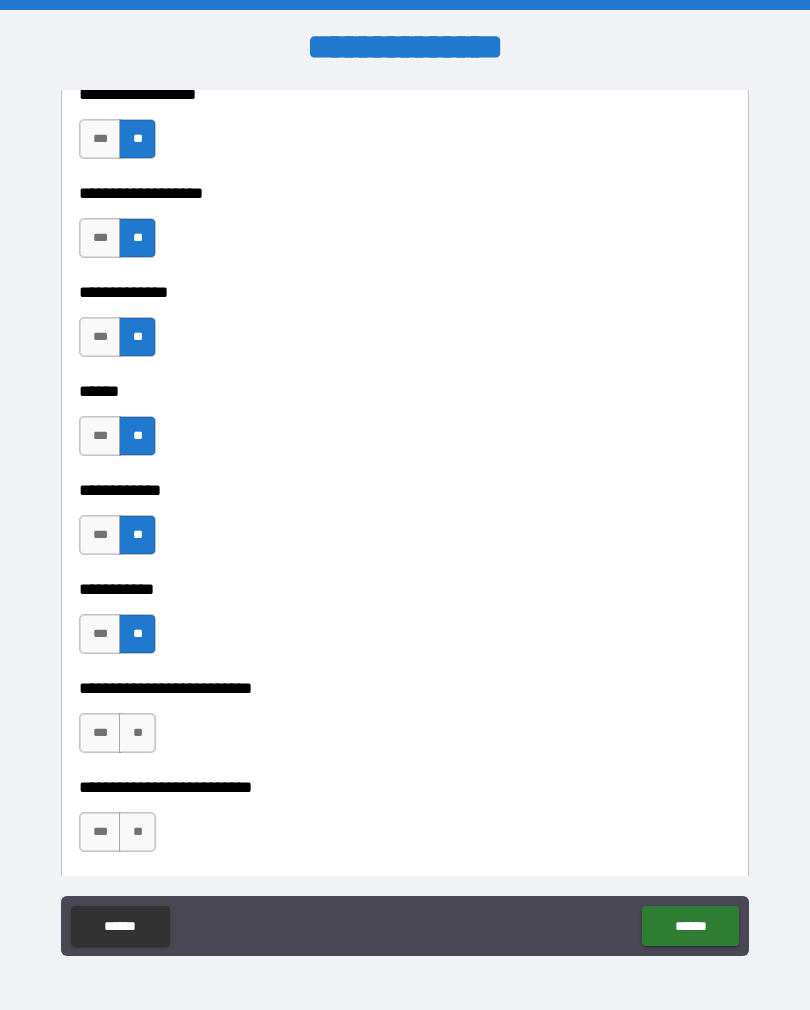 scroll, scrollTop: 3687, scrollLeft: 0, axis: vertical 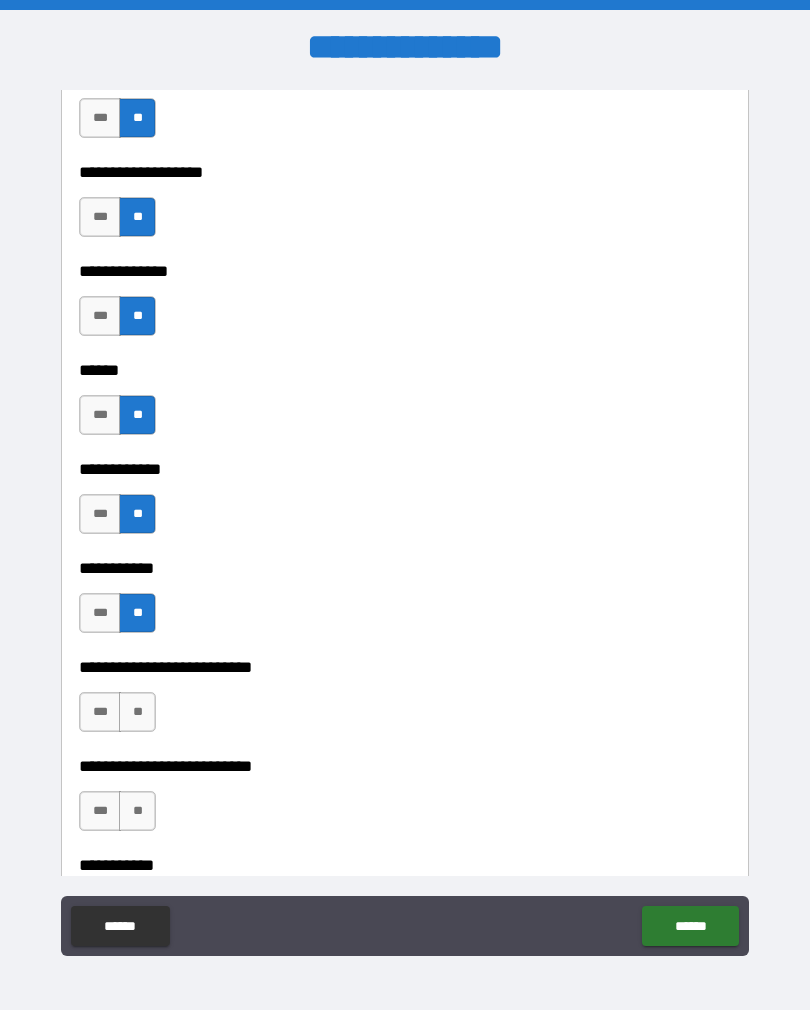 click on "**" at bounding box center [137, 712] 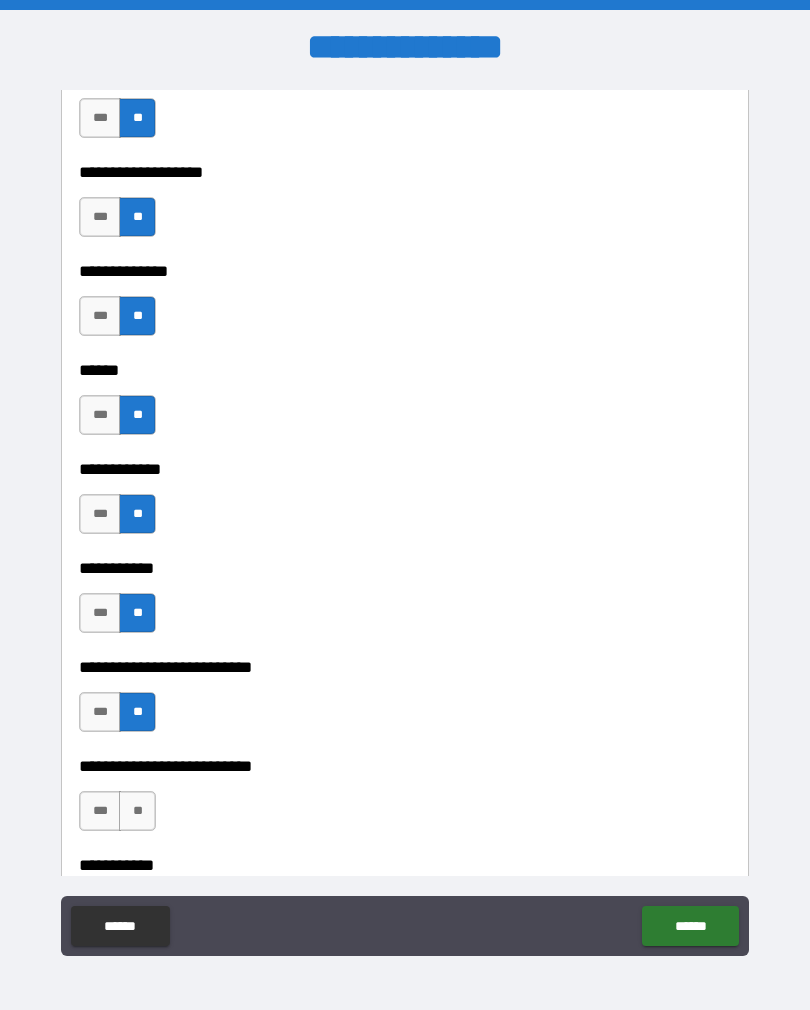 click on "**" at bounding box center [137, 811] 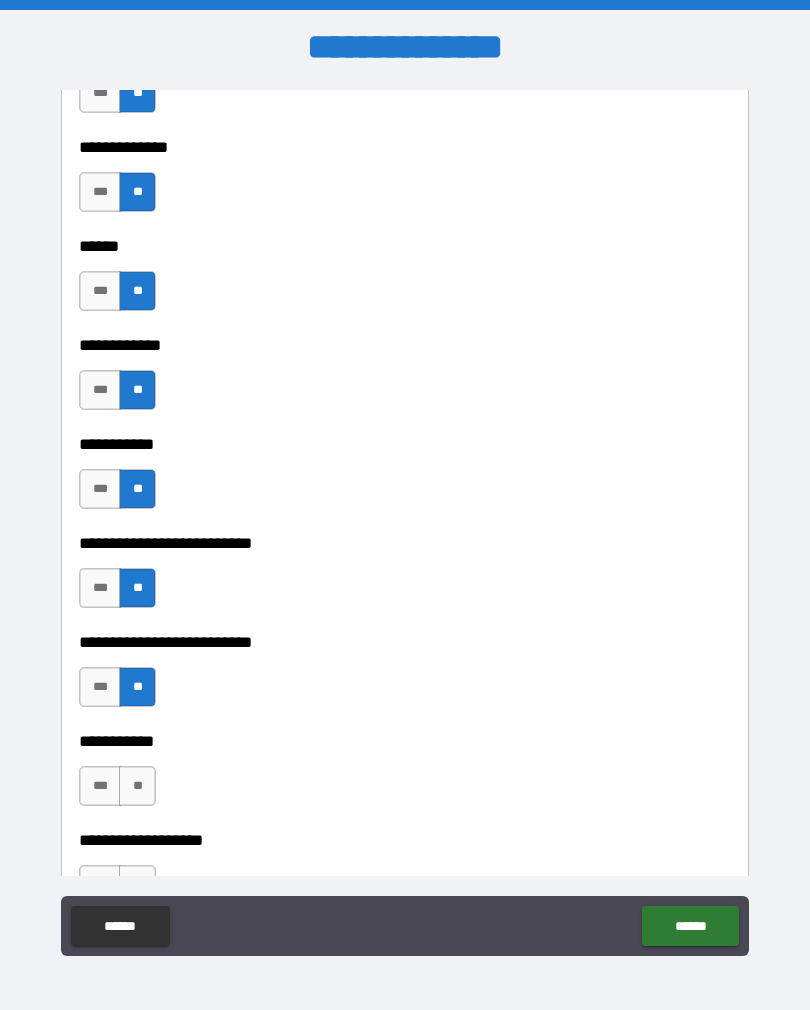 click on "**" at bounding box center (137, 786) 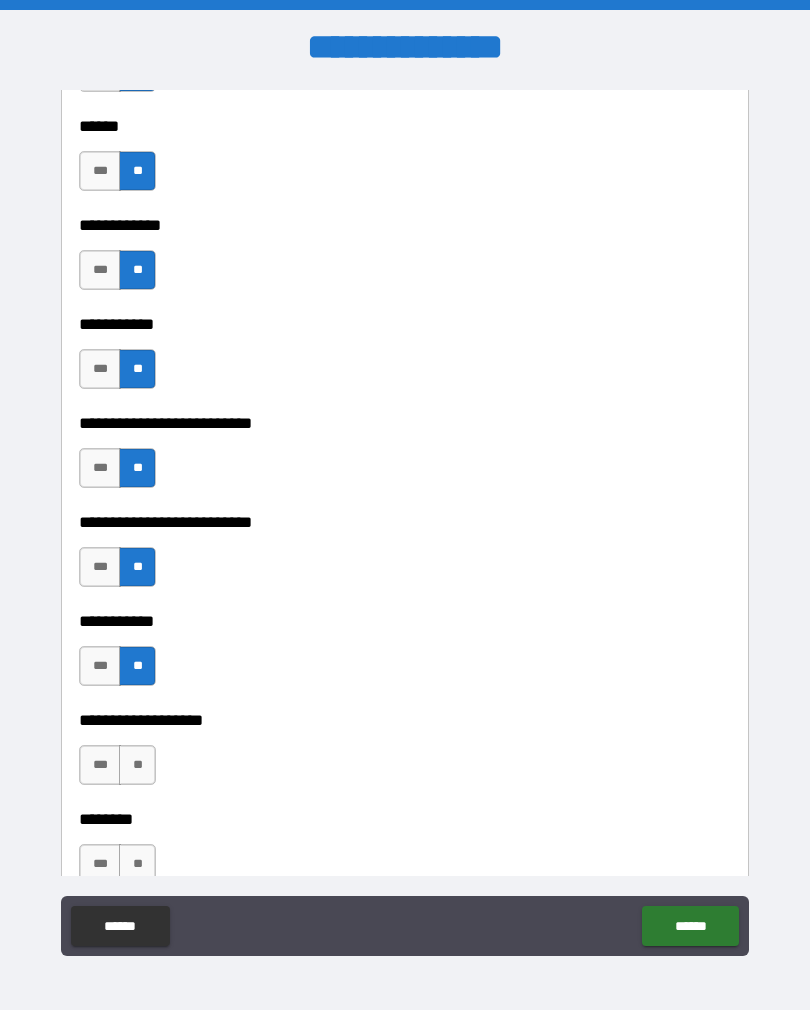 scroll, scrollTop: 3940, scrollLeft: 0, axis: vertical 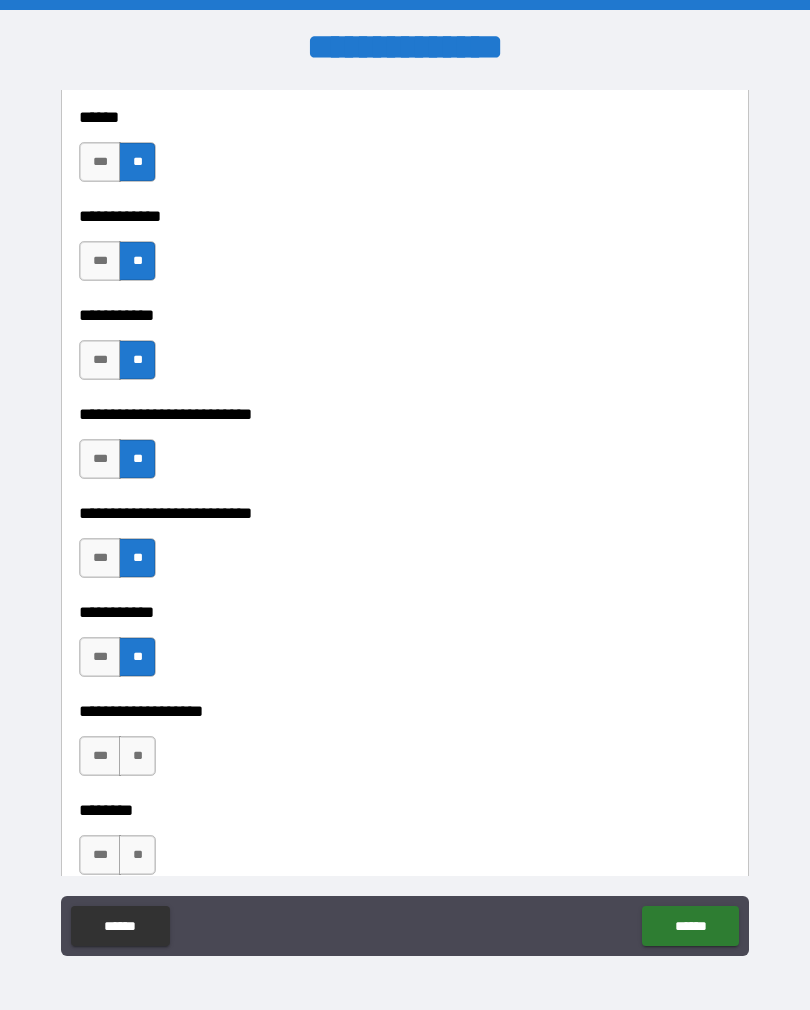 click on "**" at bounding box center [137, 756] 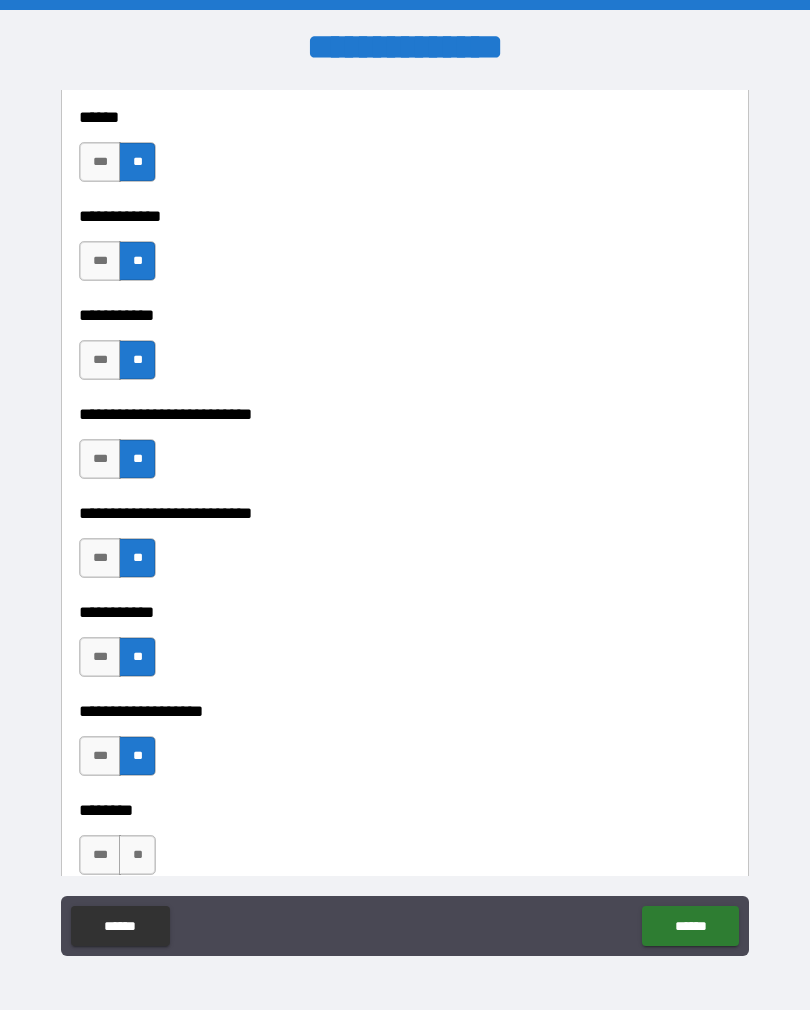 click on "**" at bounding box center (137, 855) 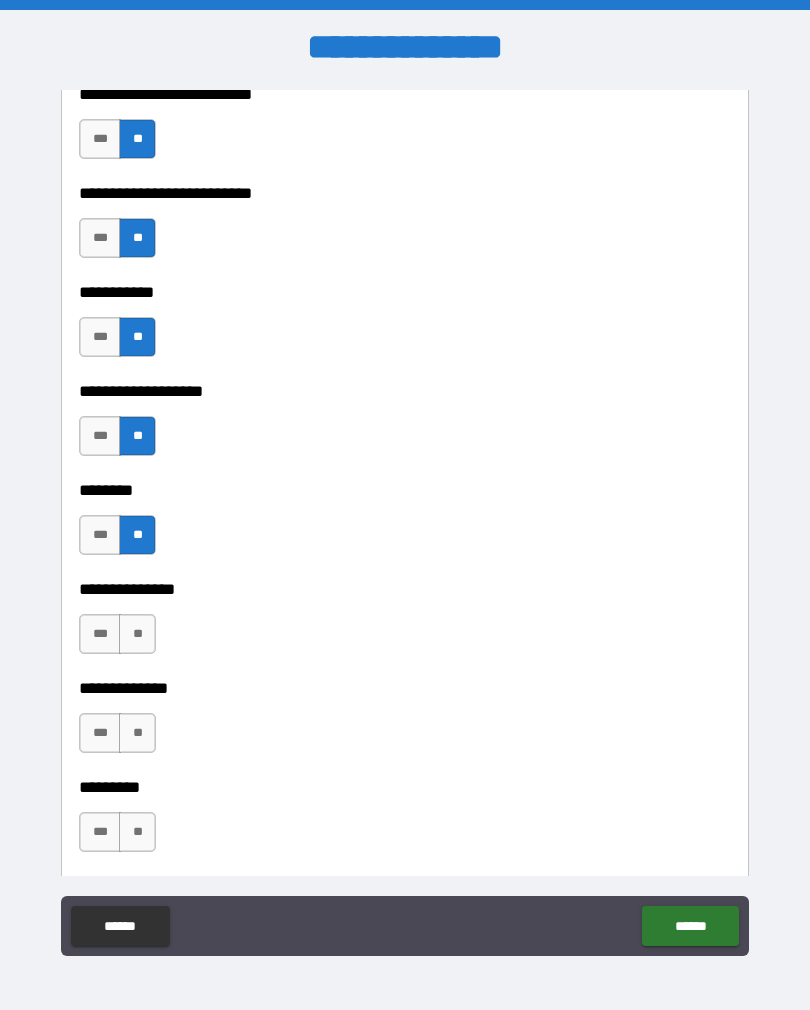 scroll, scrollTop: 4363, scrollLeft: 0, axis: vertical 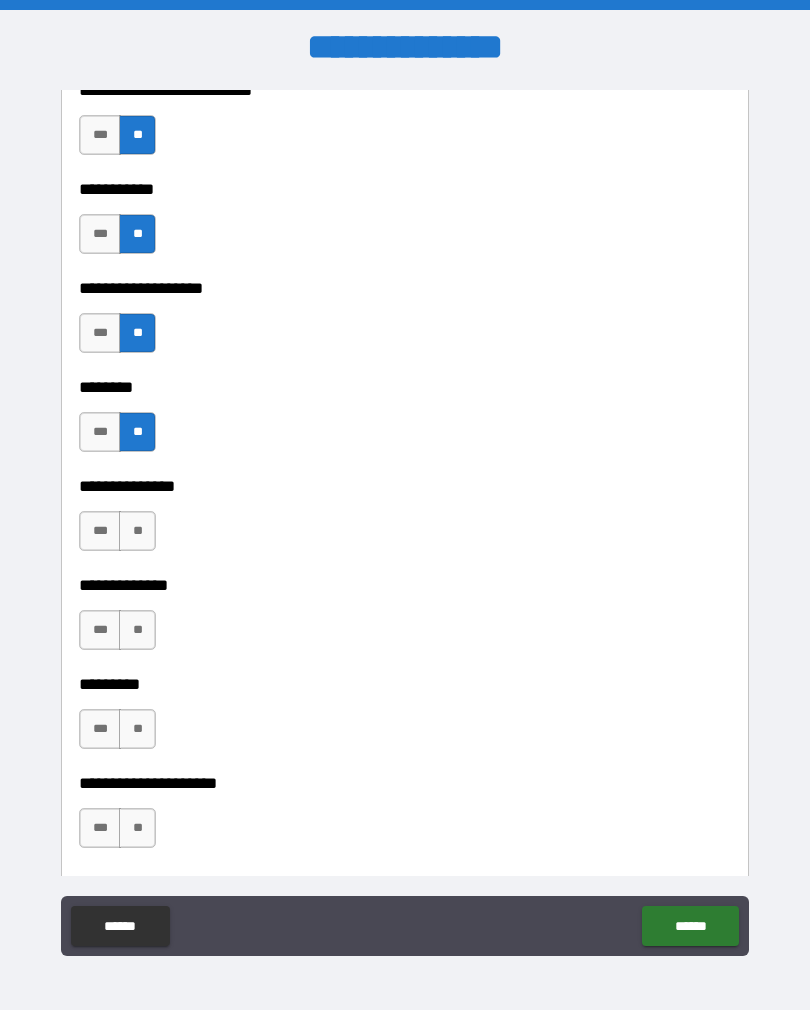 click on "**" at bounding box center [137, 531] 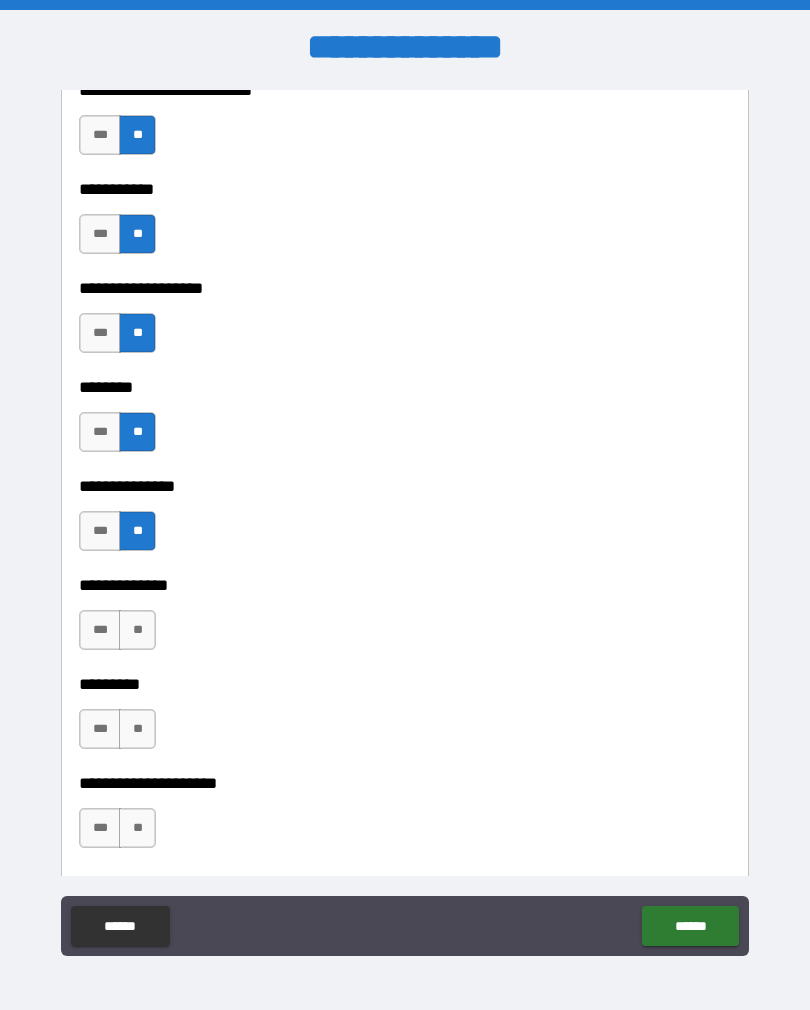 click on "**" at bounding box center (137, 630) 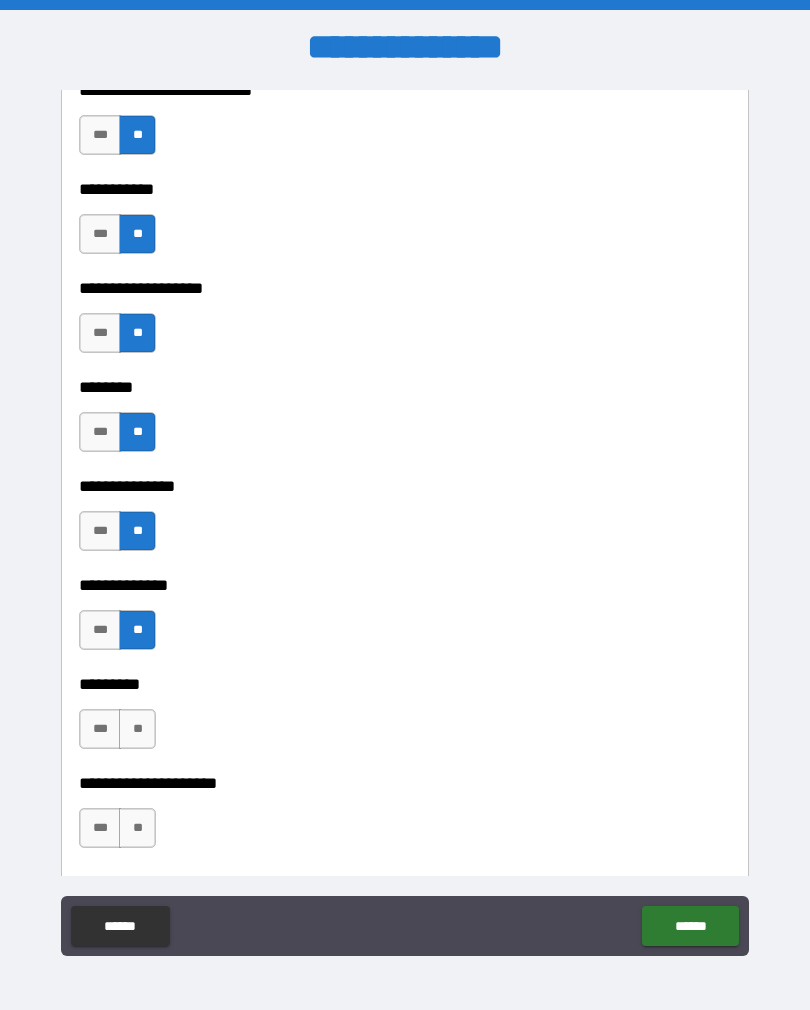 click on "**" at bounding box center (137, 729) 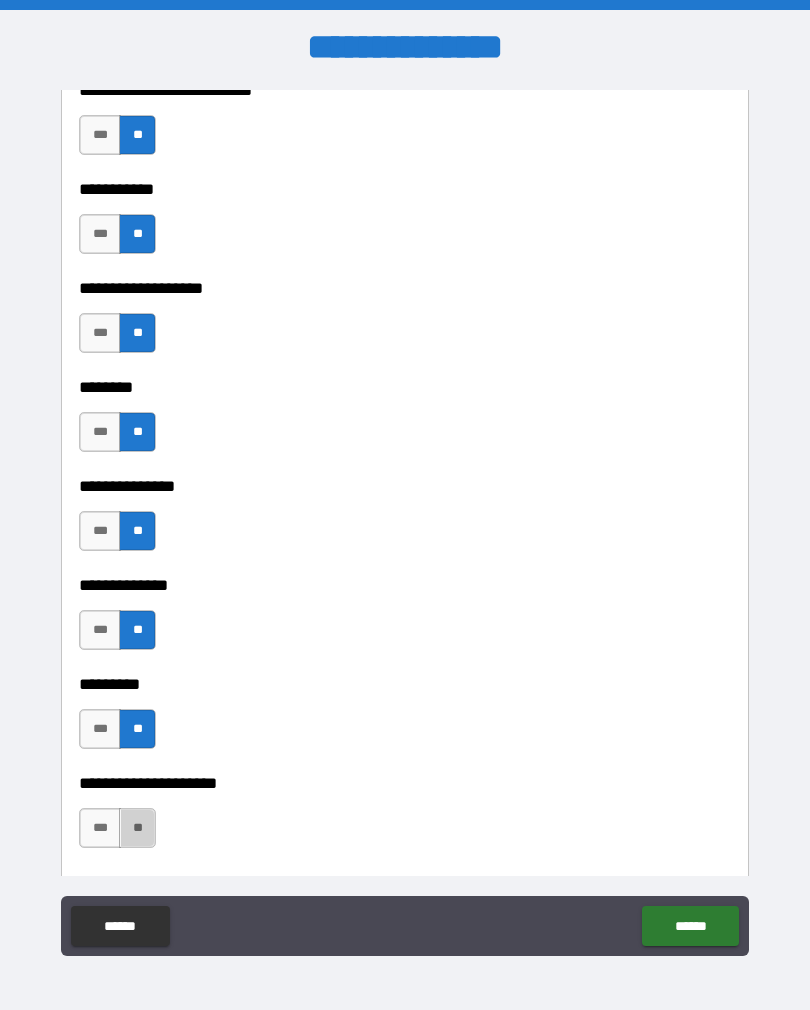 click on "**" at bounding box center [137, 828] 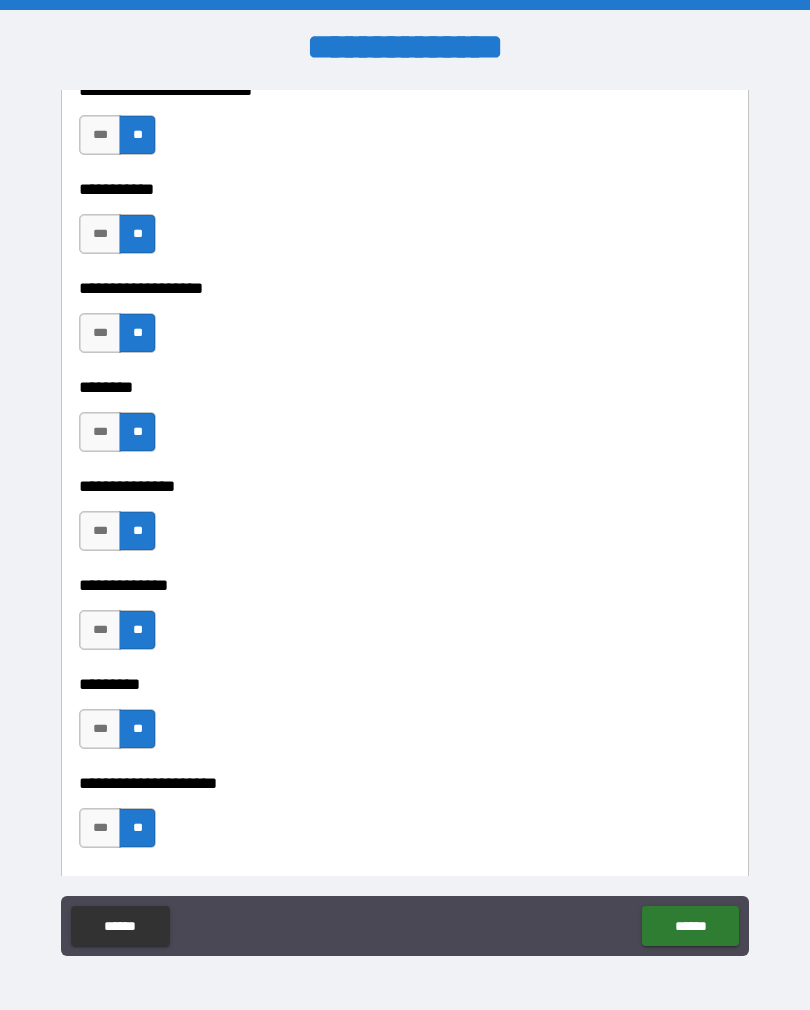 click on "***" at bounding box center (100, 828) 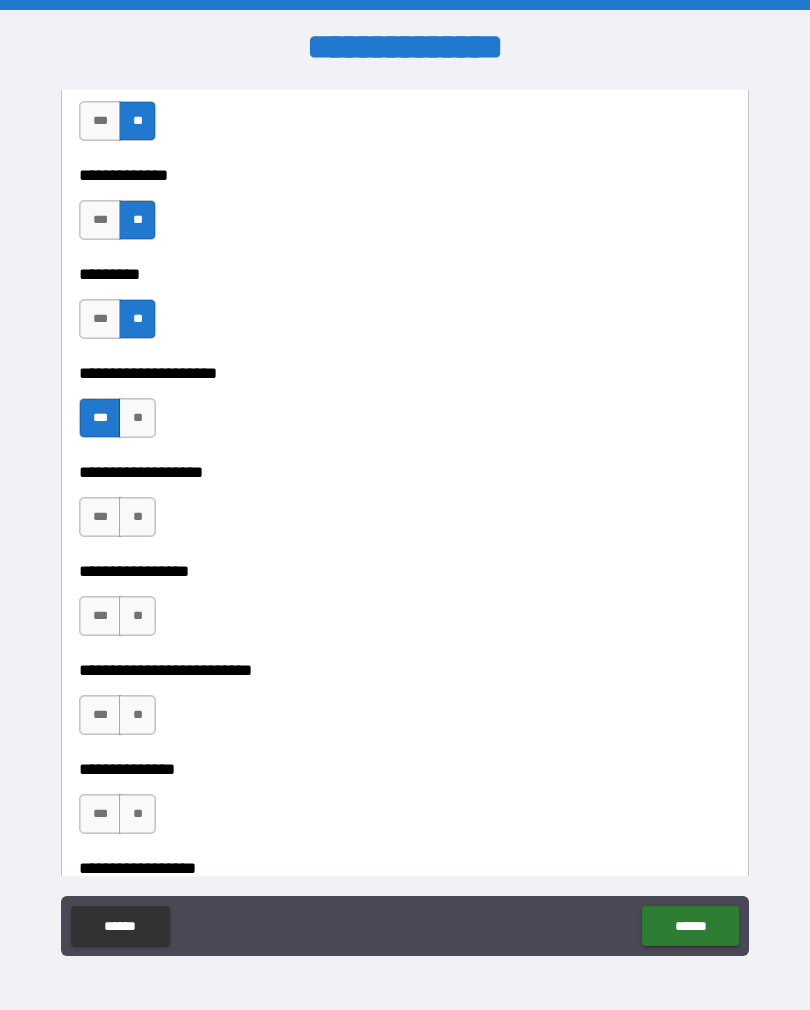 scroll, scrollTop: 4770, scrollLeft: 0, axis: vertical 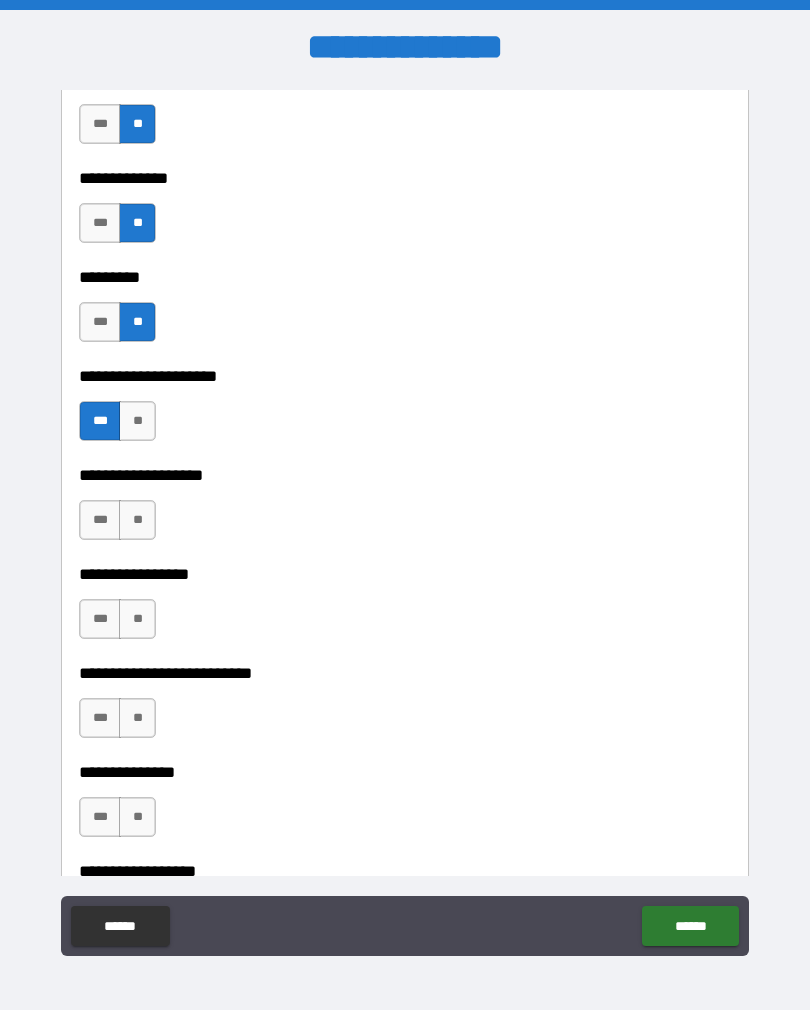 click on "**" at bounding box center [137, 520] 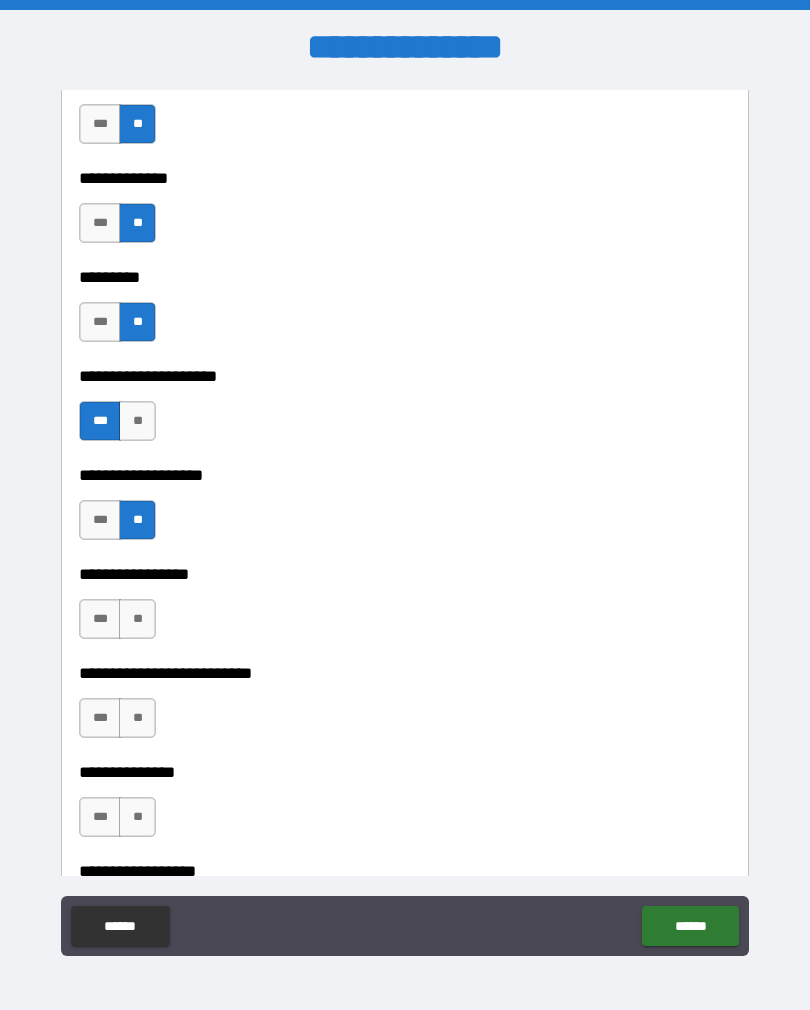 click on "**" at bounding box center (137, 619) 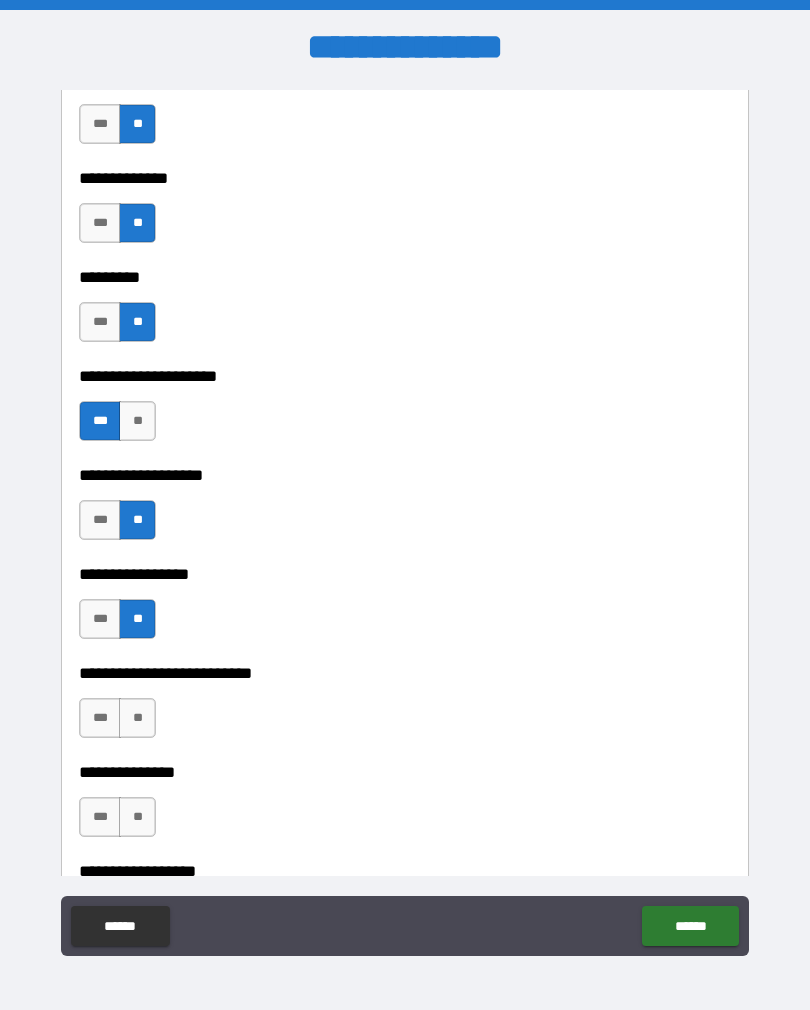 click on "**" at bounding box center [137, 718] 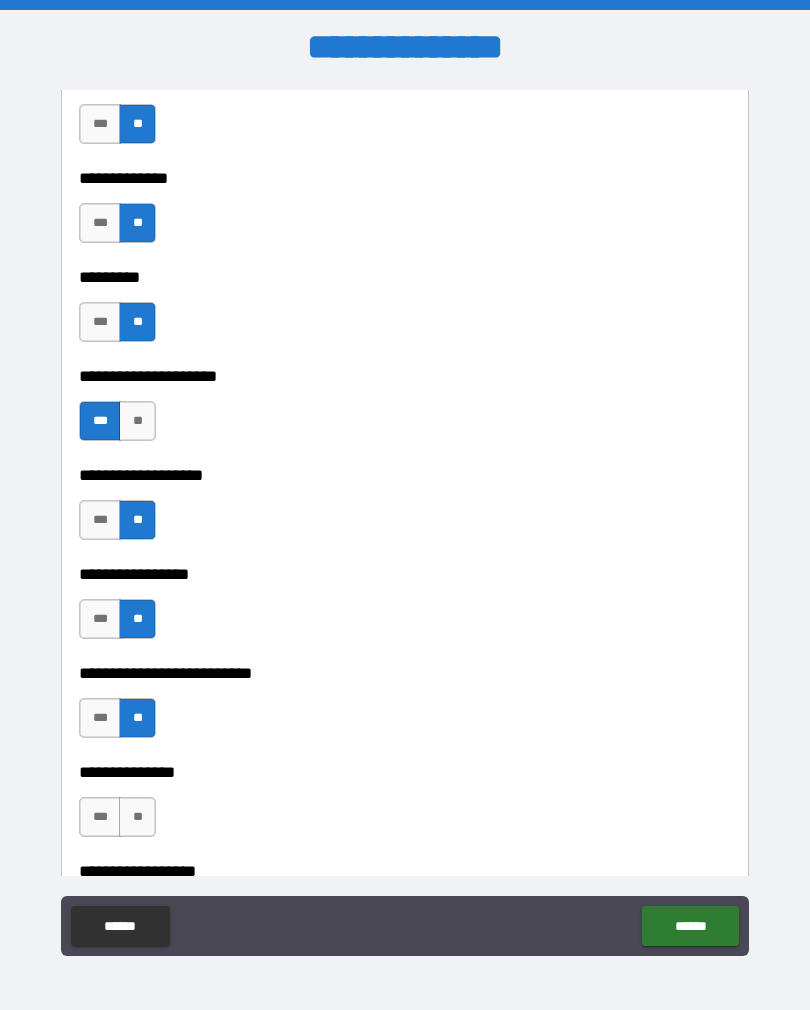 click on "**********" at bounding box center (405, 857) 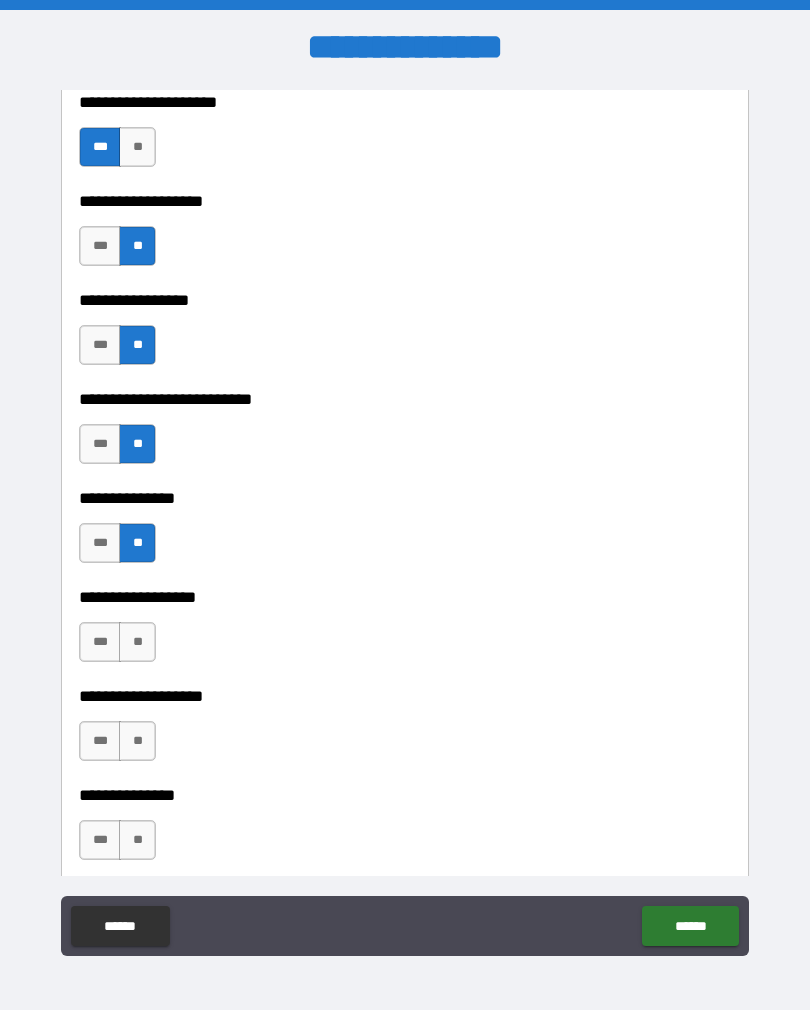 scroll, scrollTop: 5076, scrollLeft: 0, axis: vertical 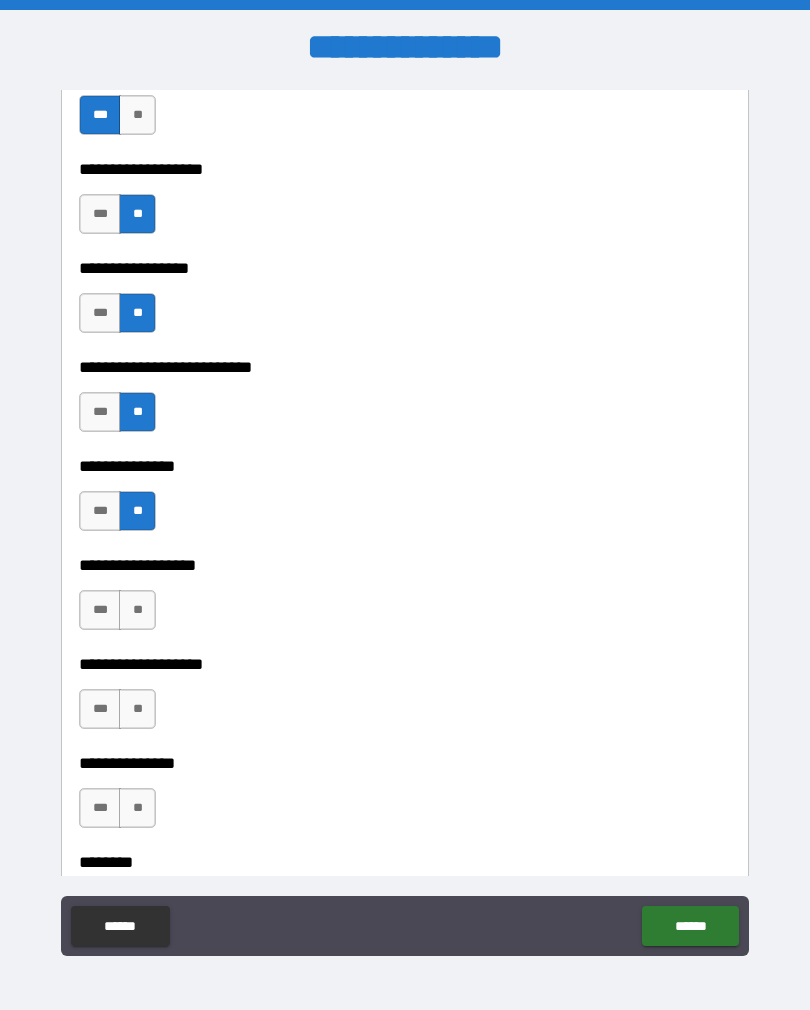 click on "**" at bounding box center [137, 610] 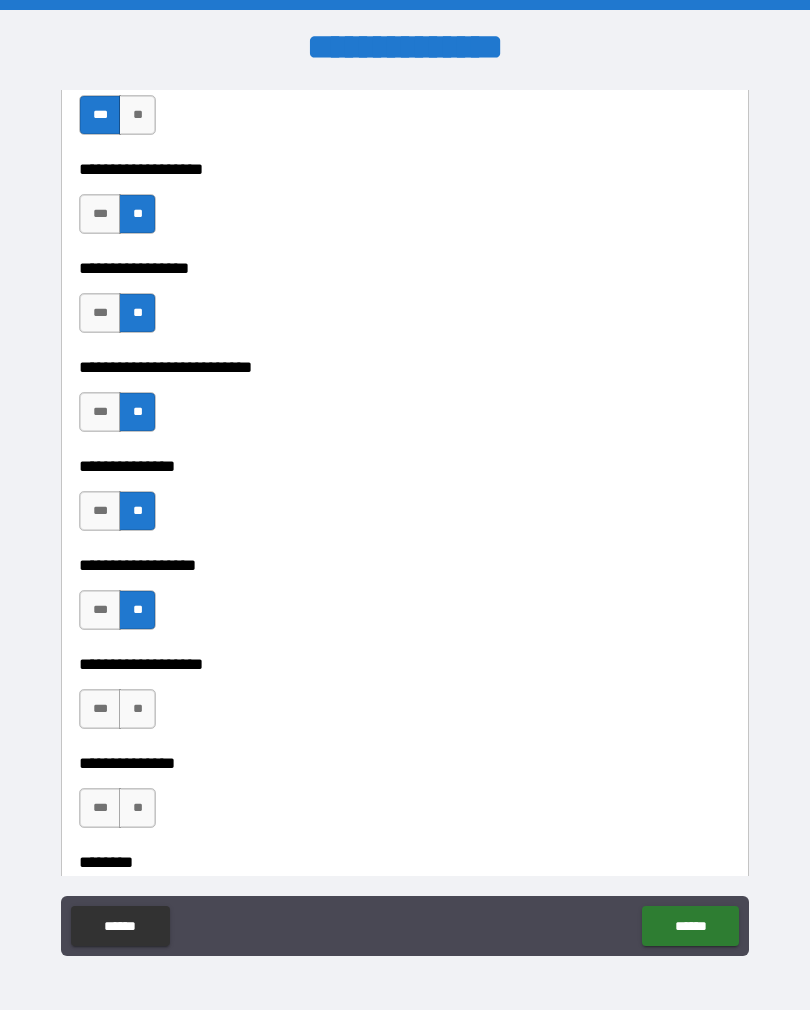 click on "**" at bounding box center [137, 709] 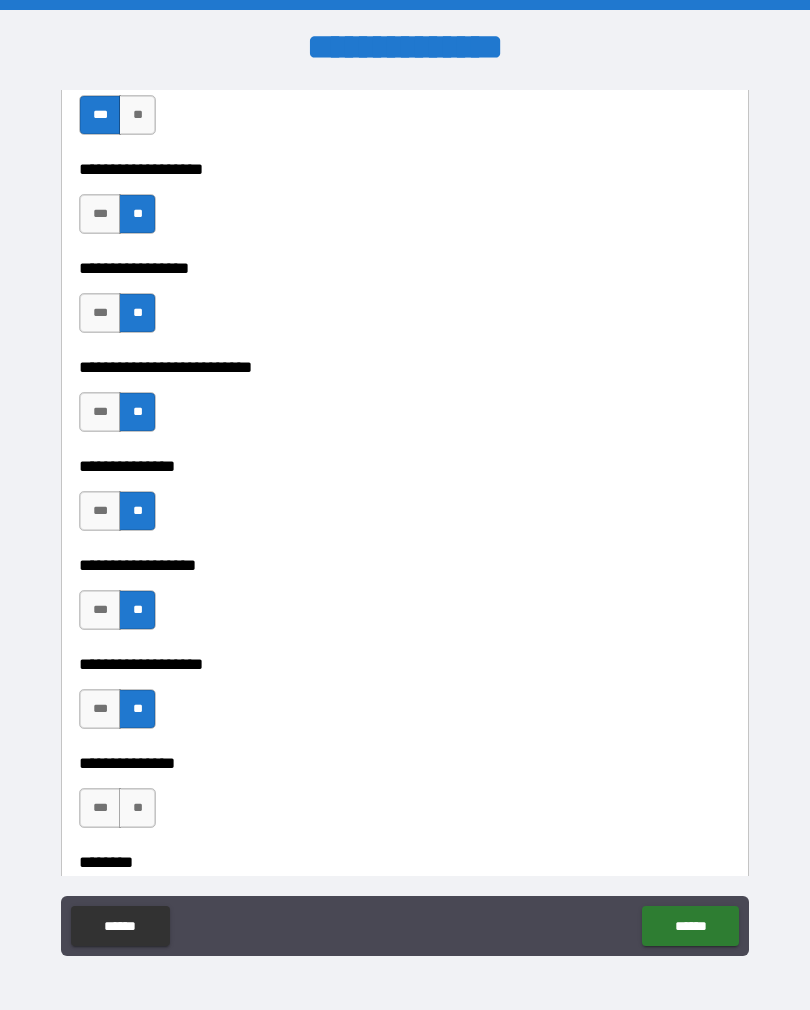 click on "**" at bounding box center [137, 808] 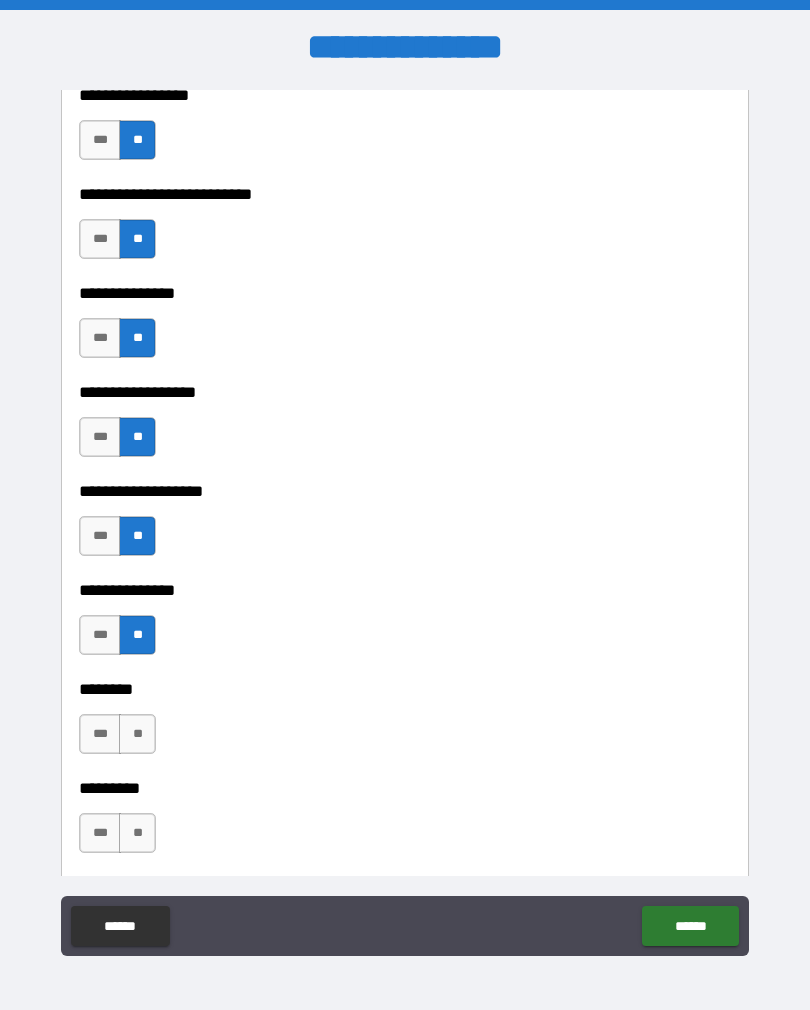 scroll, scrollTop: 5252, scrollLeft: 0, axis: vertical 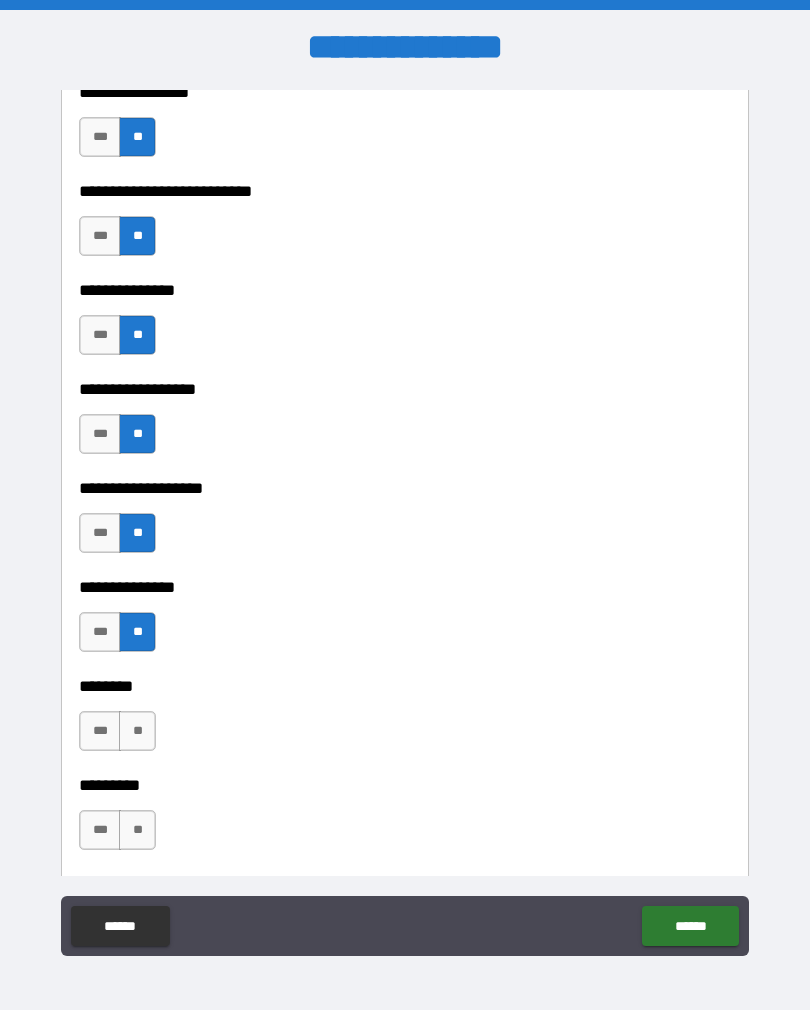 click on "**" at bounding box center (137, 731) 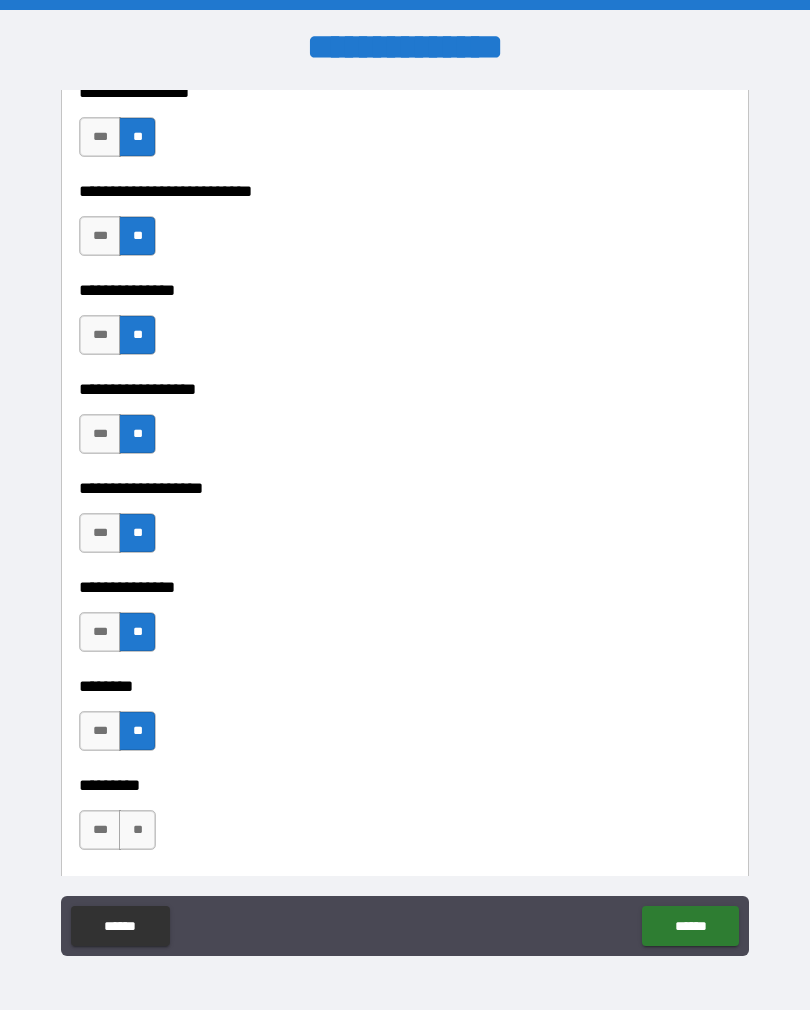 click on "**" at bounding box center (137, 830) 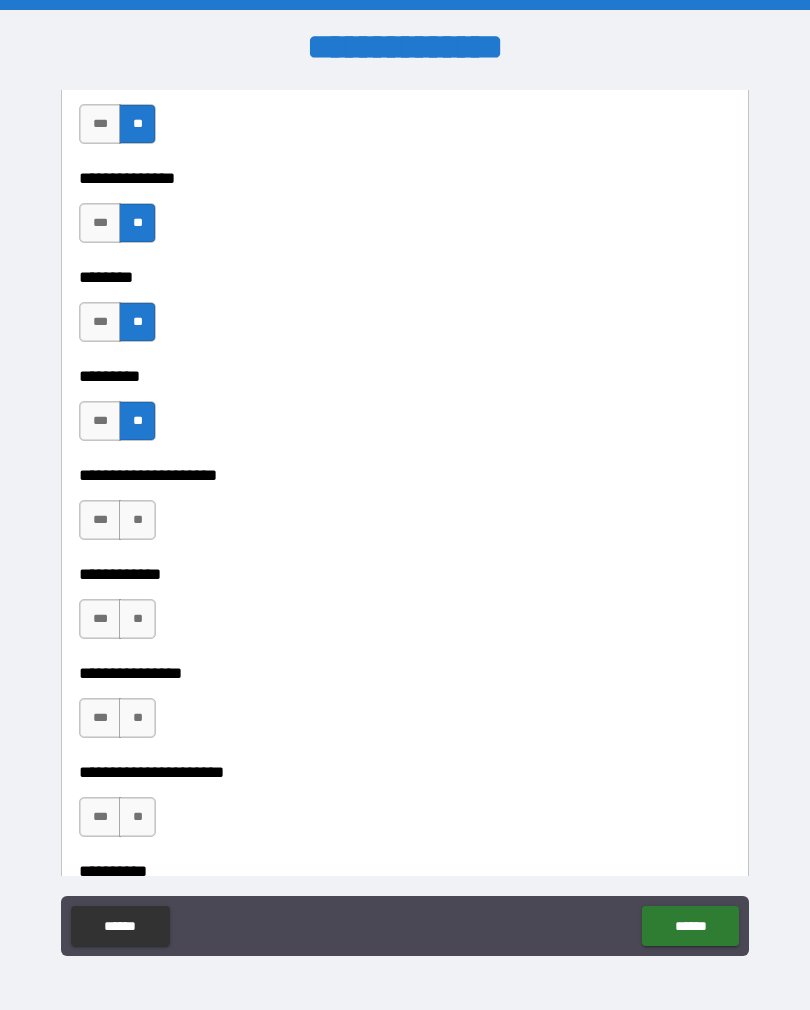 scroll, scrollTop: 5663, scrollLeft: 0, axis: vertical 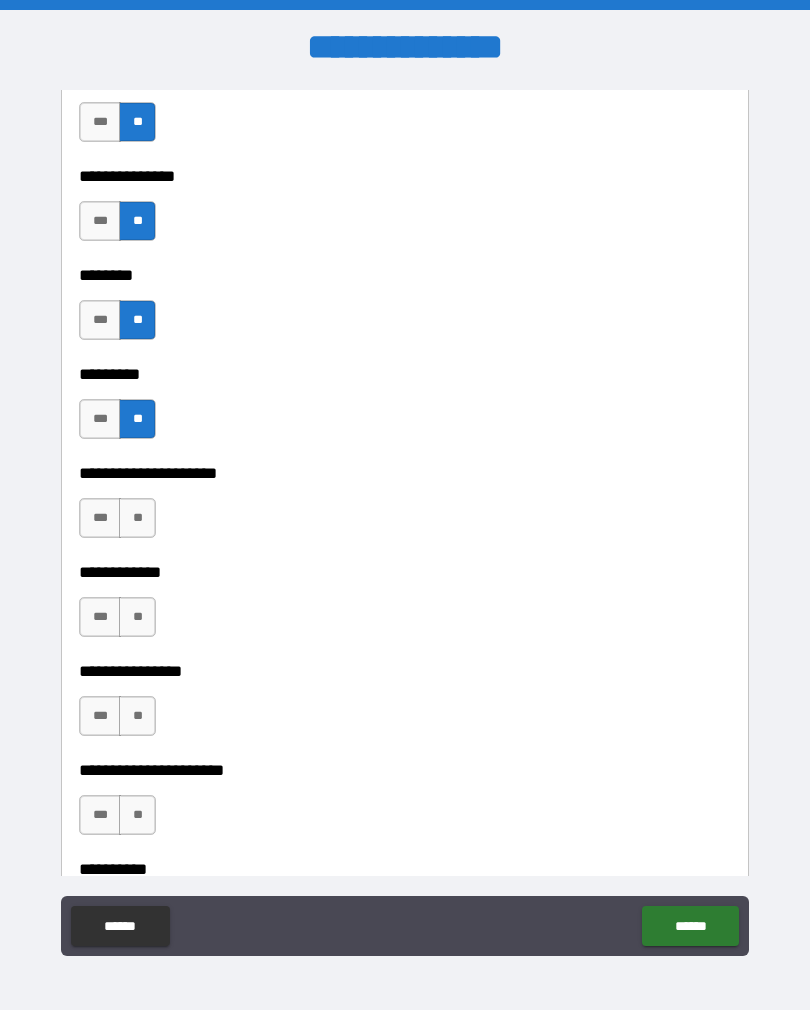click on "**" at bounding box center (137, 518) 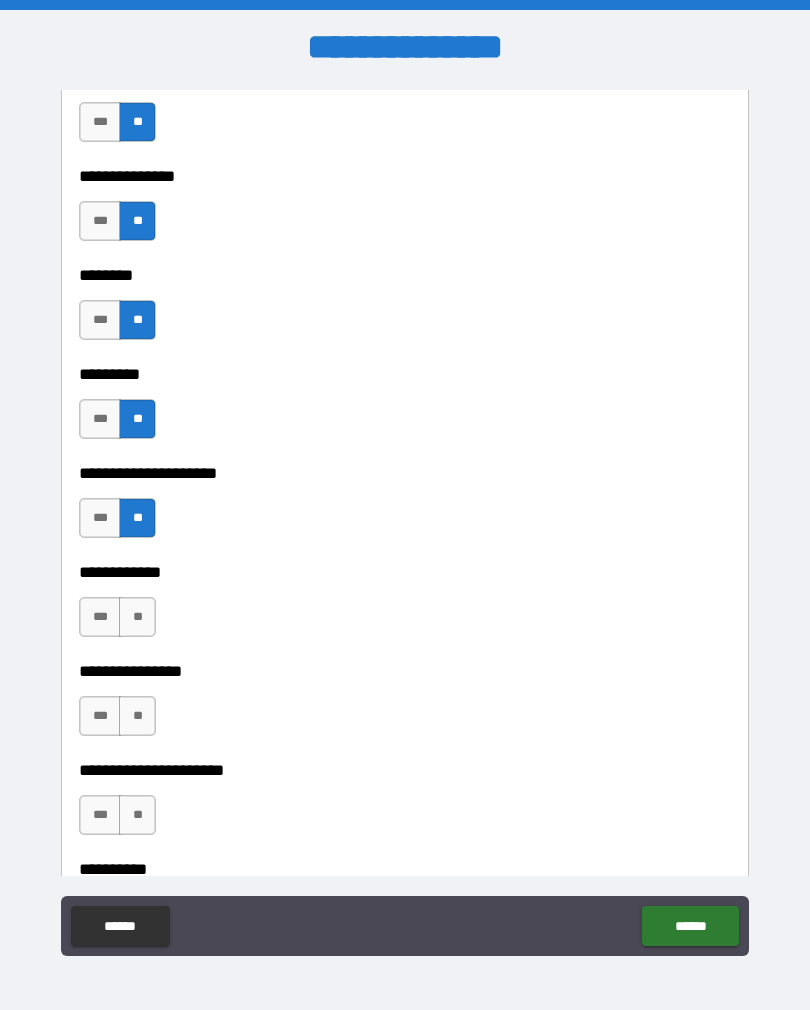 click on "**" at bounding box center [137, 617] 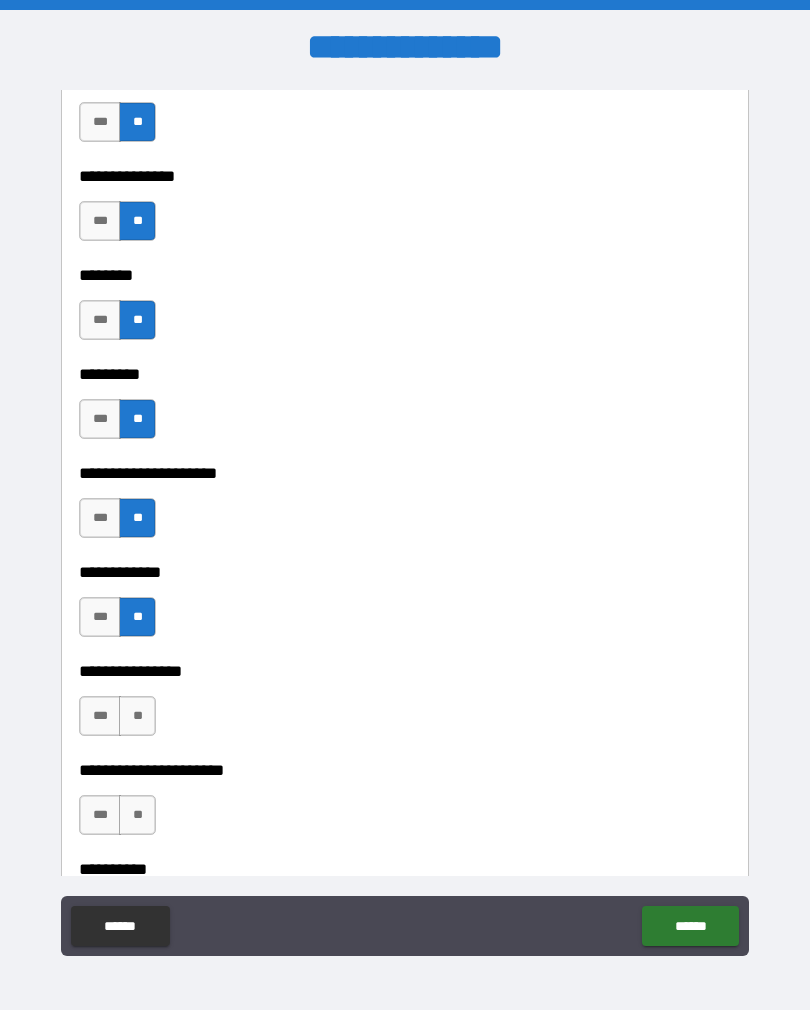 click on "**" at bounding box center [137, 716] 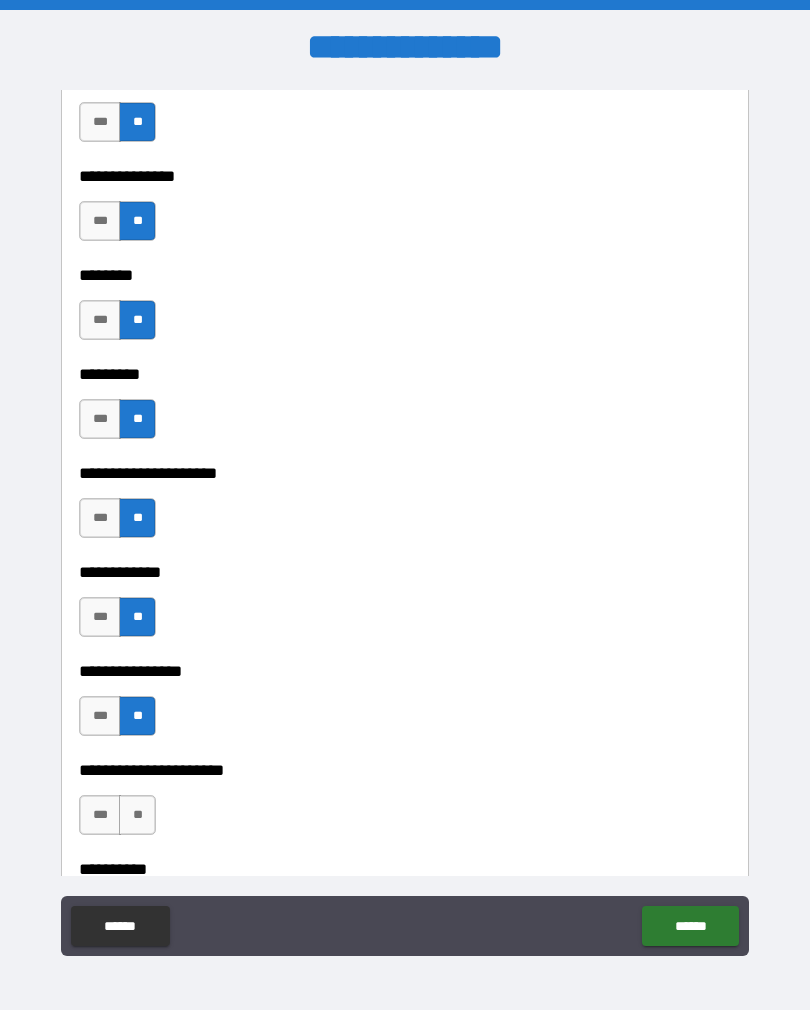 click on "**" at bounding box center (137, 815) 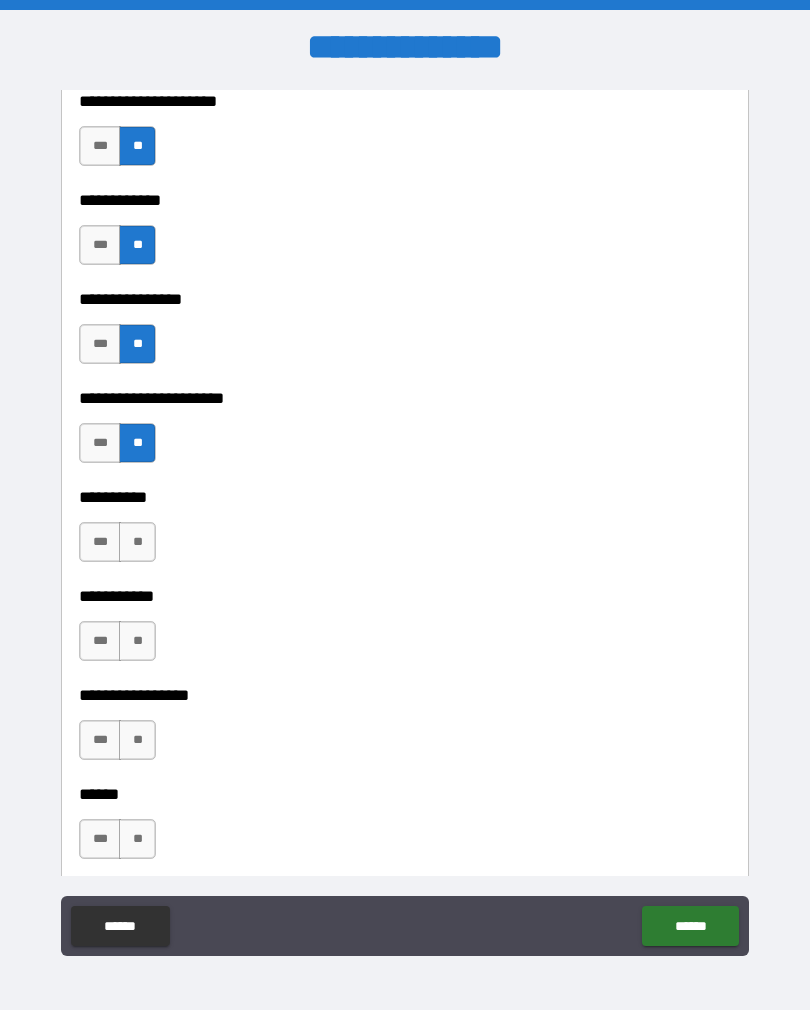 scroll, scrollTop: 6055, scrollLeft: 0, axis: vertical 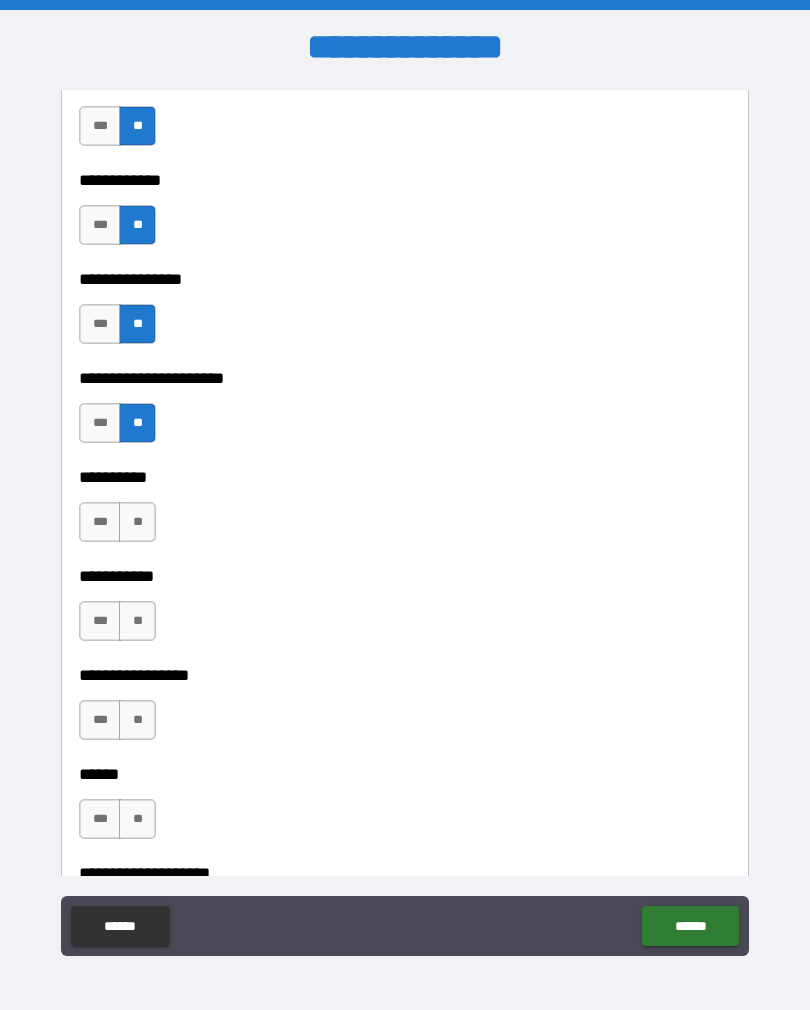 click on "**" at bounding box center [137, 522] 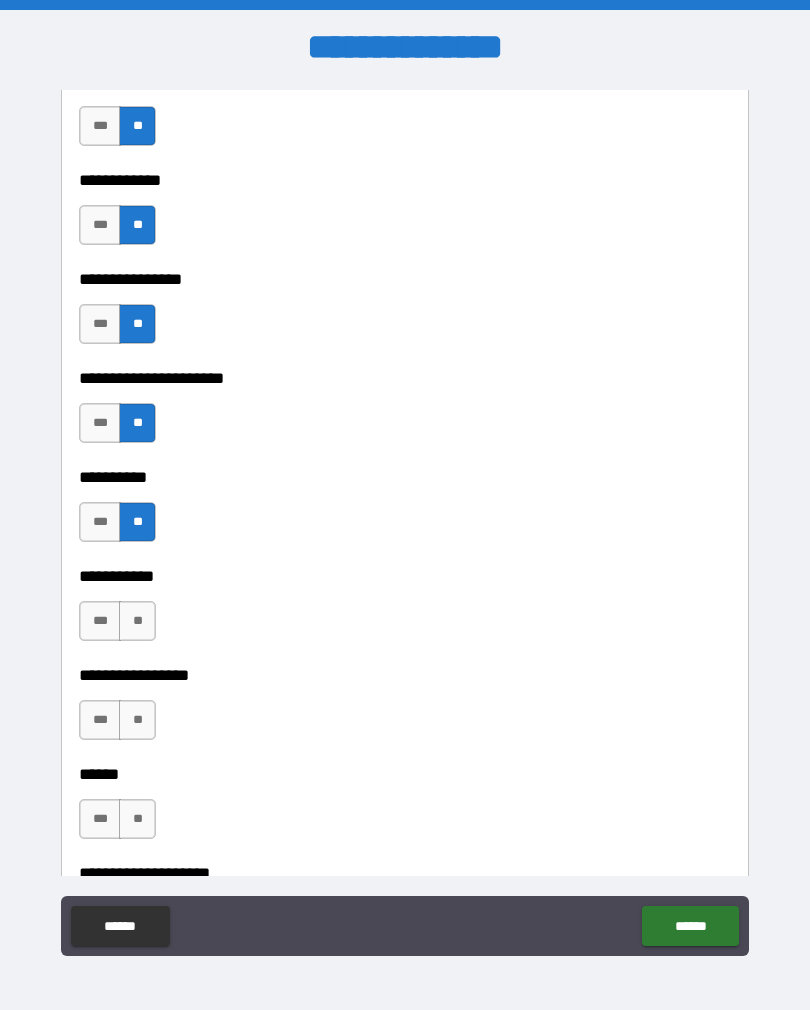 click on "**" at bounding box center (137, 621) 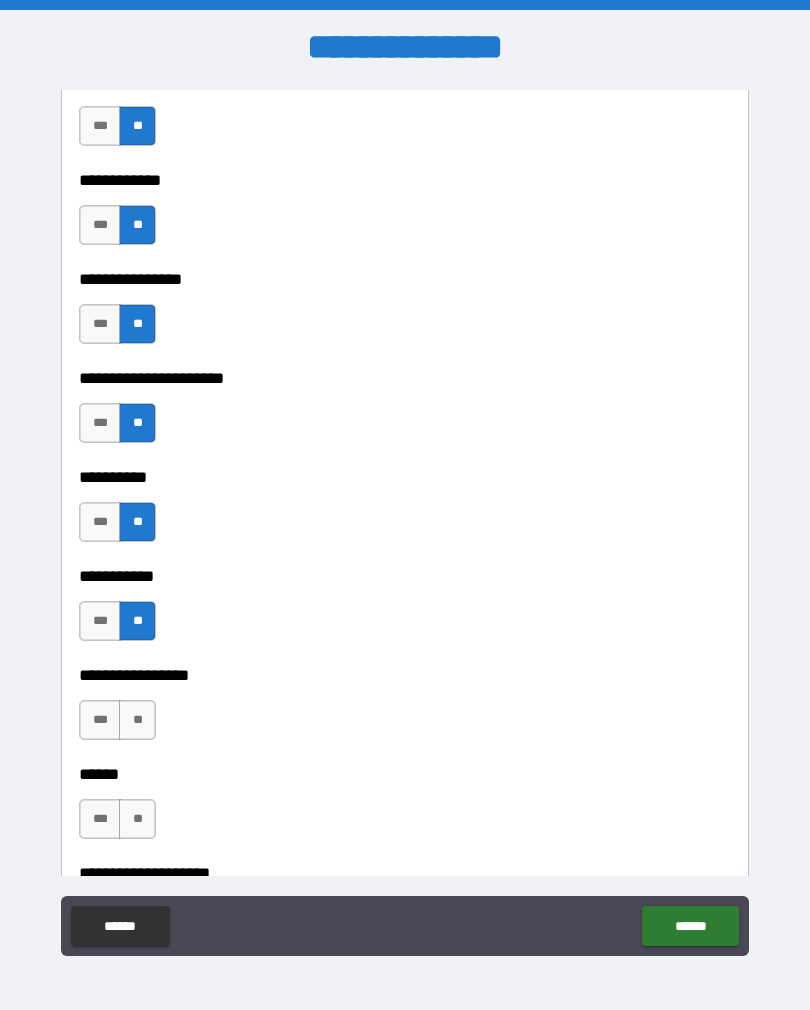 click on "**" at bounding box center [137, 720] 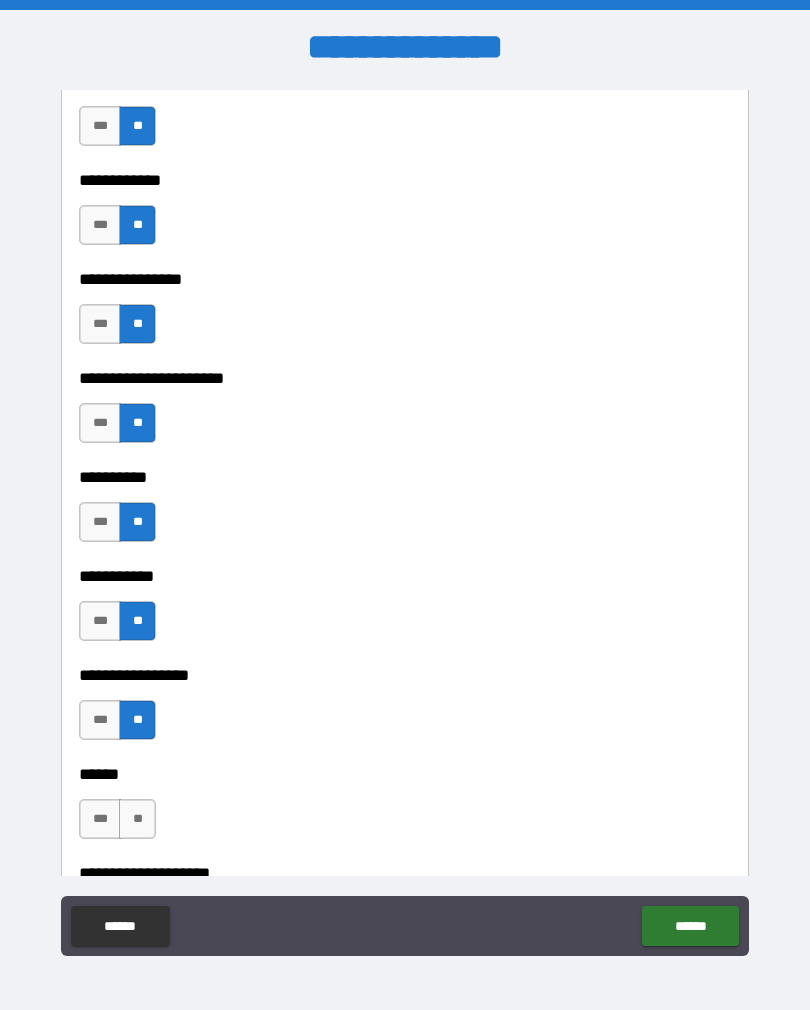 click on "**" at bounding box center [137, 819] 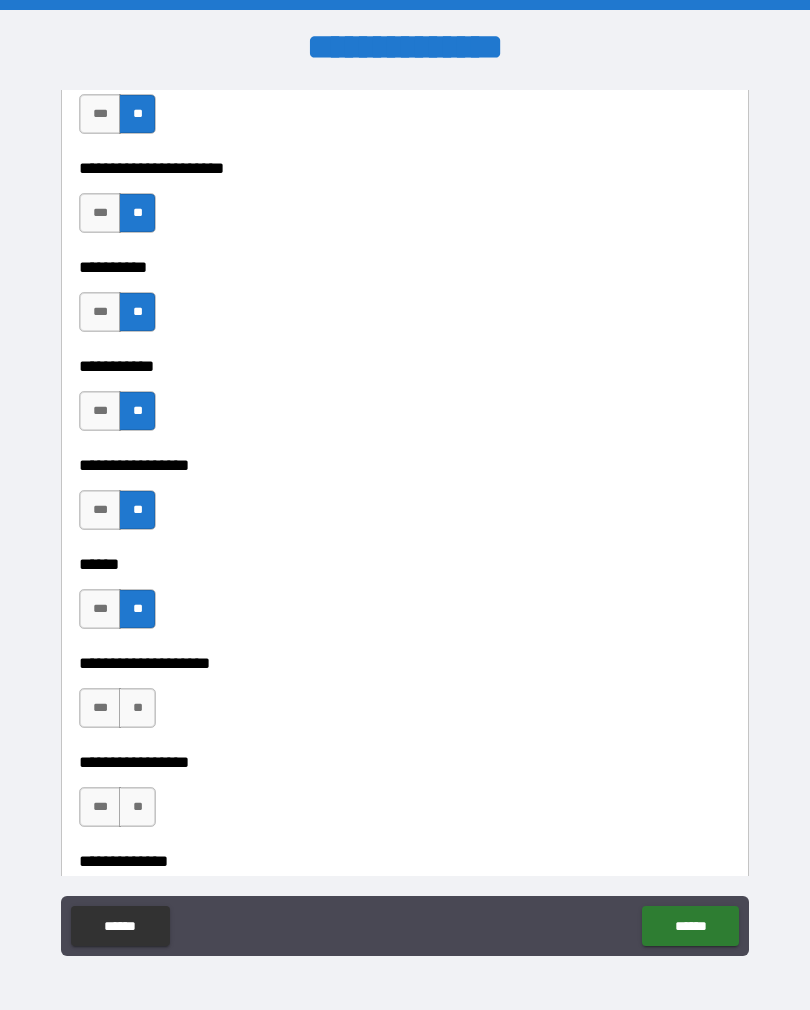 scroll, scrollTop: 6411, scrollLeft: 0, axis: vertical 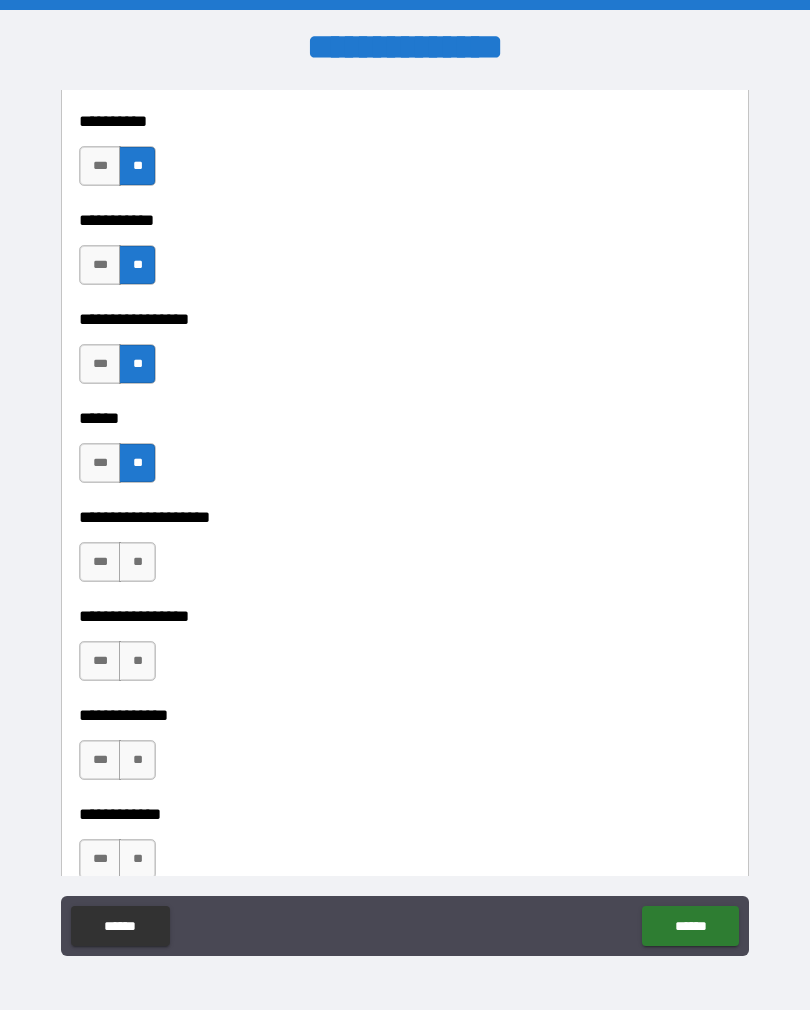 click on "**" at bounding box center [137, 562] 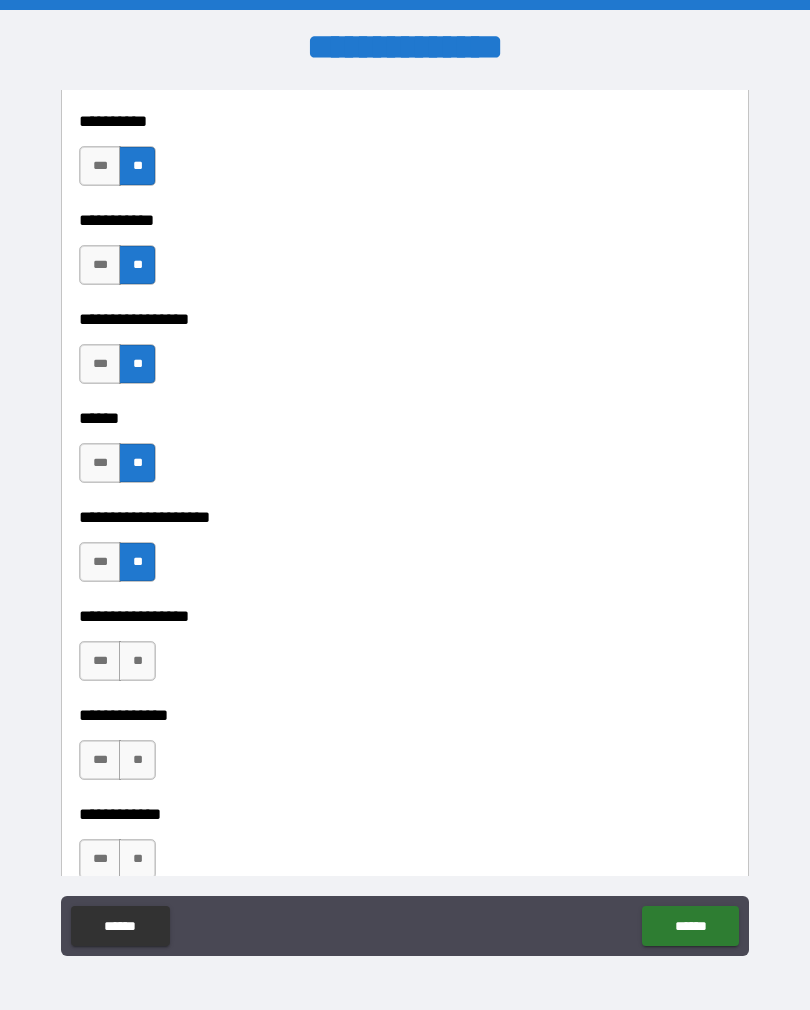 click on "**" at bounding box center [137, 661] 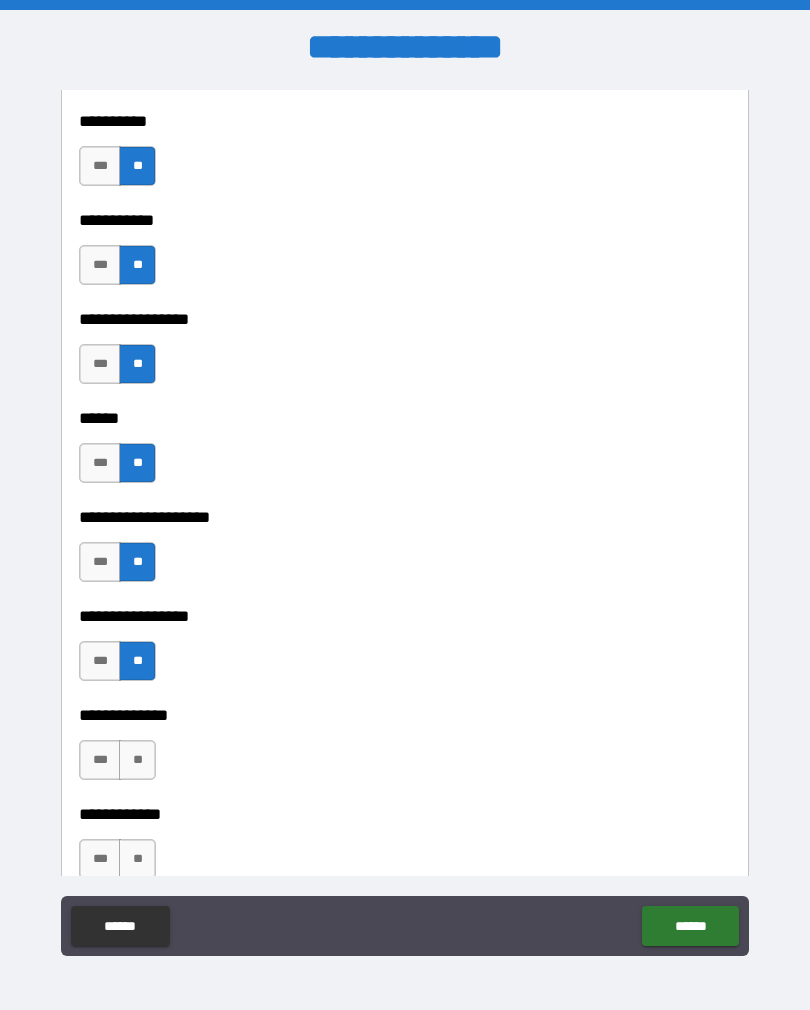 click on "**" at bounding box center (137, 760) 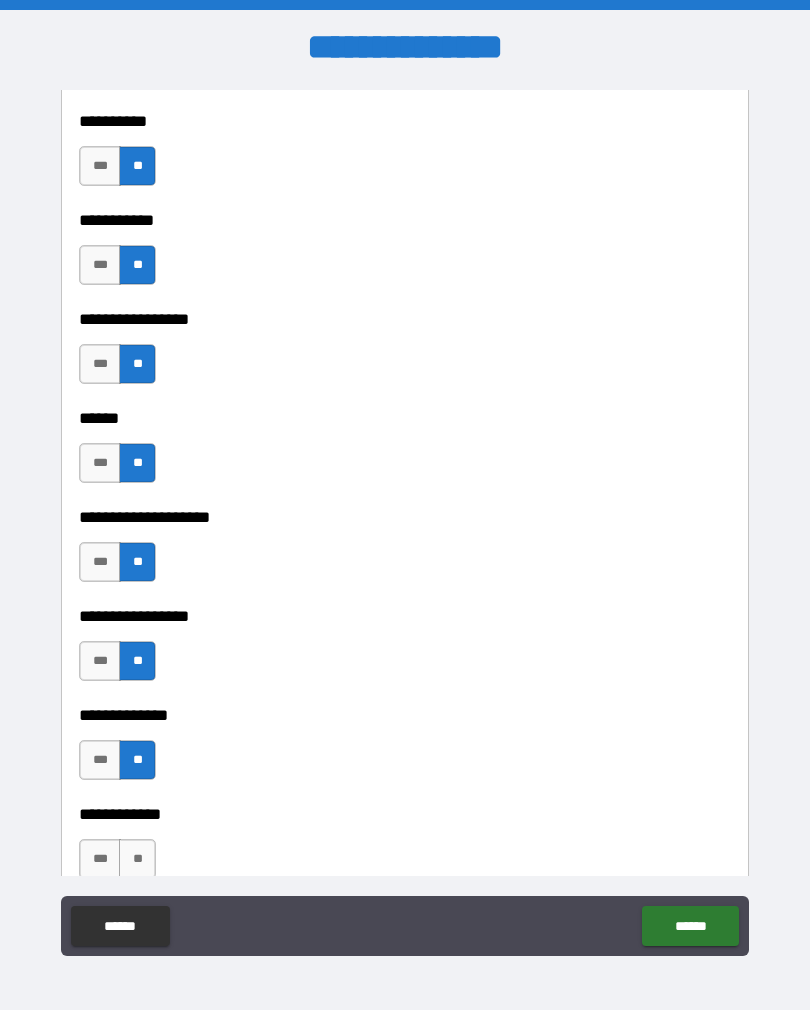 click on "**" at bounding box center [137, 859] 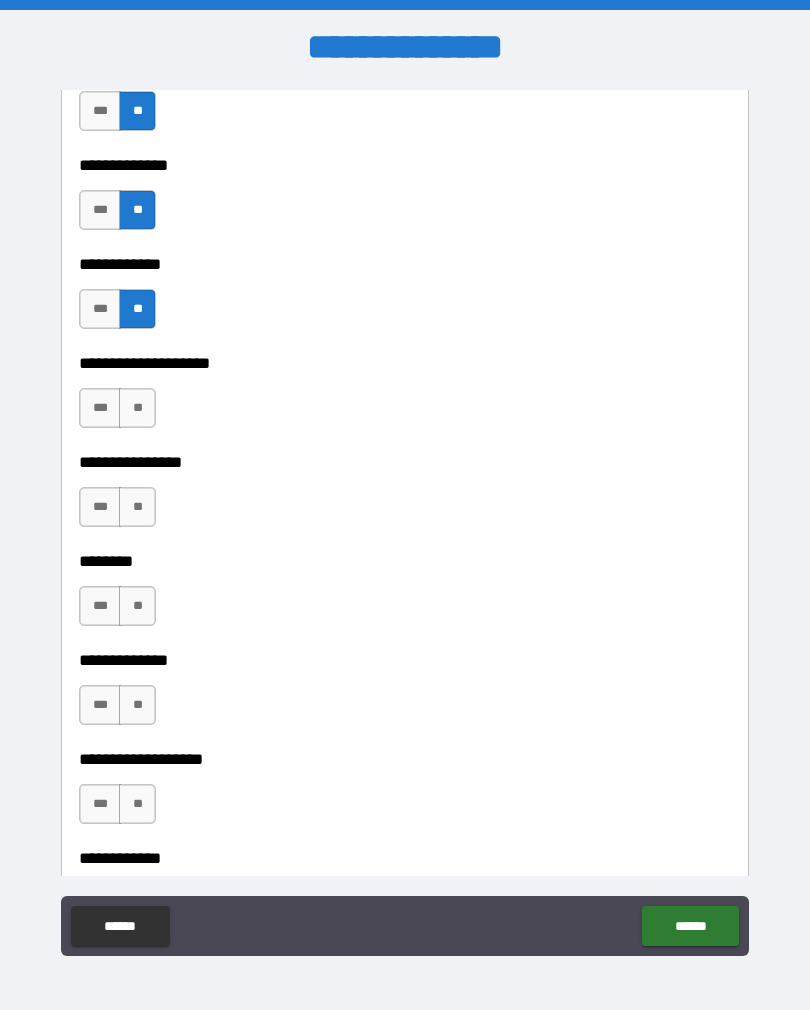 scroll, scrollTop: 6988, scrollLeft: 0, axis: vertical 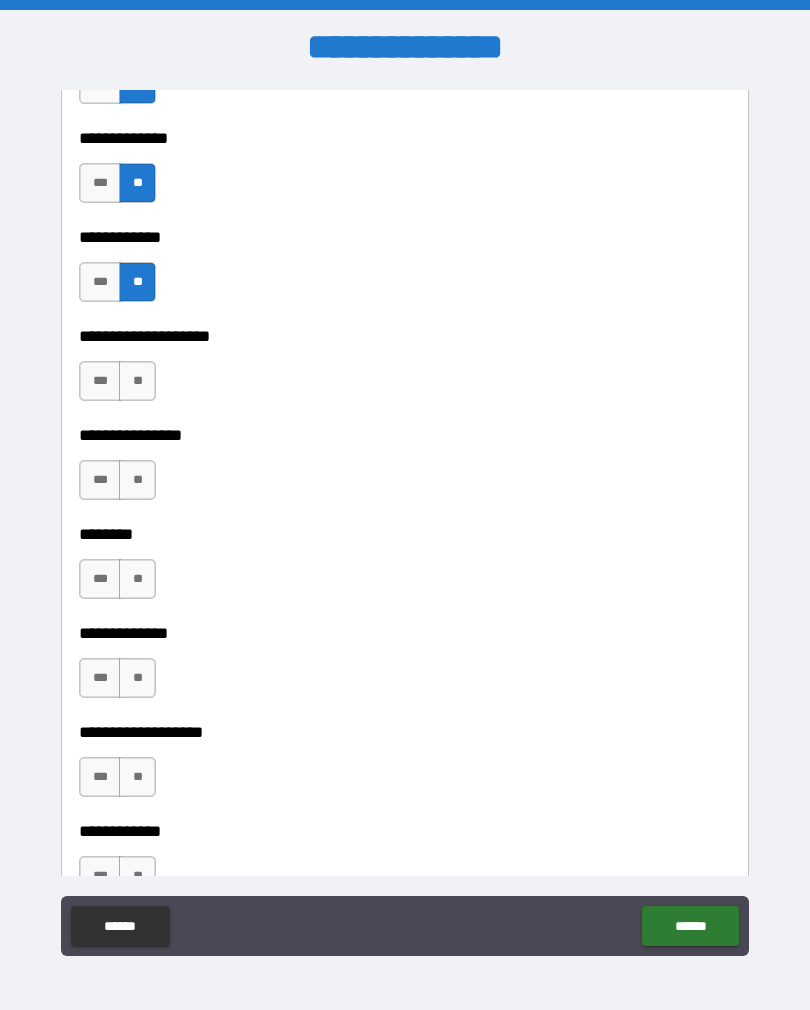 click on "**" at bounding box center [137, 381] 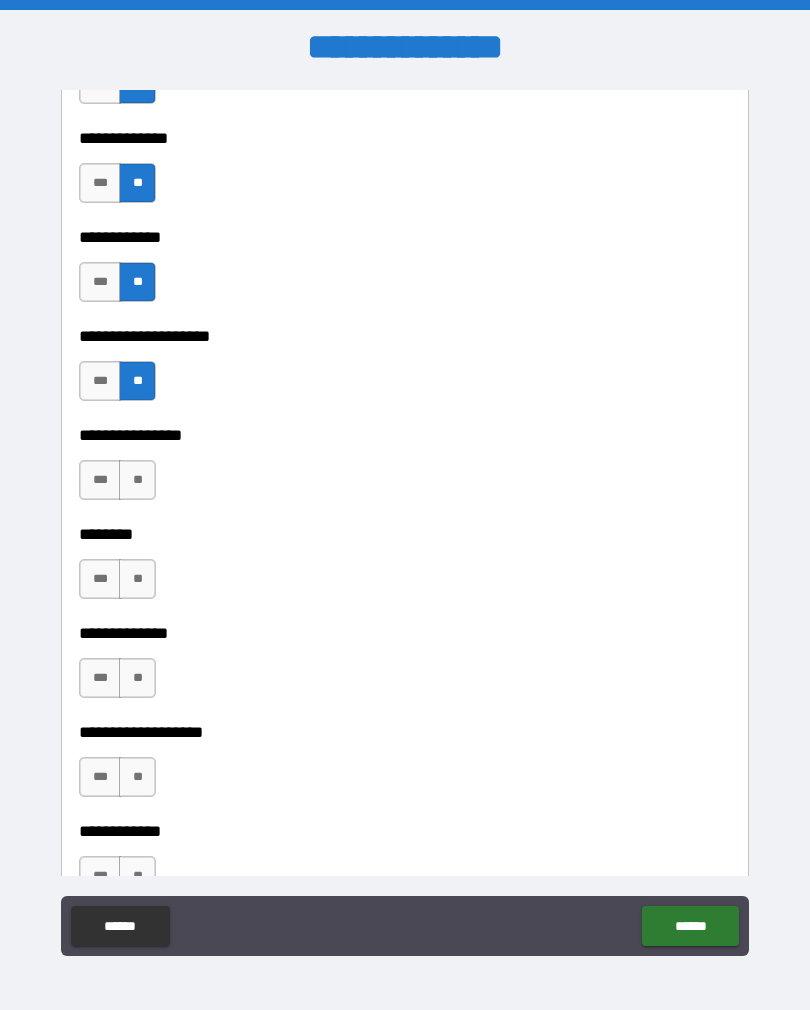 click on "**" at bounding box center (137, 480) 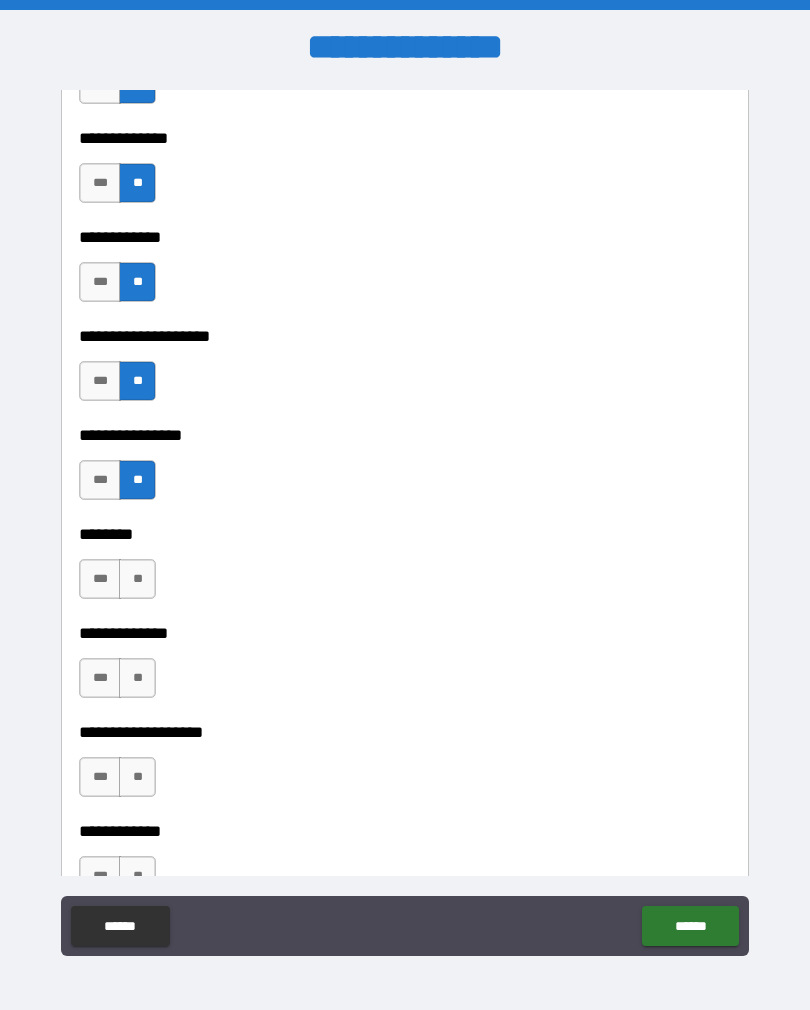 click on "**" at bounding box center [137, 579] 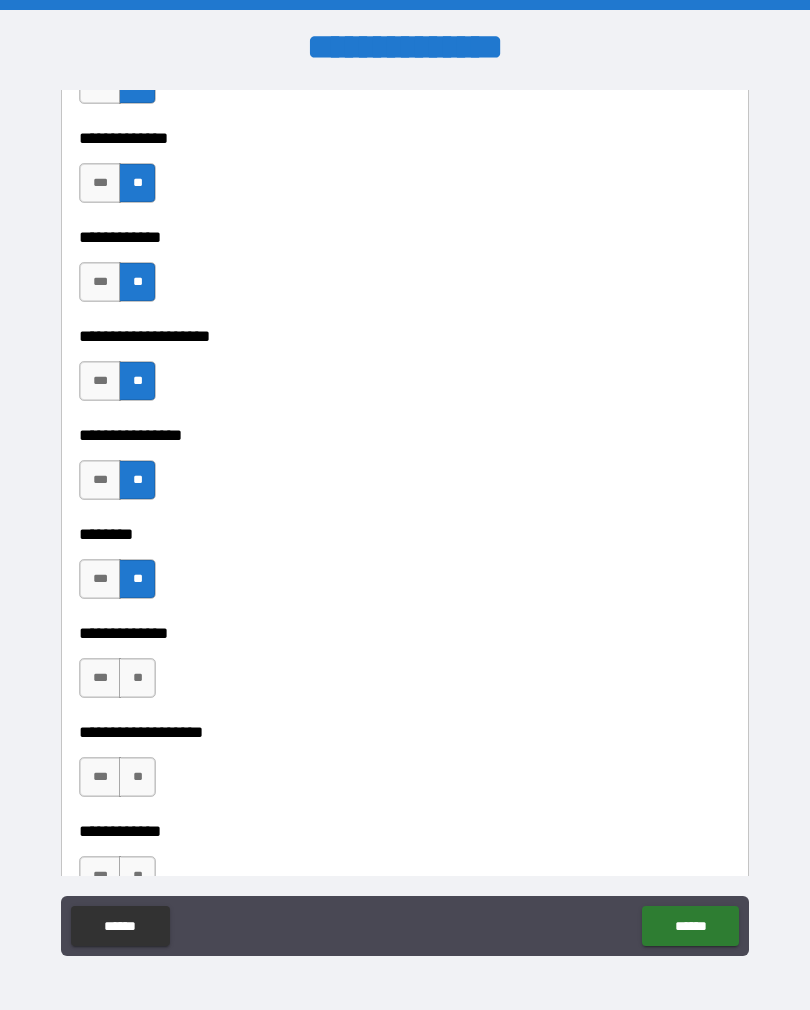 click on "**" at bounding box center (137, 678) 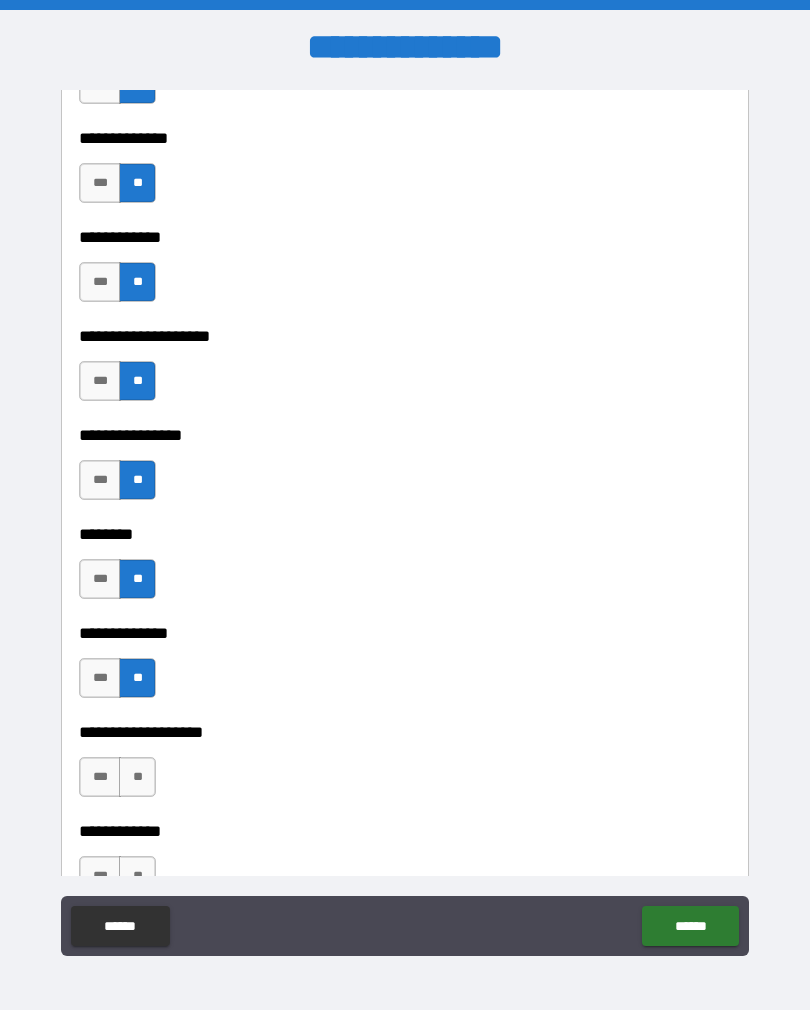 click on "**" at bounding box center (137, 777) 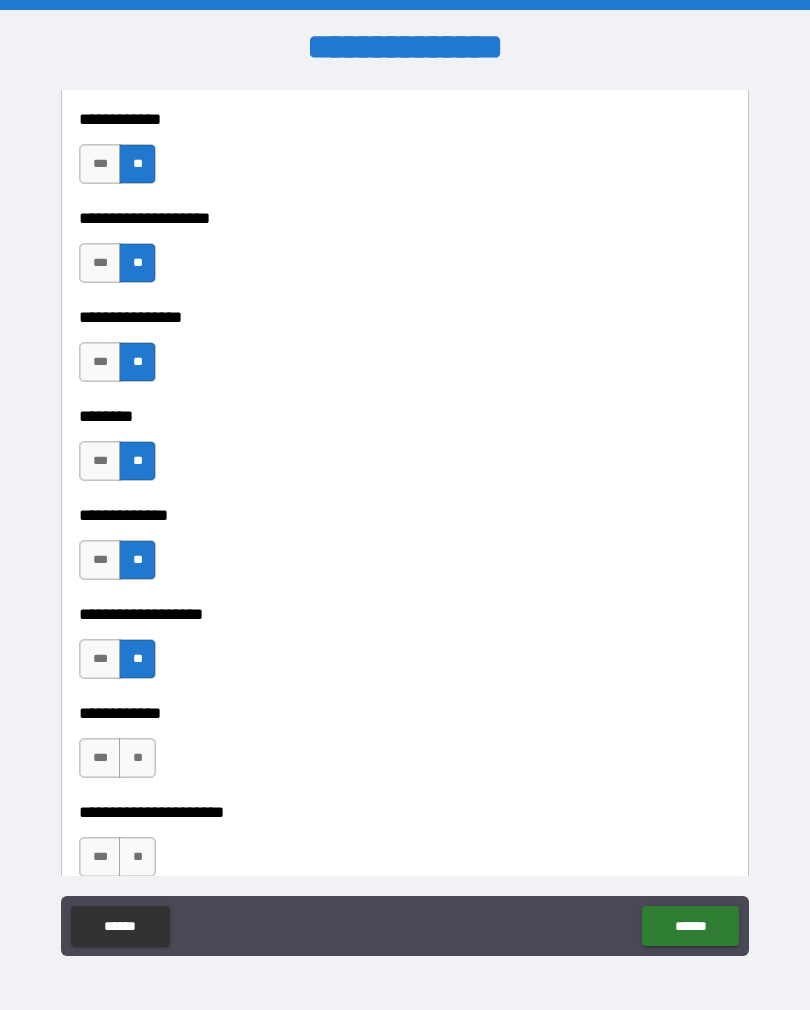 scroll, scrollTop: 7108, scrollLeft: 0, axis: vertical 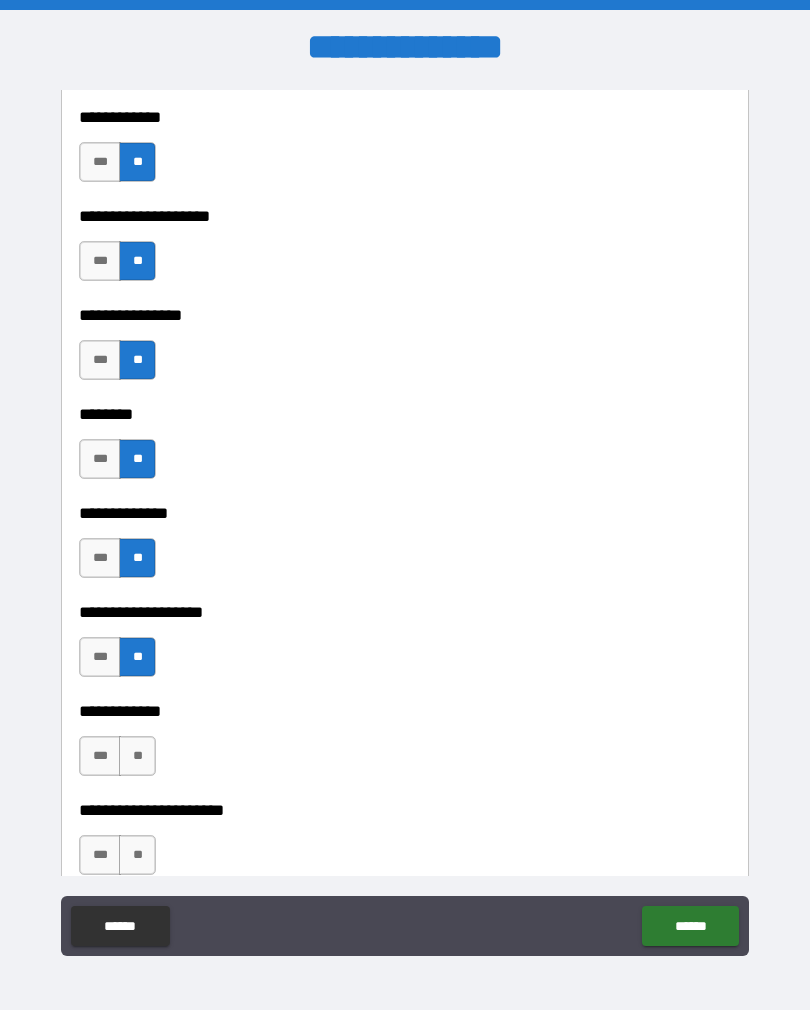 click on "**" at bounding box center (137, 756) 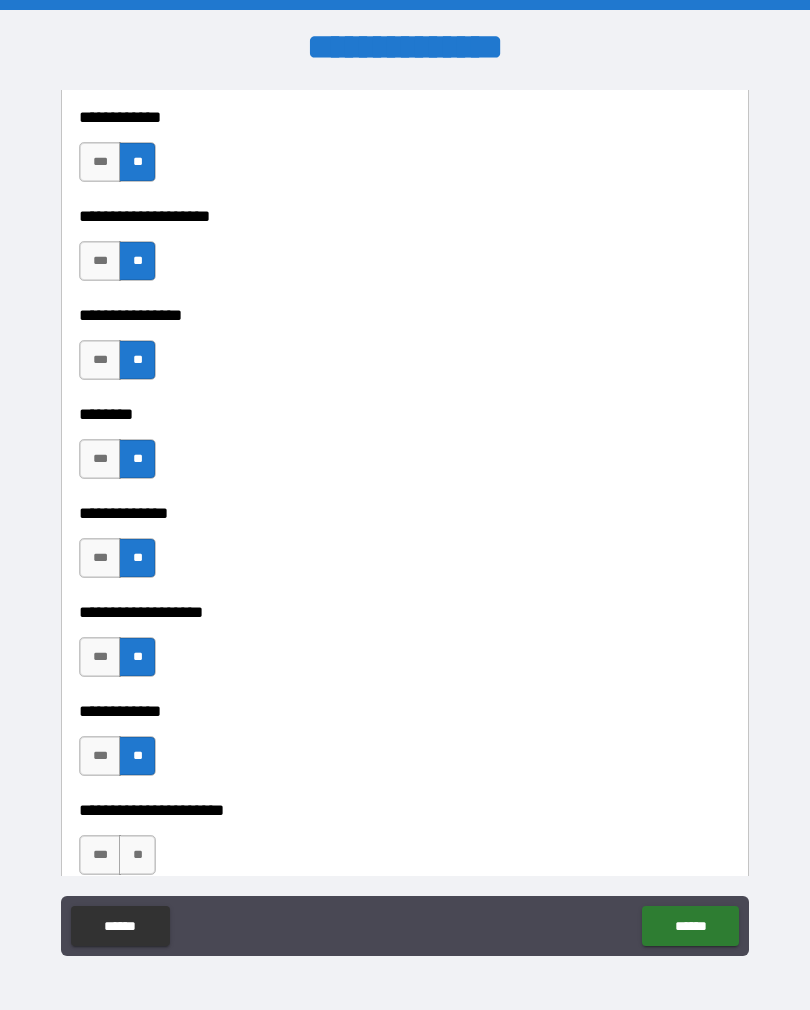 click on "**" at bounding box center (137, 855) 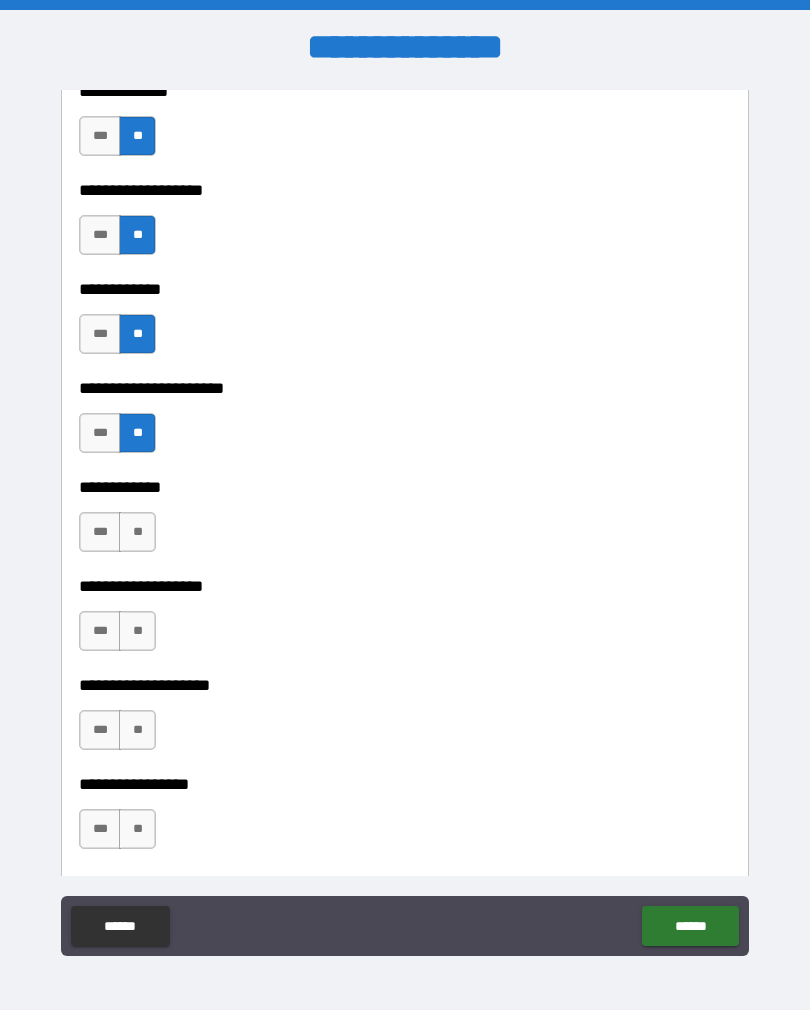 scroll, scrollTop: 7623, scrollLeft: 0, axis: vertical 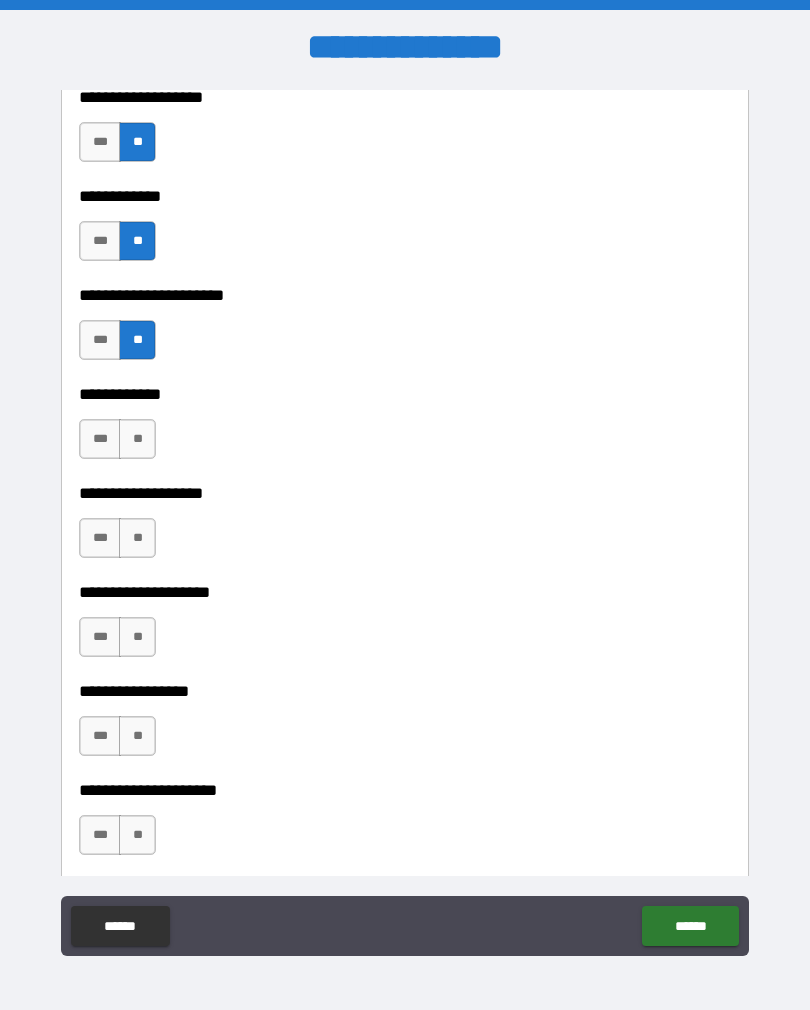click on "**" at bounding box center (137, 439) 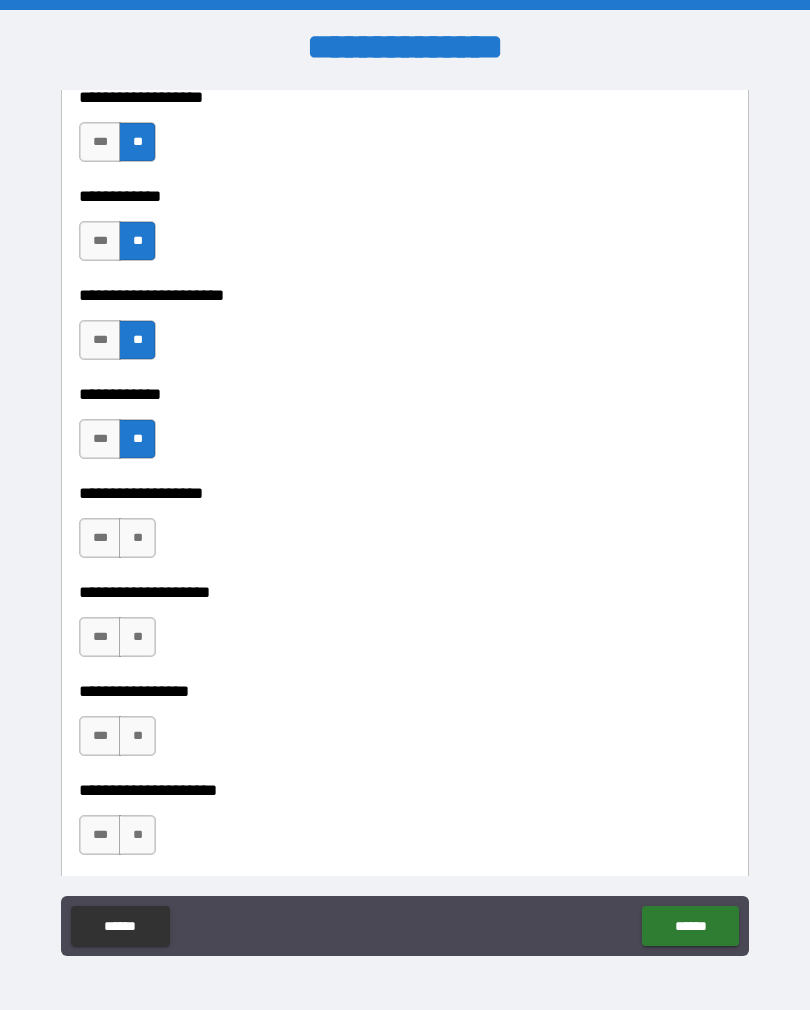 click on "**" at bounding box center (137, 538) 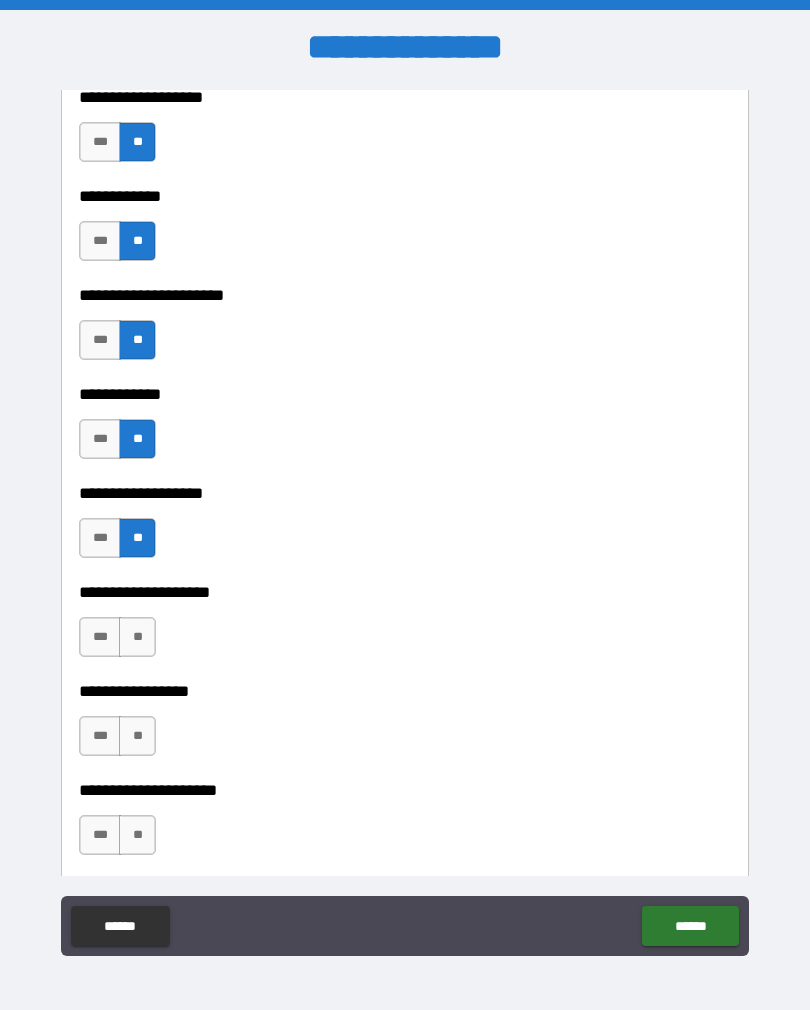 click on "***" at bounding box center (100, 538) 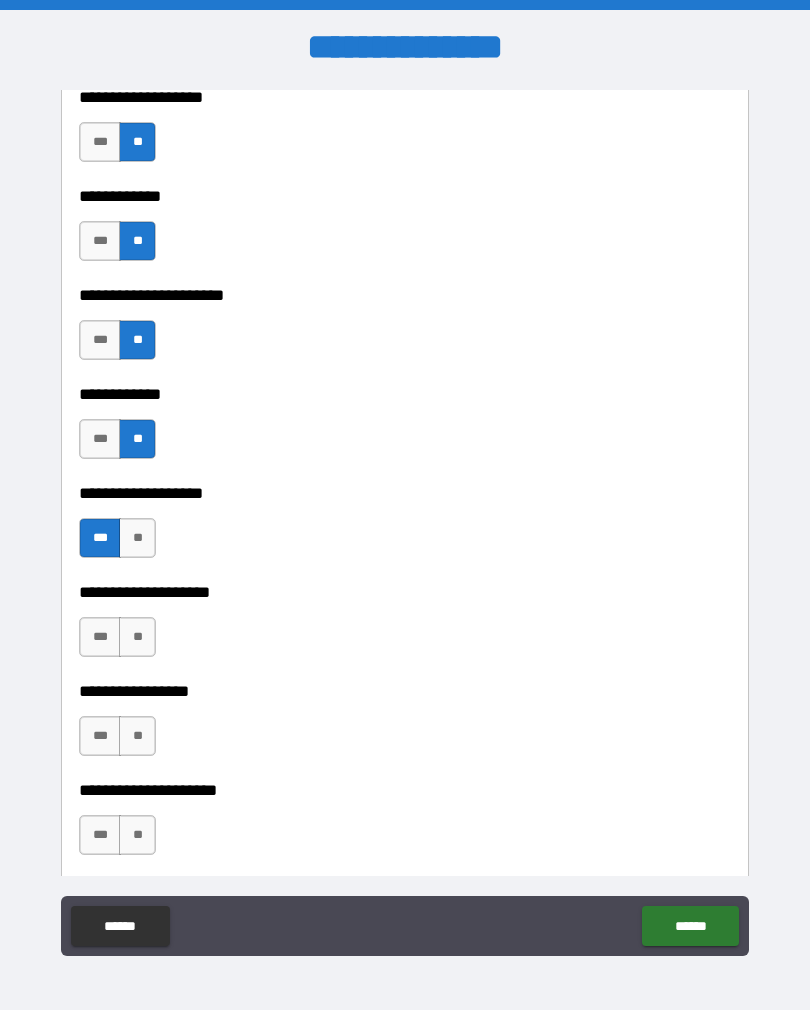 click on "**" at bounding box center [137, 538] 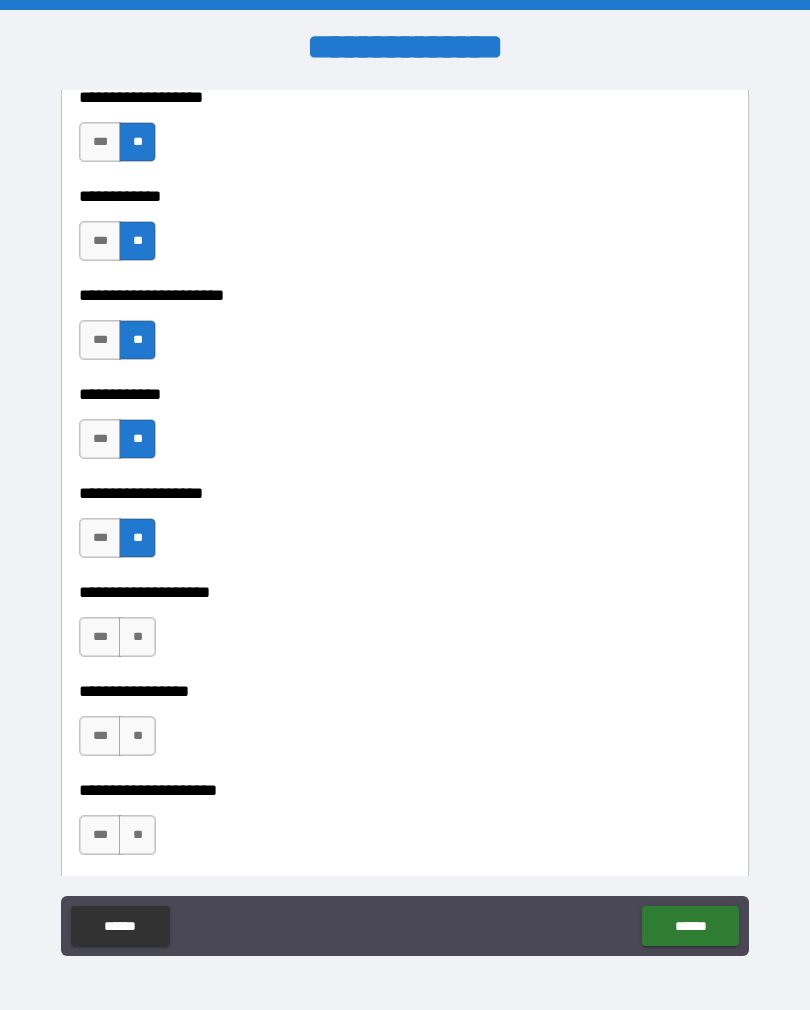 click on "**" at bounding box center [137, 637] 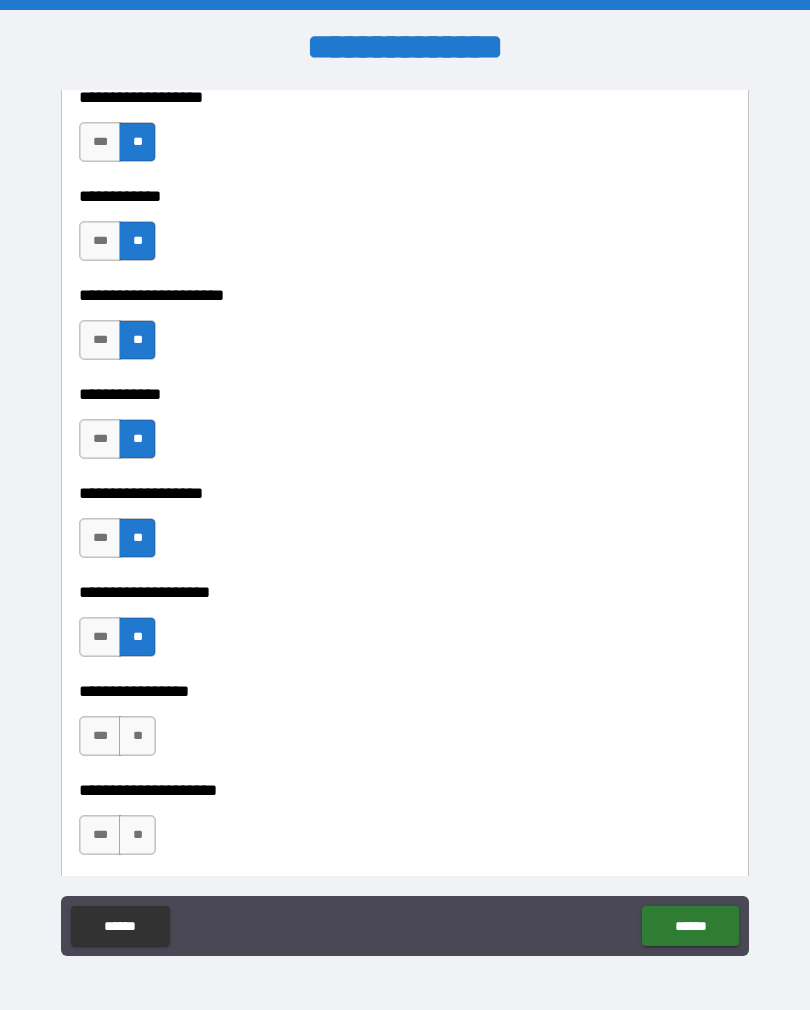 click on "**" at bounding box center [137, 736] 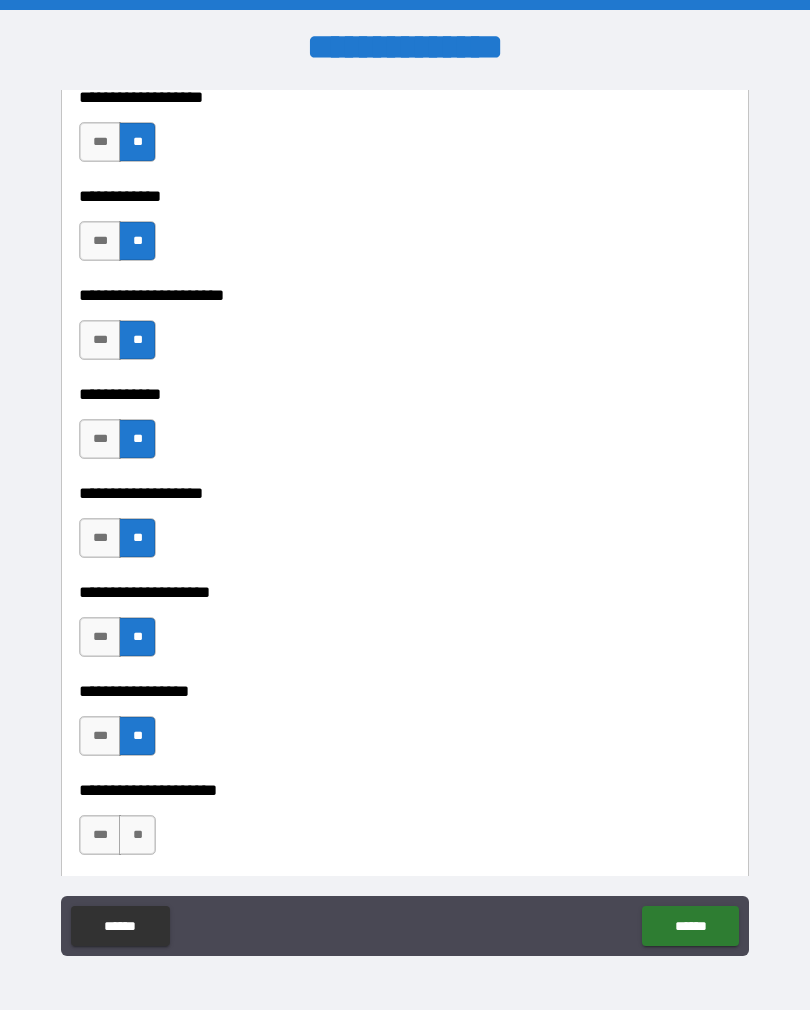 click on "**" at bounding box center [137, 835] 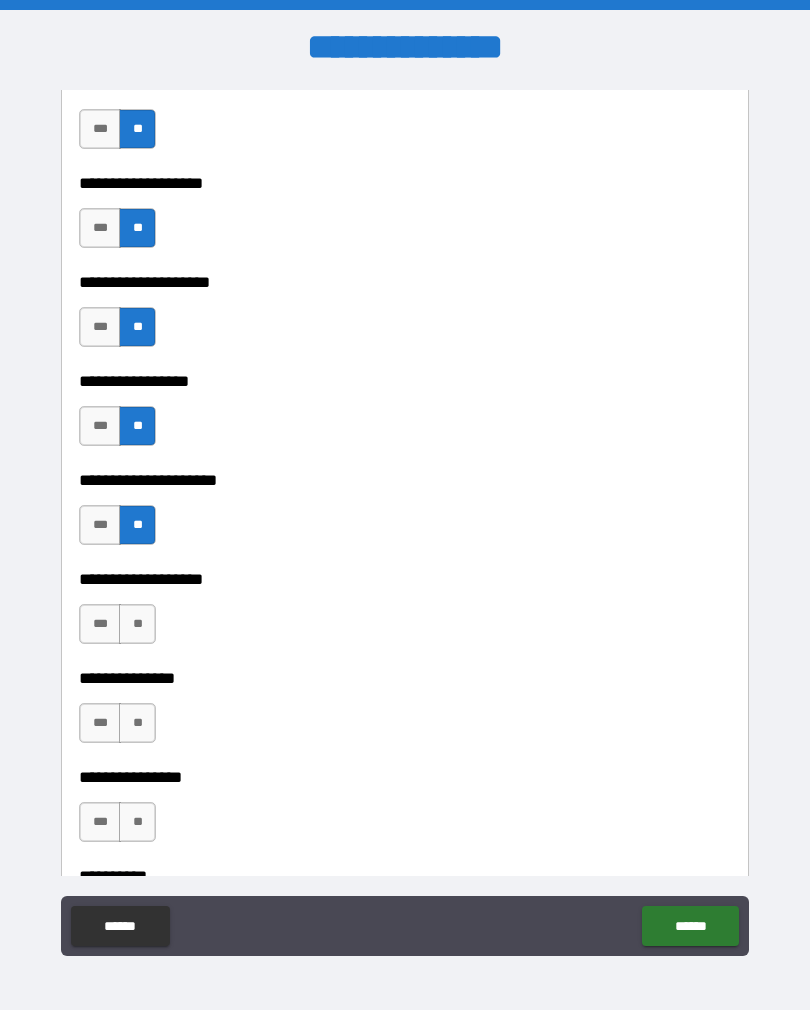 scroll, scrollTop: 7944, scrollLeft: 0, axis: vertical 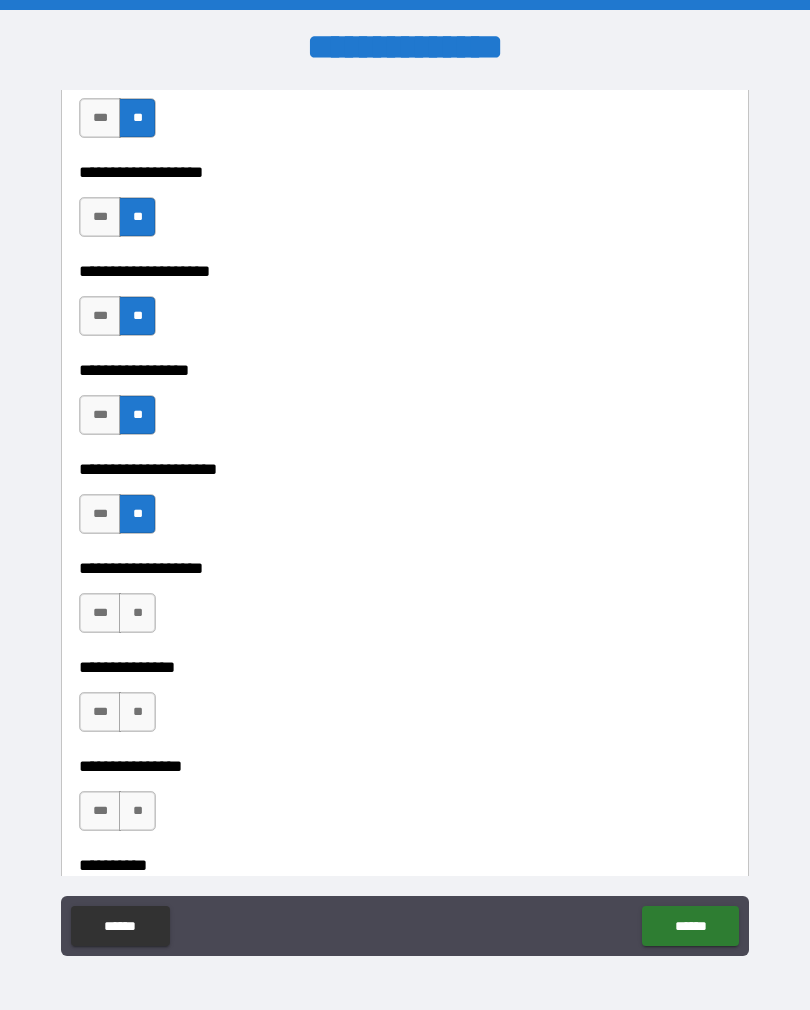 click on "**" at bounding box center [137, 613] 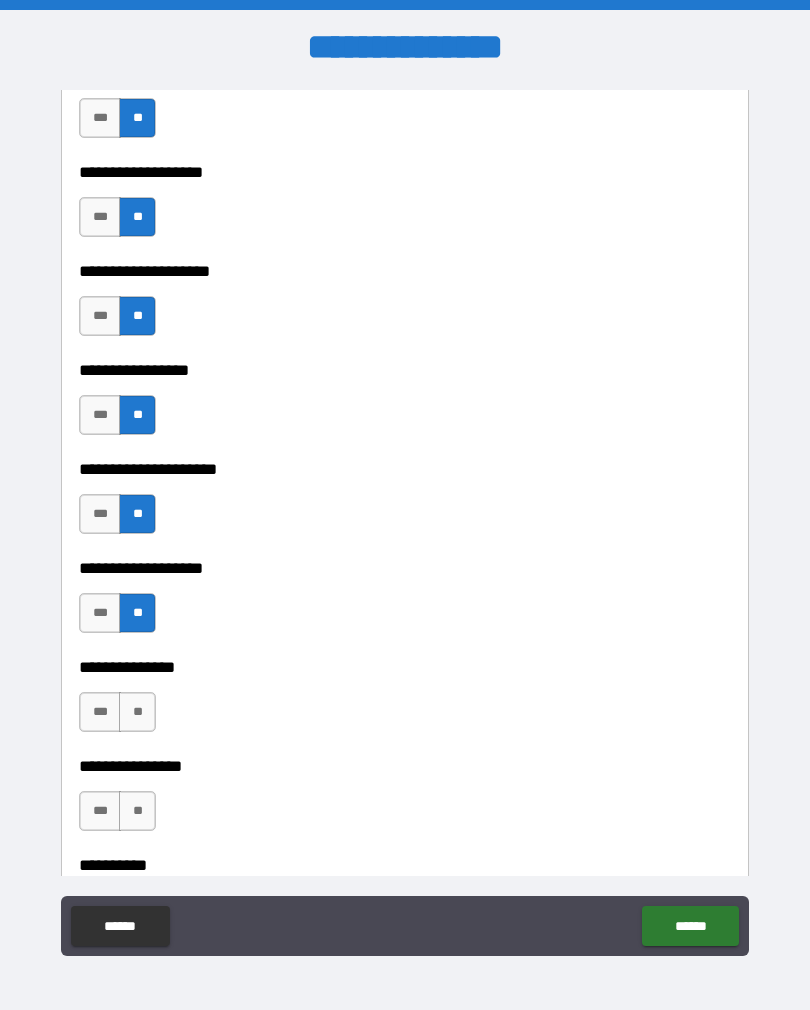 click on "***" at bounding box center (100, 613) 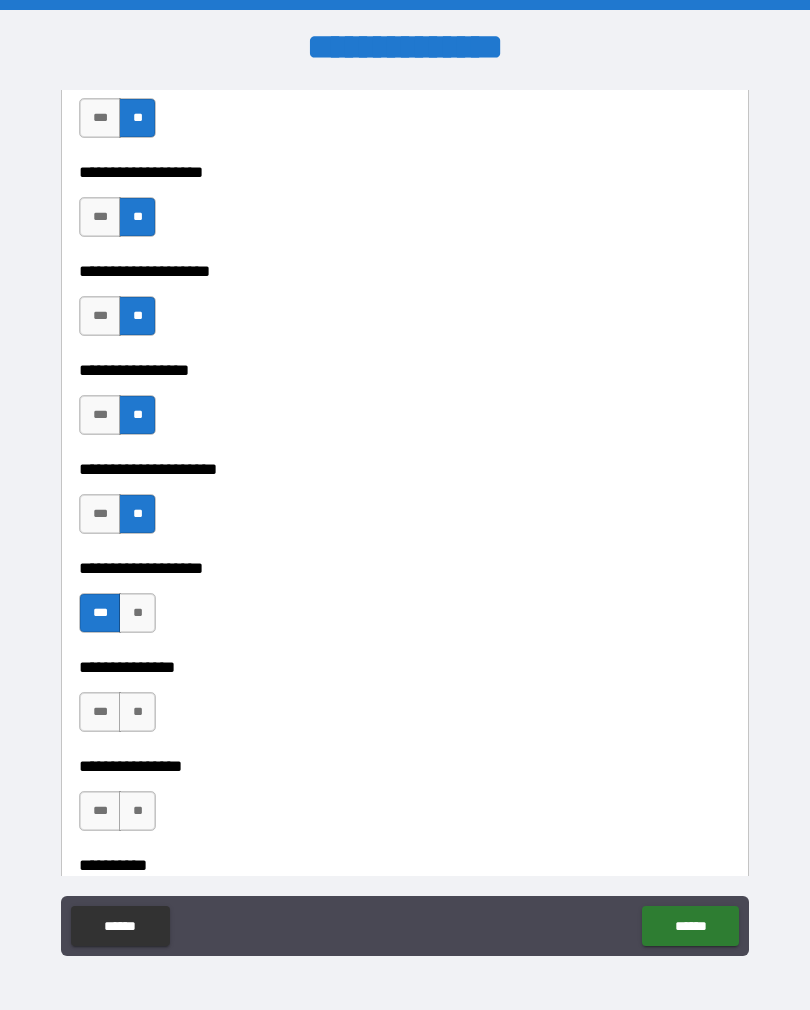 click on "**" at bounding box center [137, 712] 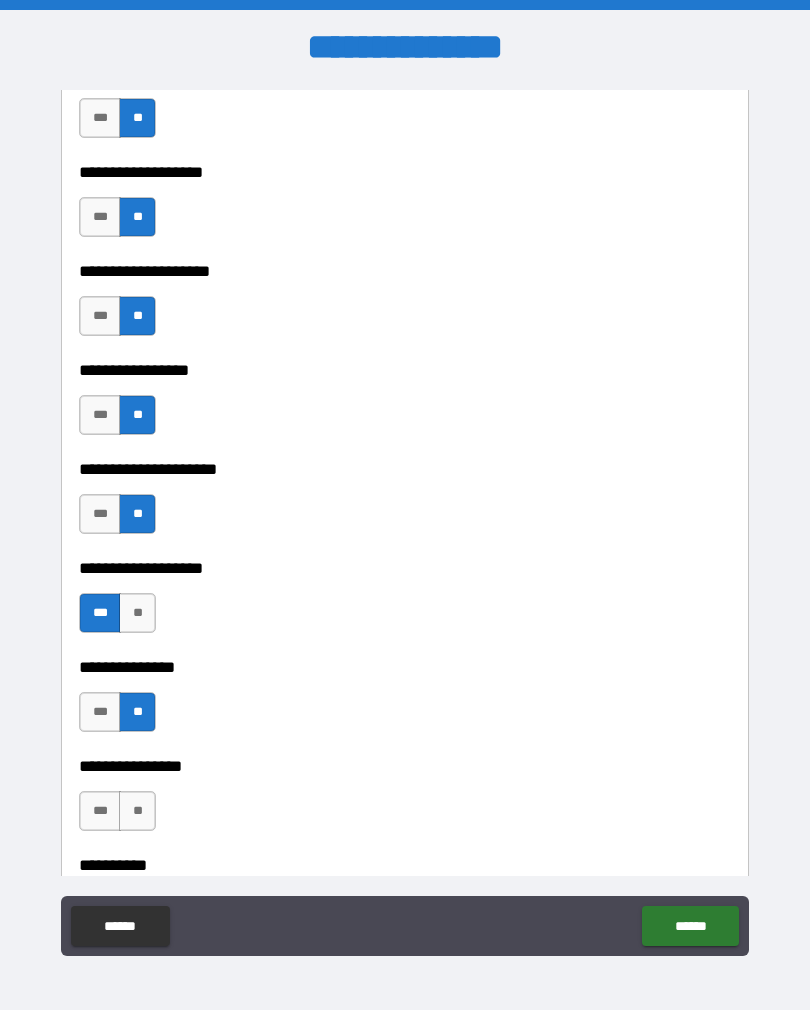 click on "**" at bounding box center (137, 811) 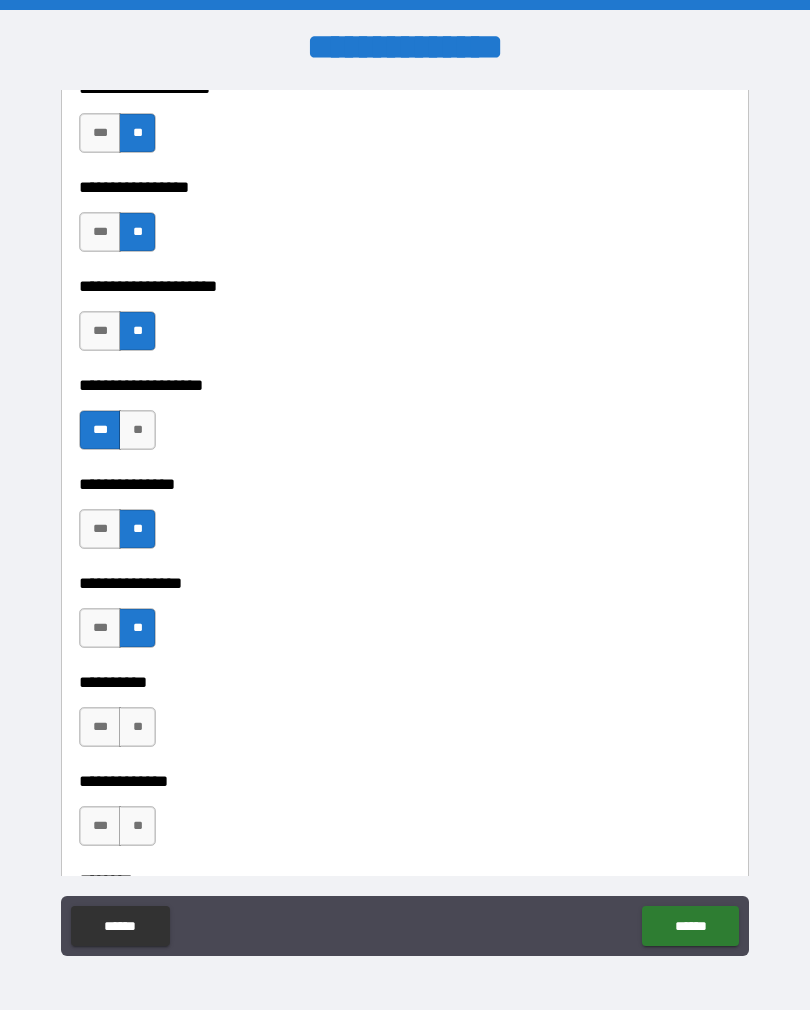 scroll, scrollTop: 8227, scrollLeft: 0, axis: vertical 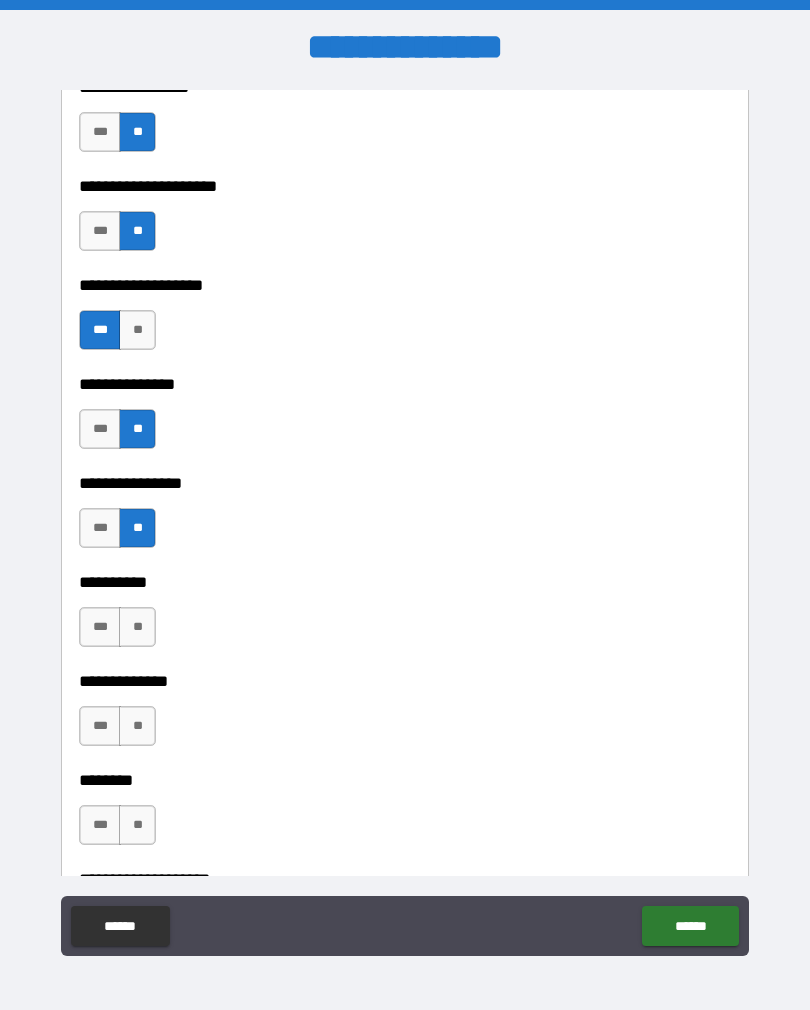 click on "**" at bounding box center [137, 627] 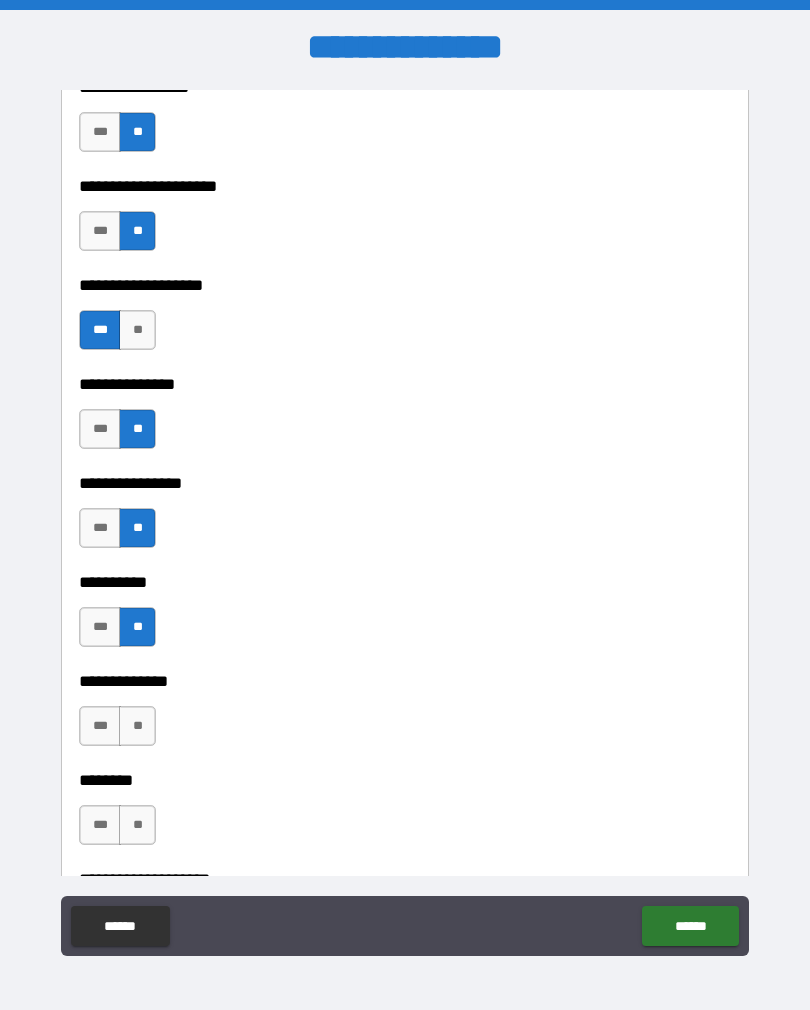 click on "**" at bounding box center (137, 726) 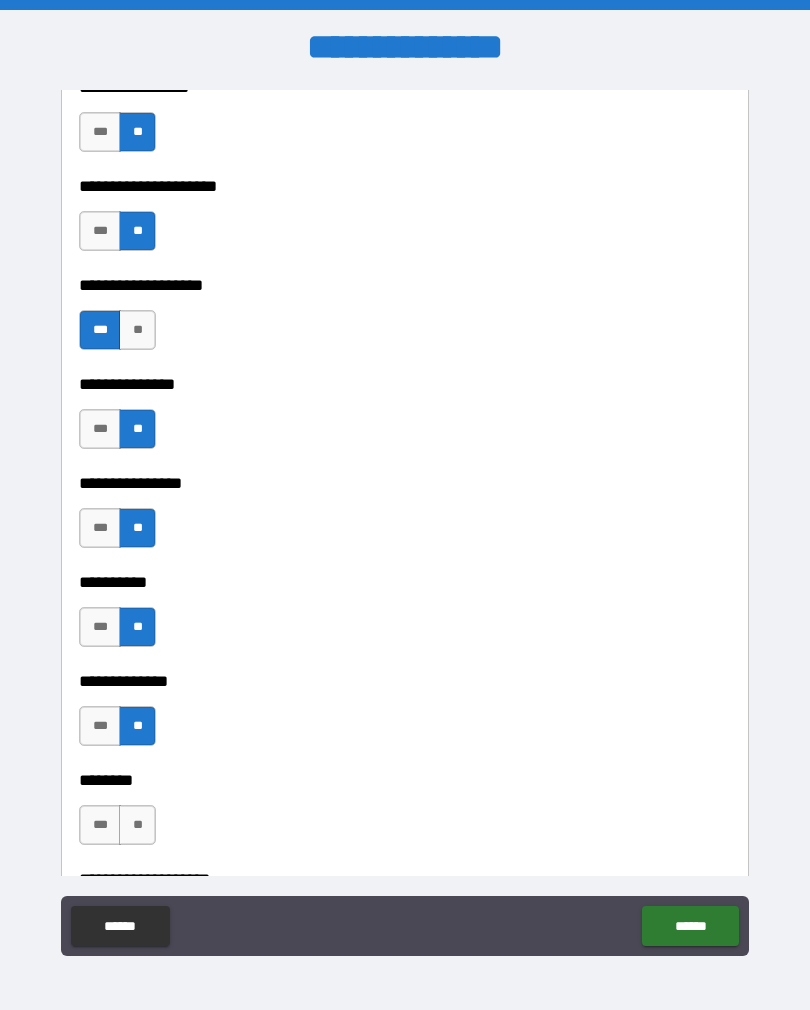 click on "**" at bounding box center (137, 825) 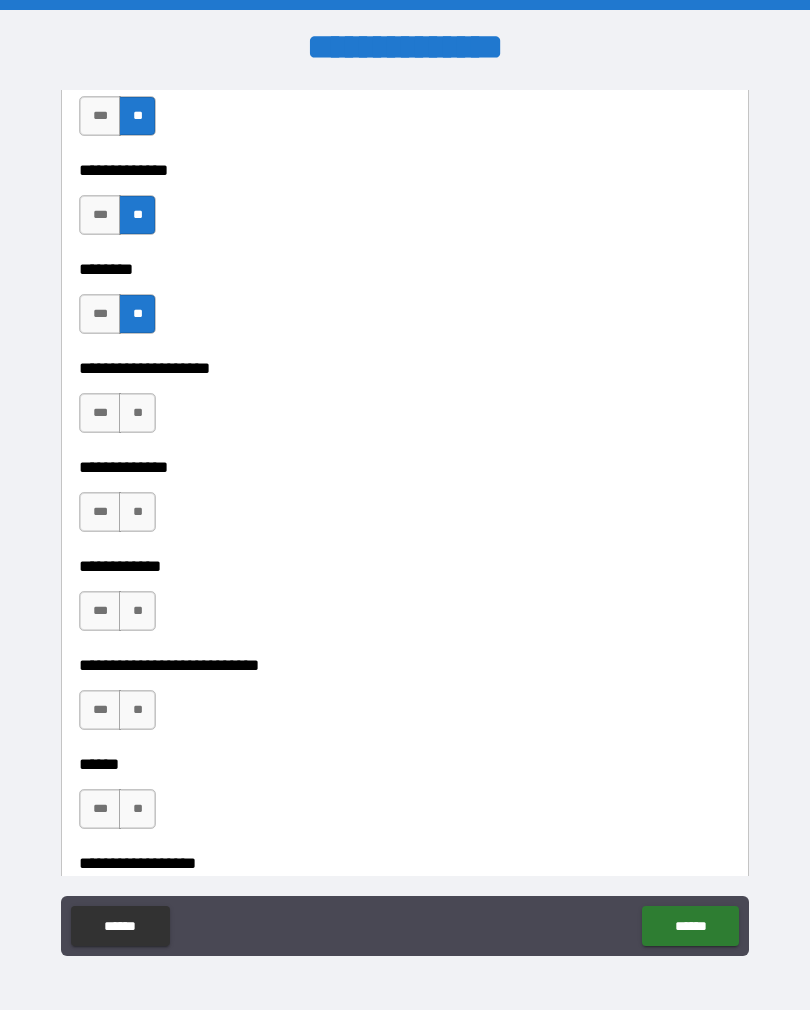 scroll, scrollTop: 8774, scrollLeft: 0, axis: vertical 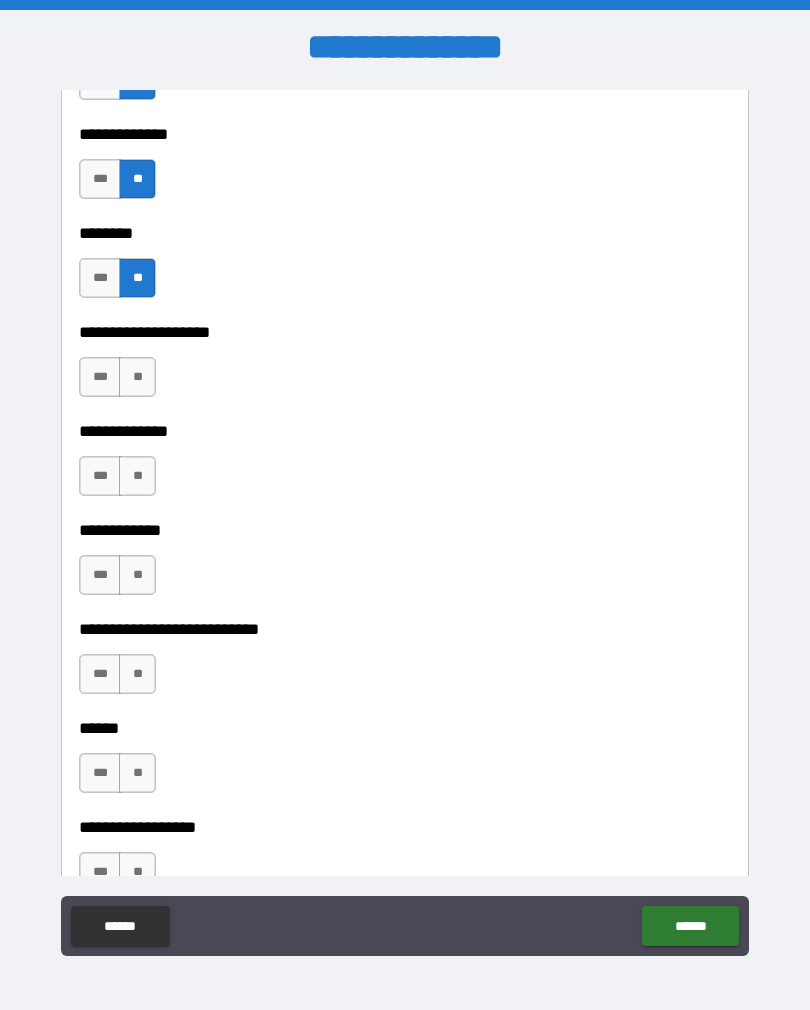click on "**" at bounding box center [137, 377] 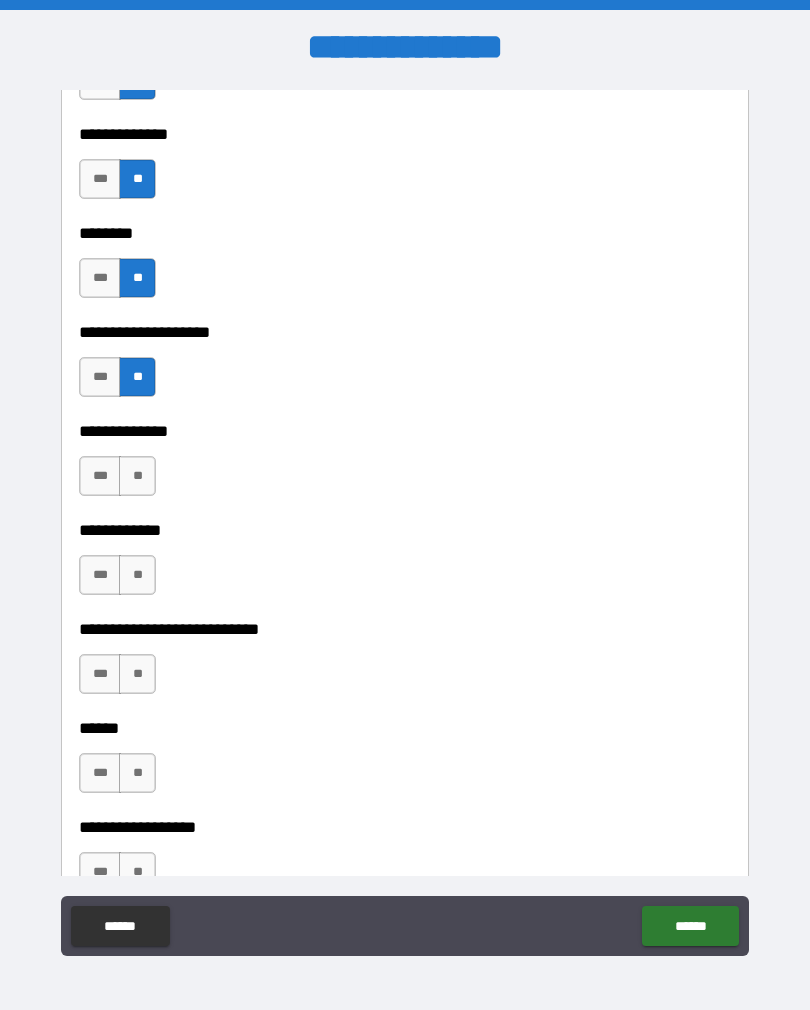 click on "**" at bounding box center (137, 476) 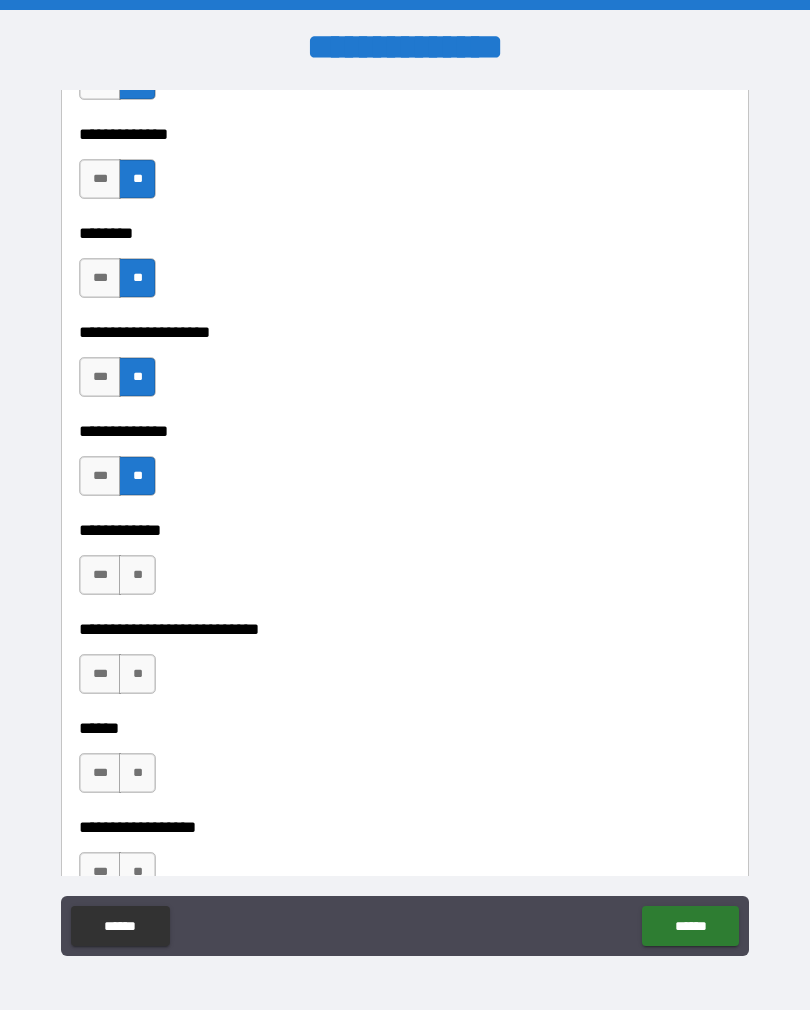 click on "**" at bounding box center (137, 575) 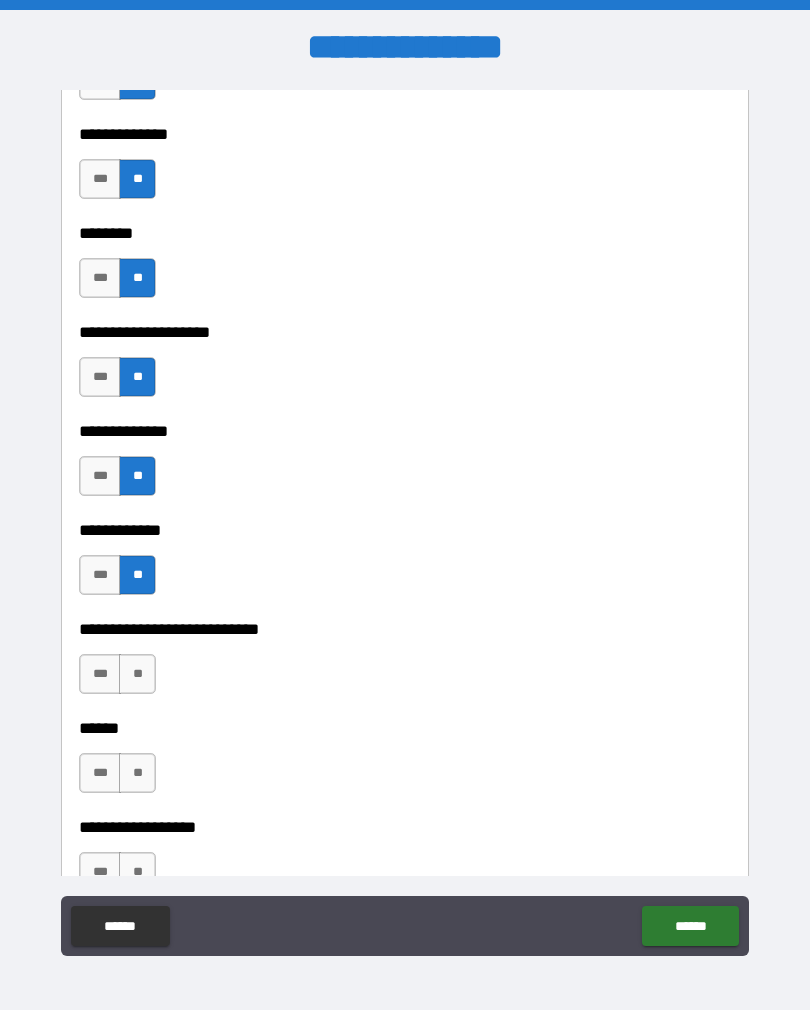click on "**" at bounding box center [137, 674] 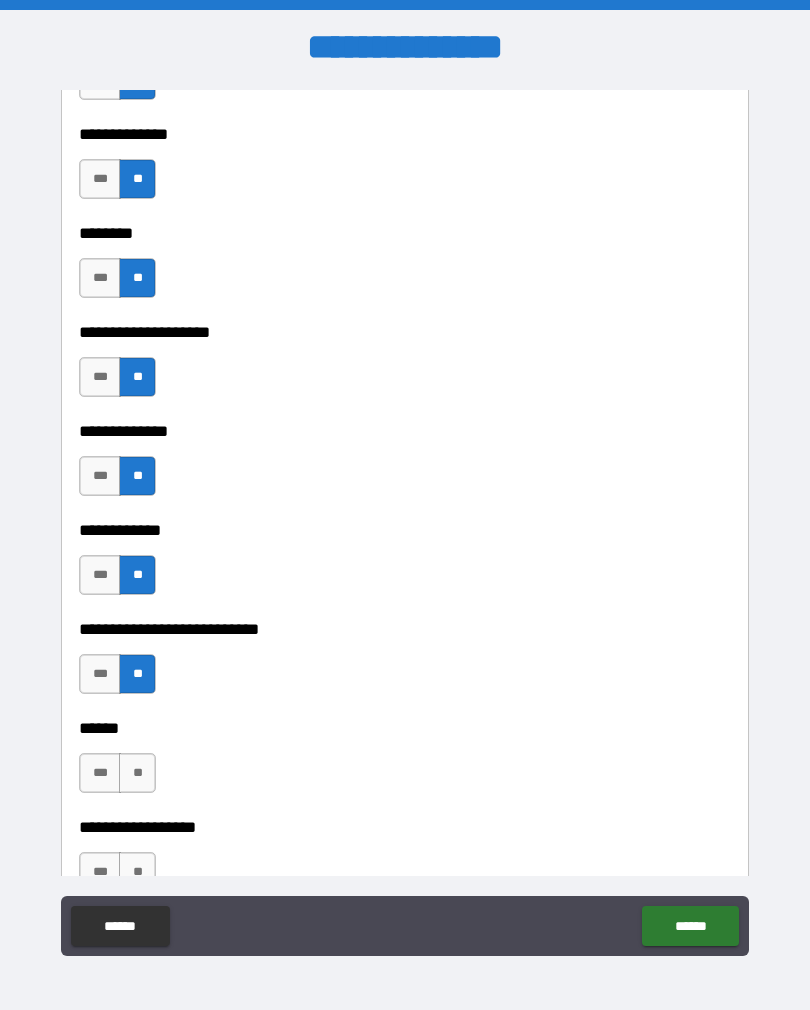 click on "**" at bounding box center [137, 773] 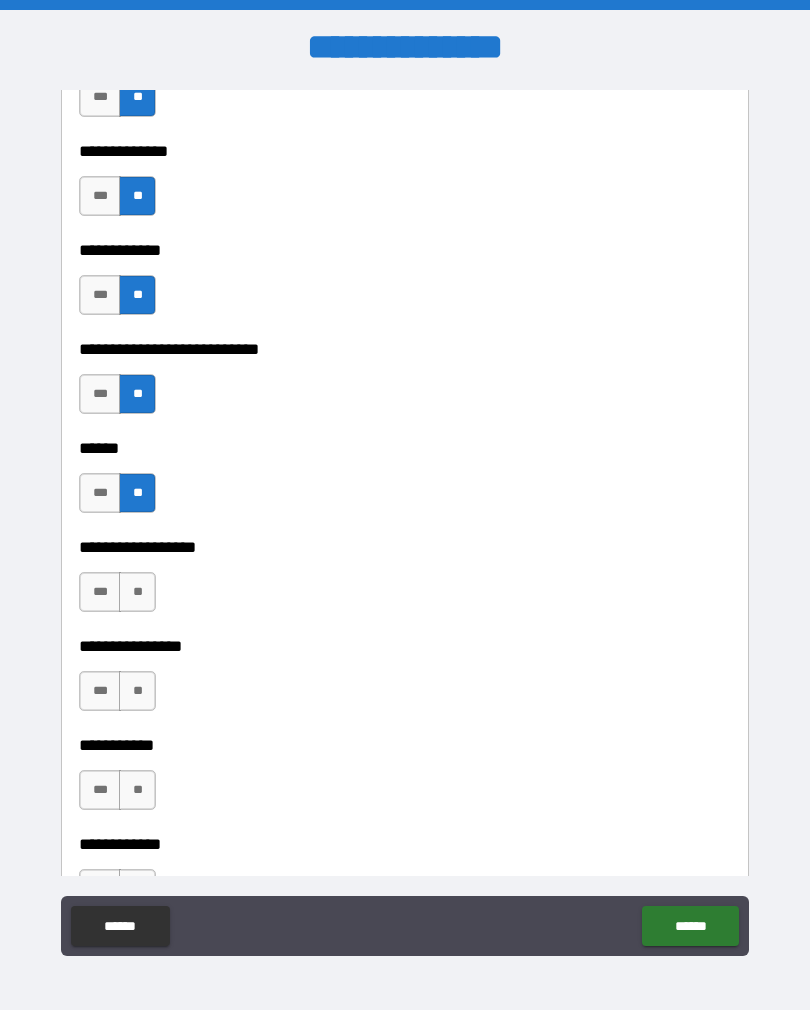 scroll, scrollTop: 9096, scrollLeft: 0, axis: vertical 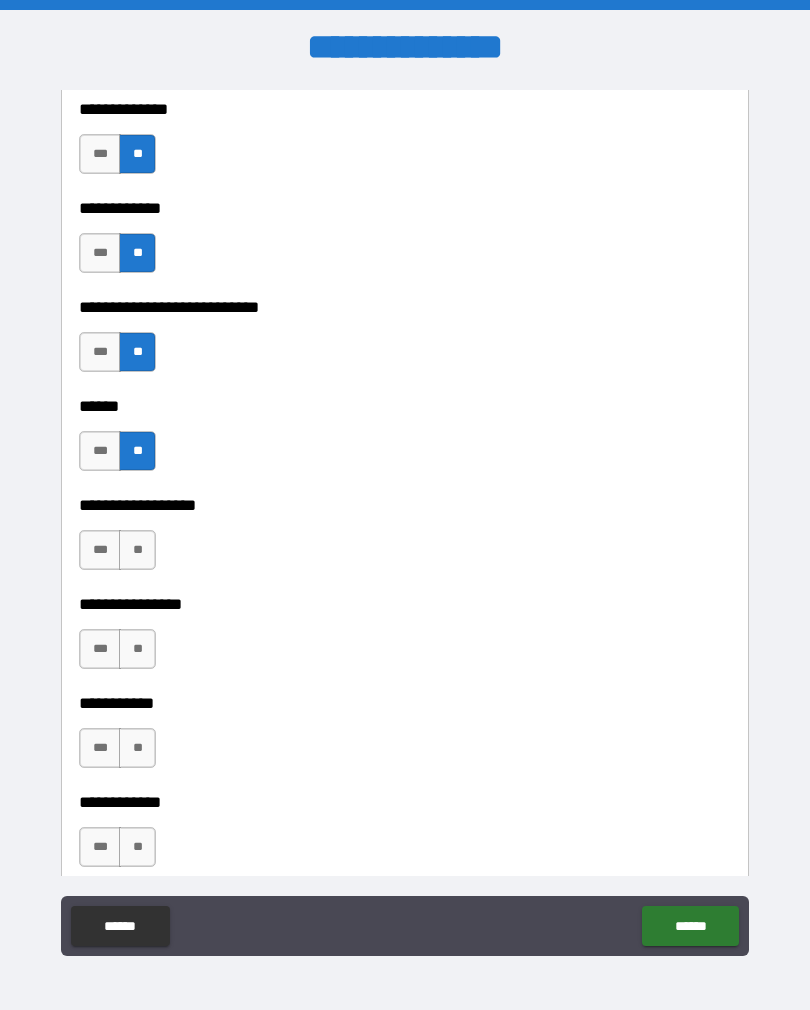 click on "***" at bounding box center (100, 451) 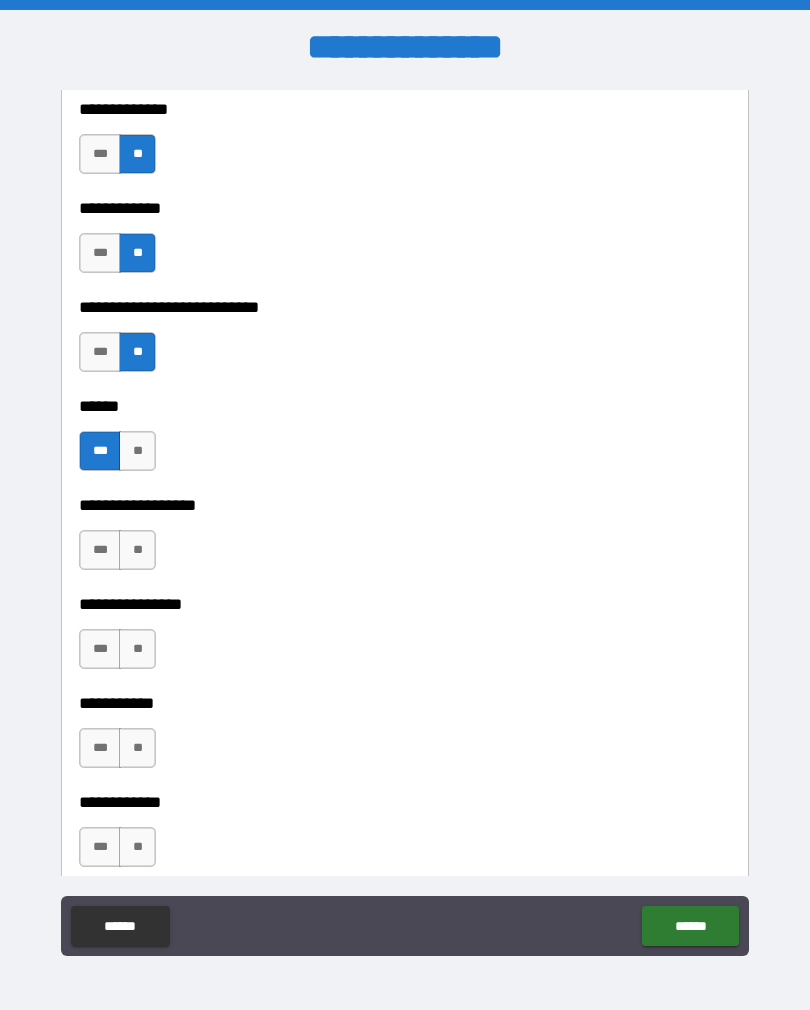 click on "**" at bounding box center (137, 550) 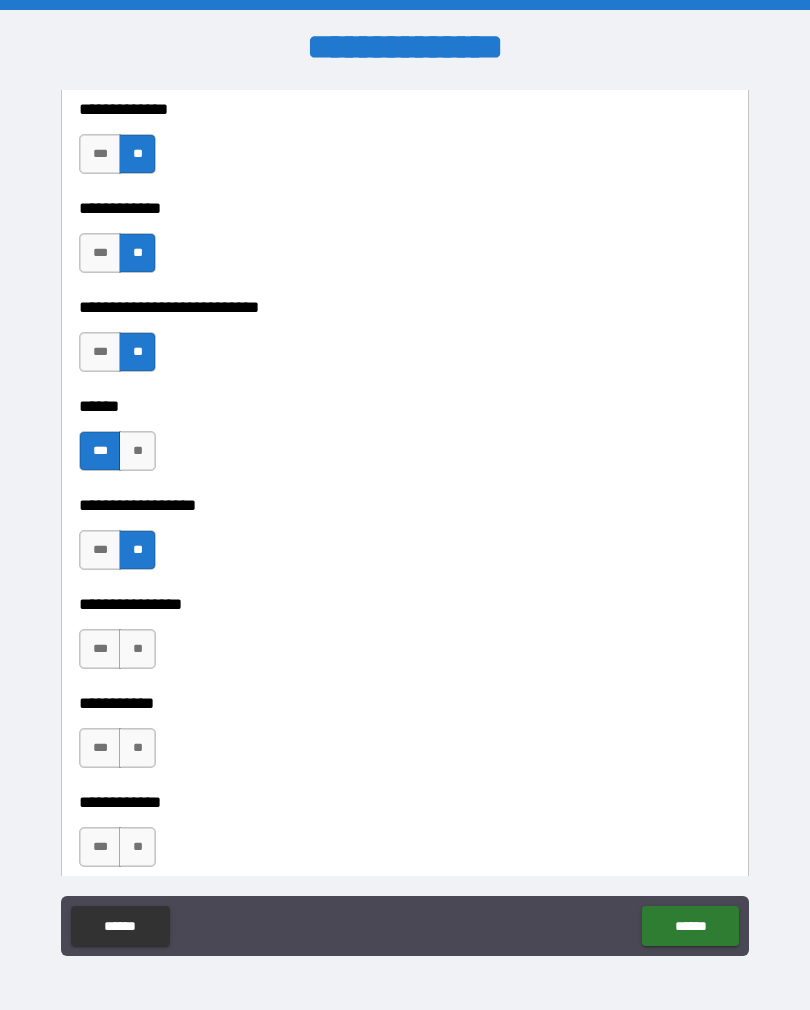 click on "**" at bounding box center (137, 649) 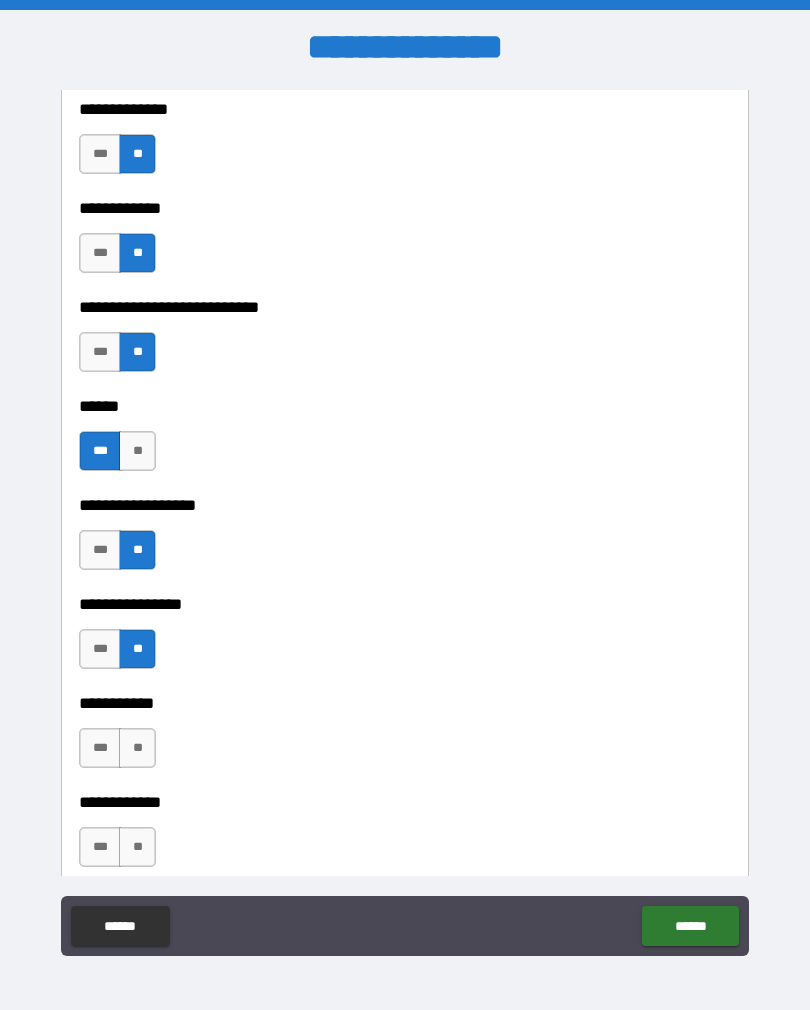 click on "**" at bounding box center (137, 748) 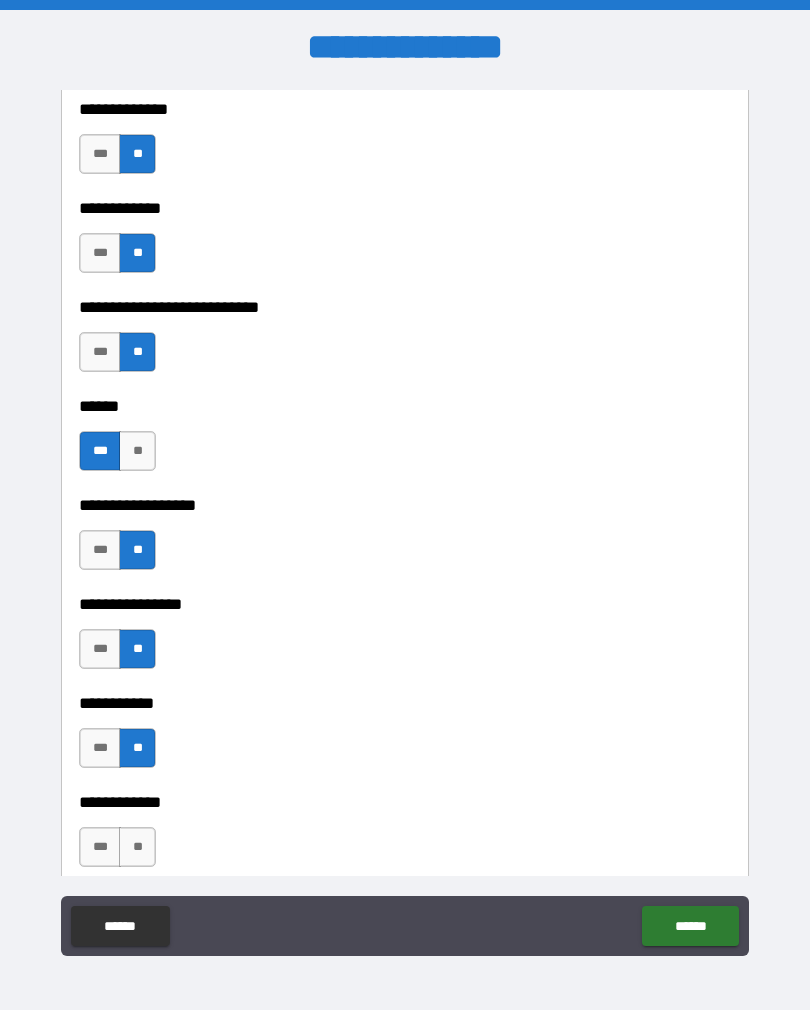 click on "**" at bounding box center (137, 847) 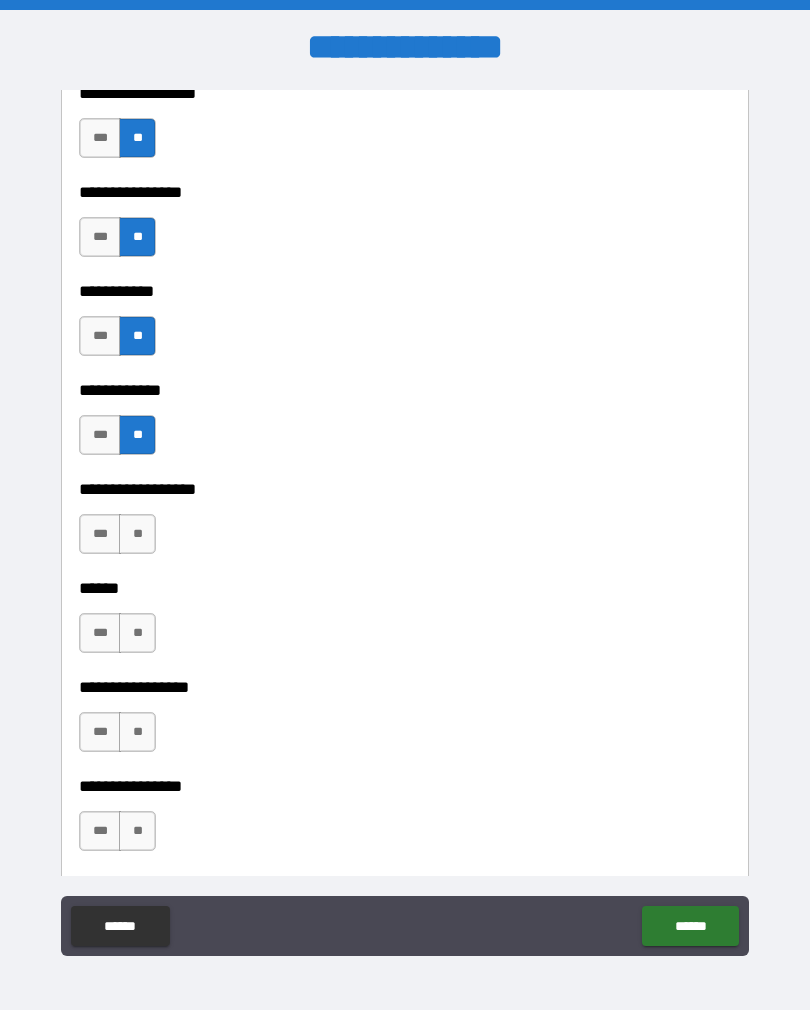 scroll, scrollTop: 9566, scrollLeft: 0, axis: vertical 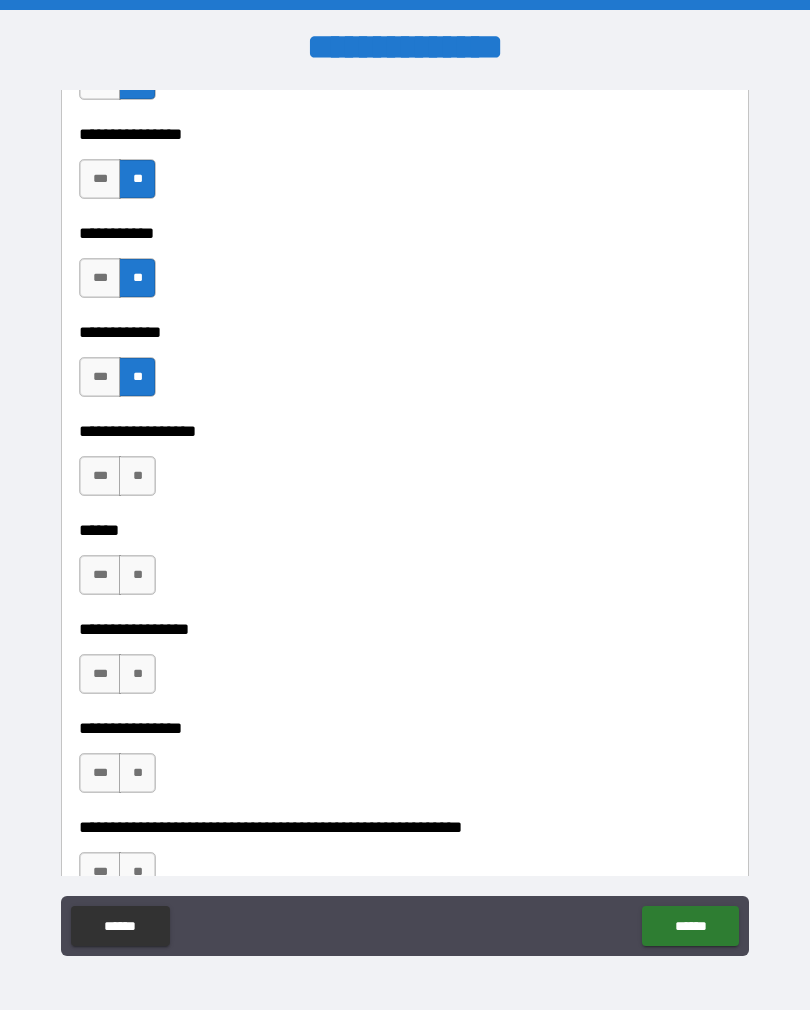 click on "**" at bounding box center (137, 476) 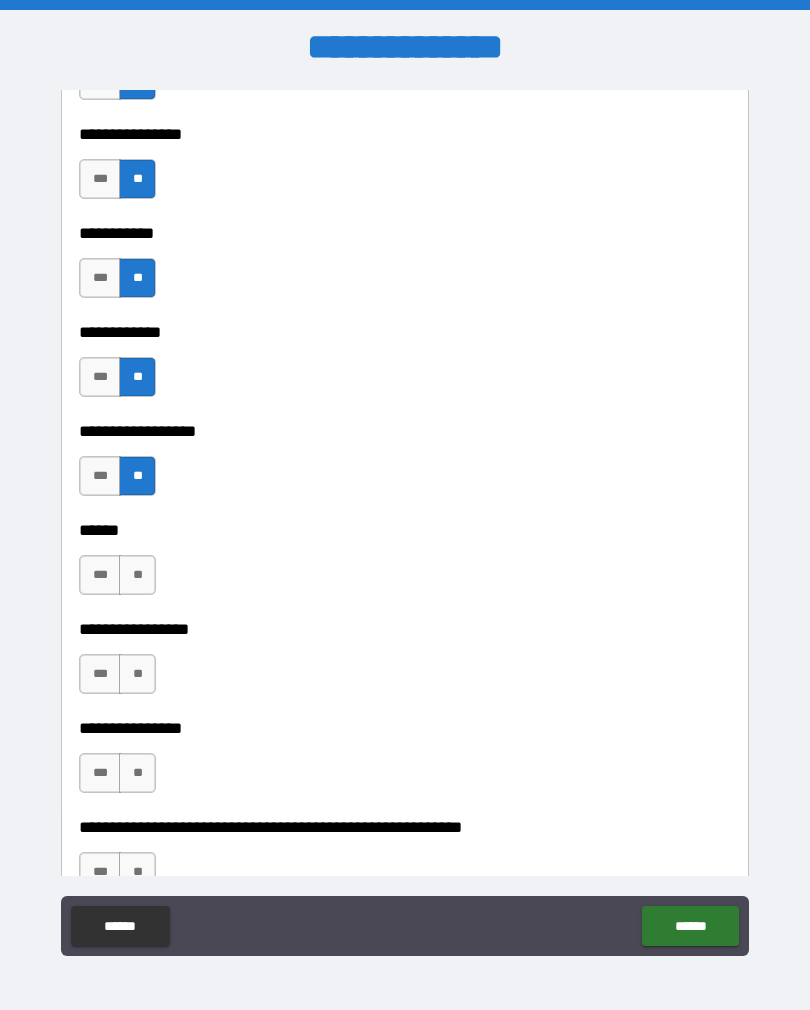 click on "**" at bounding box center [137, 575] 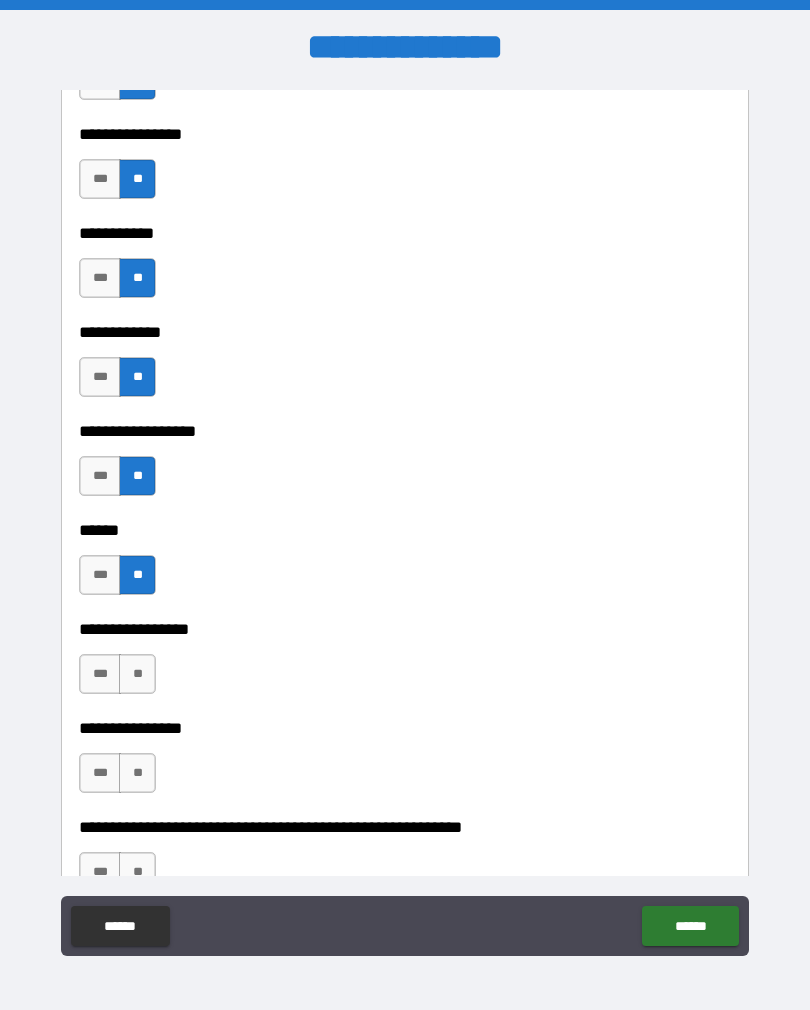 click on "**" at bounding box center [137, 674] 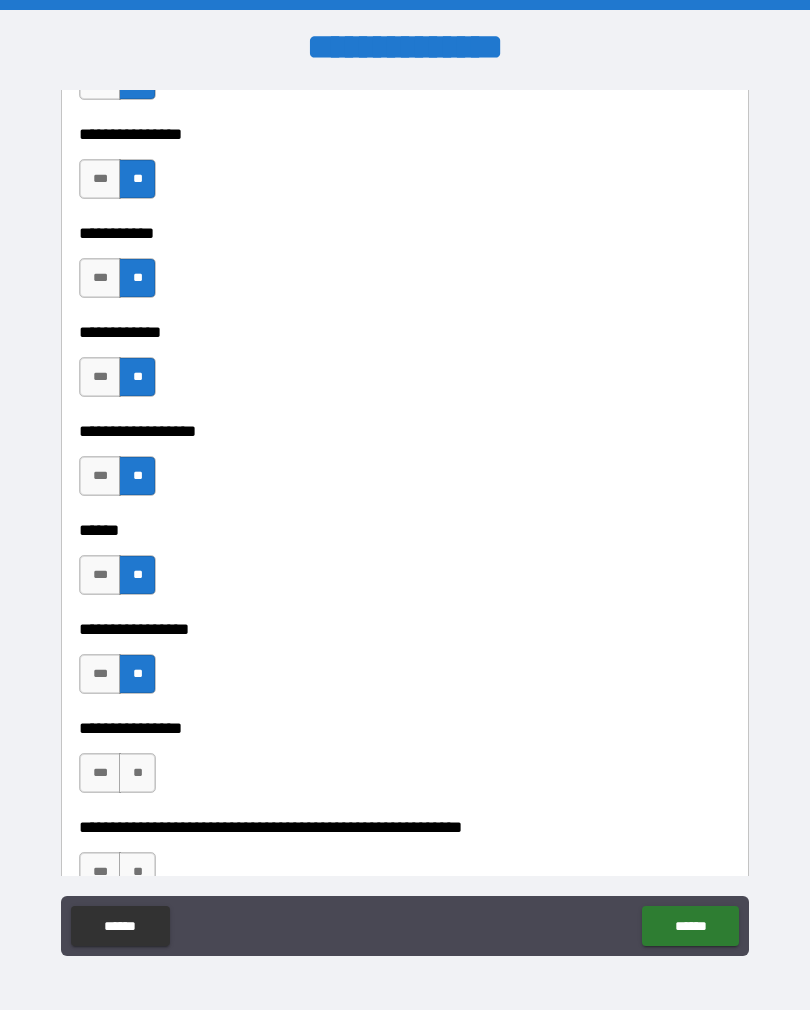 click on "**" at bounding box center (137, 773) 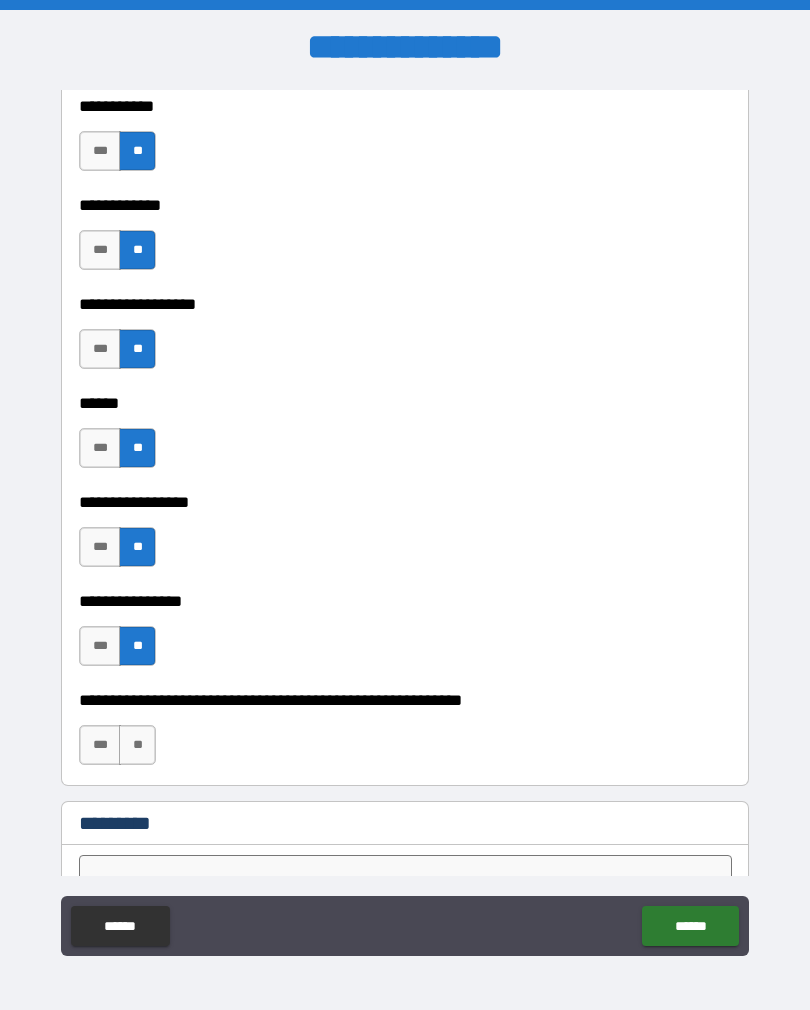 scroll, scrollTop: 9700, scrollLeft: 0, axis: vertical 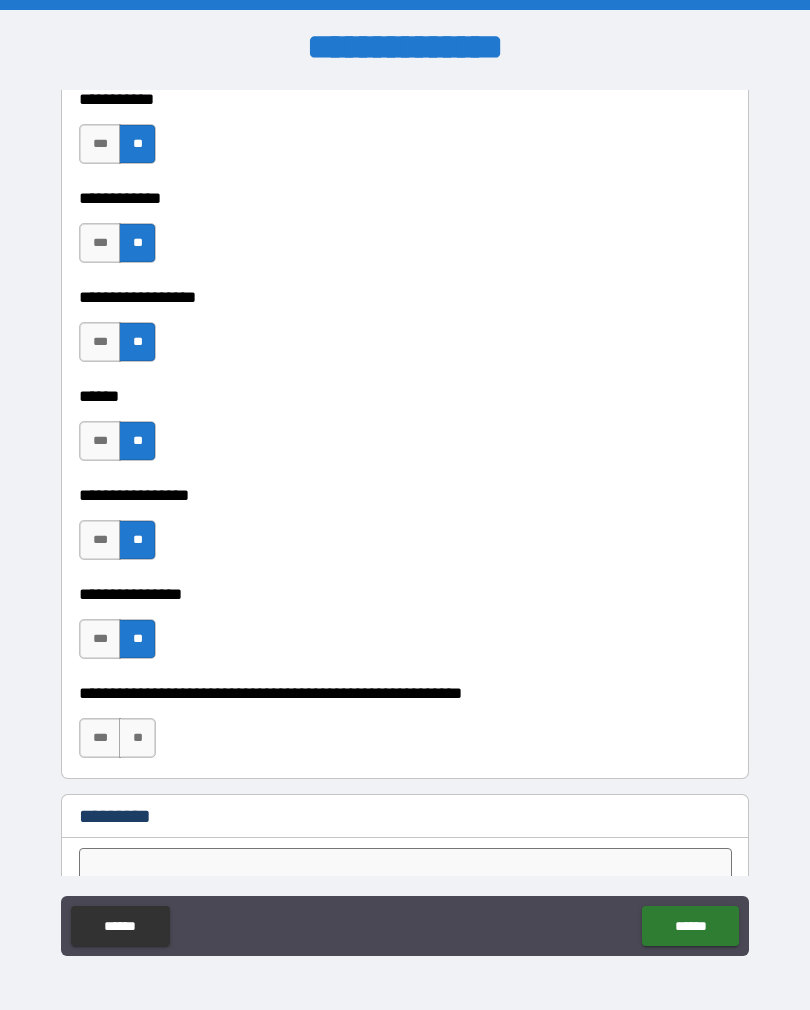 click on "***" at bounding box center [100, 738] 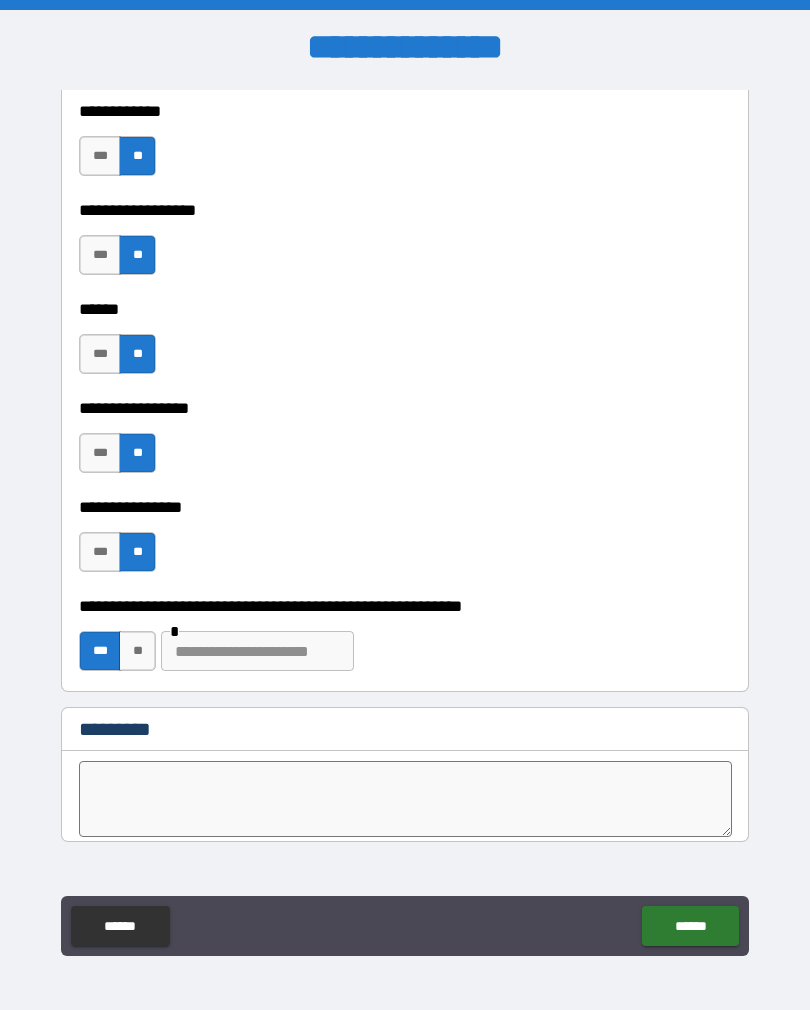 scroll, scrollTop: 9795, scrollLeft: 0, axis: vertical 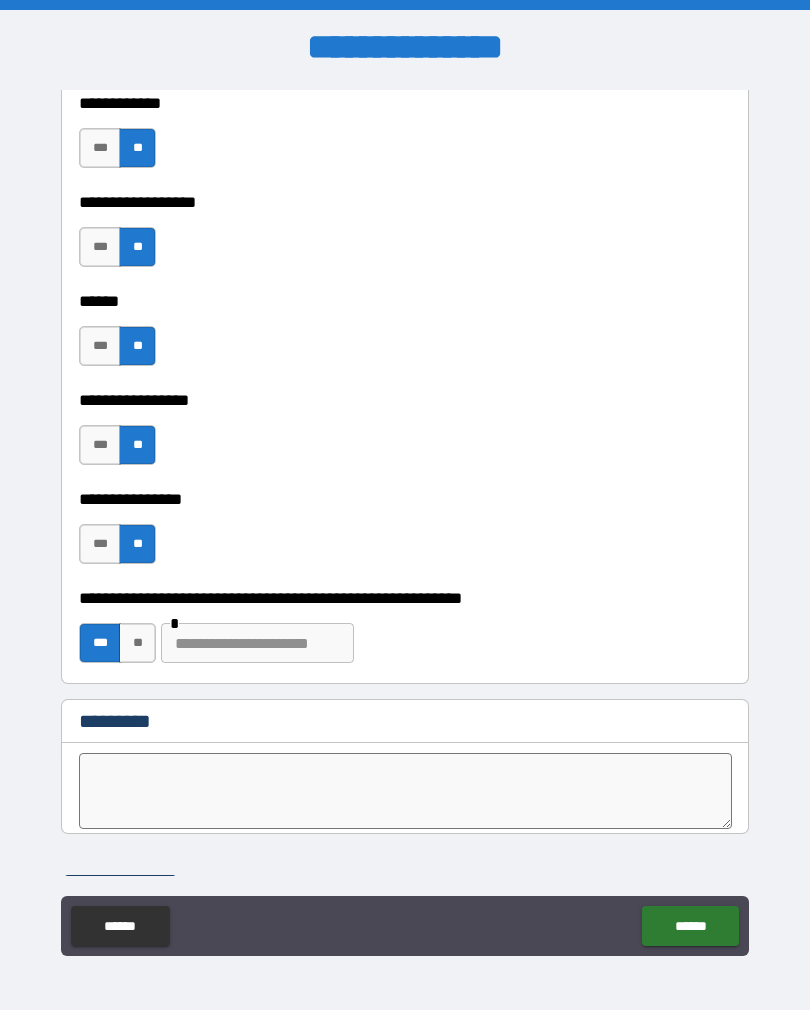 click at bounding box center [257, 643] 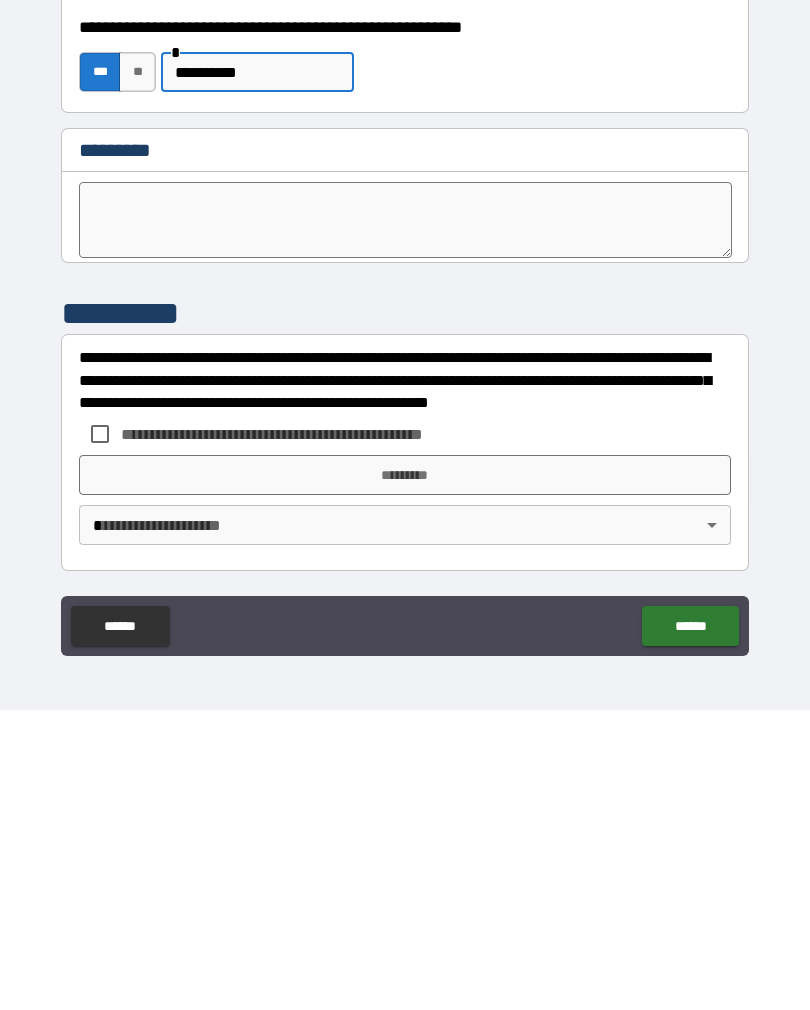scroll, scrollTop: 10066, scrollLeft: 0, axis: vertical 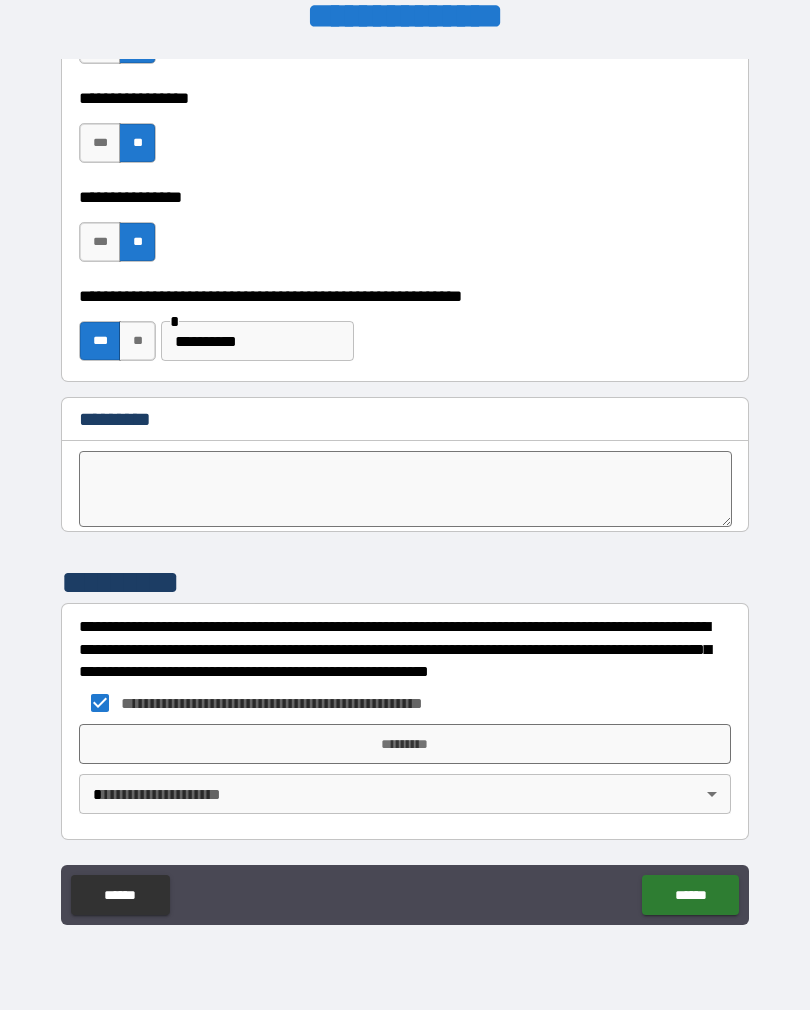 click on "*********" at bounding box center [405, 744] 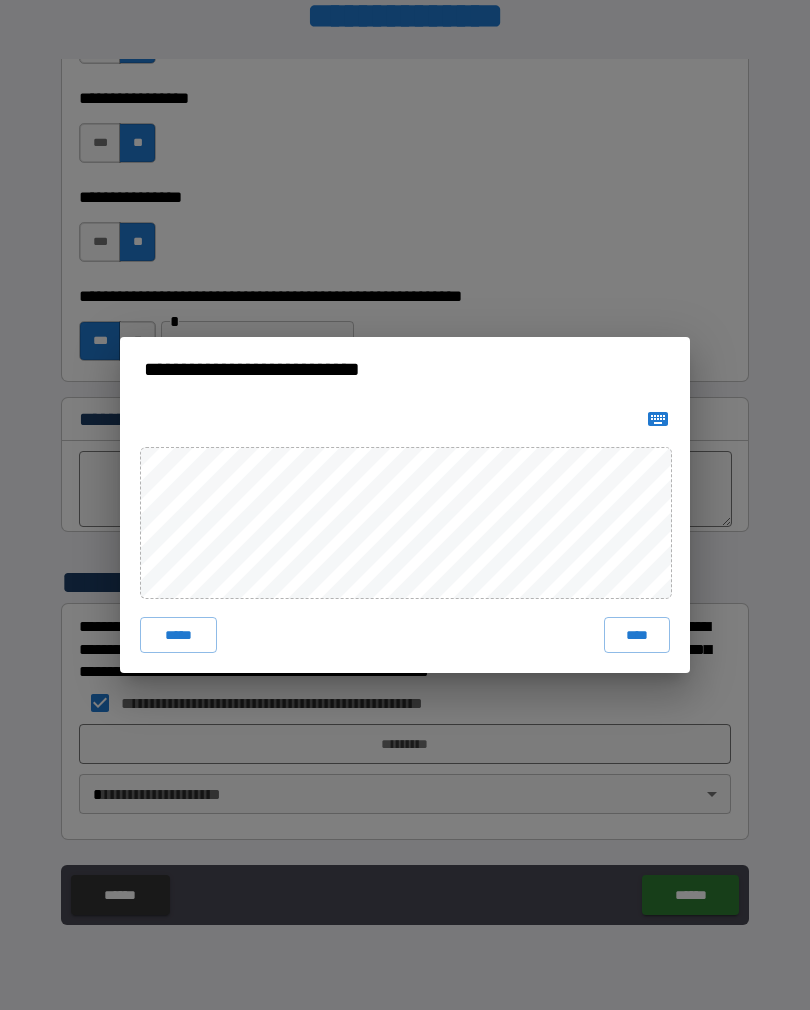 click on "****" at bounding box center [637, 635] 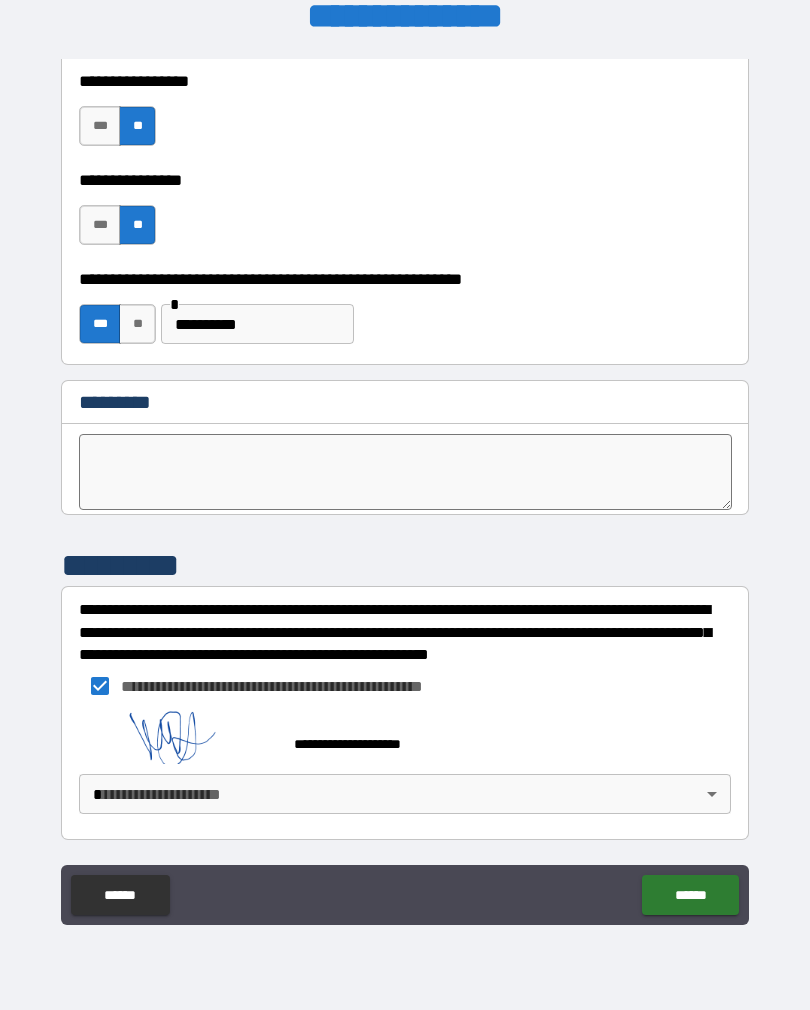 scroll, scrollTop: 10083, scrollLeft: 0, axis: vertical 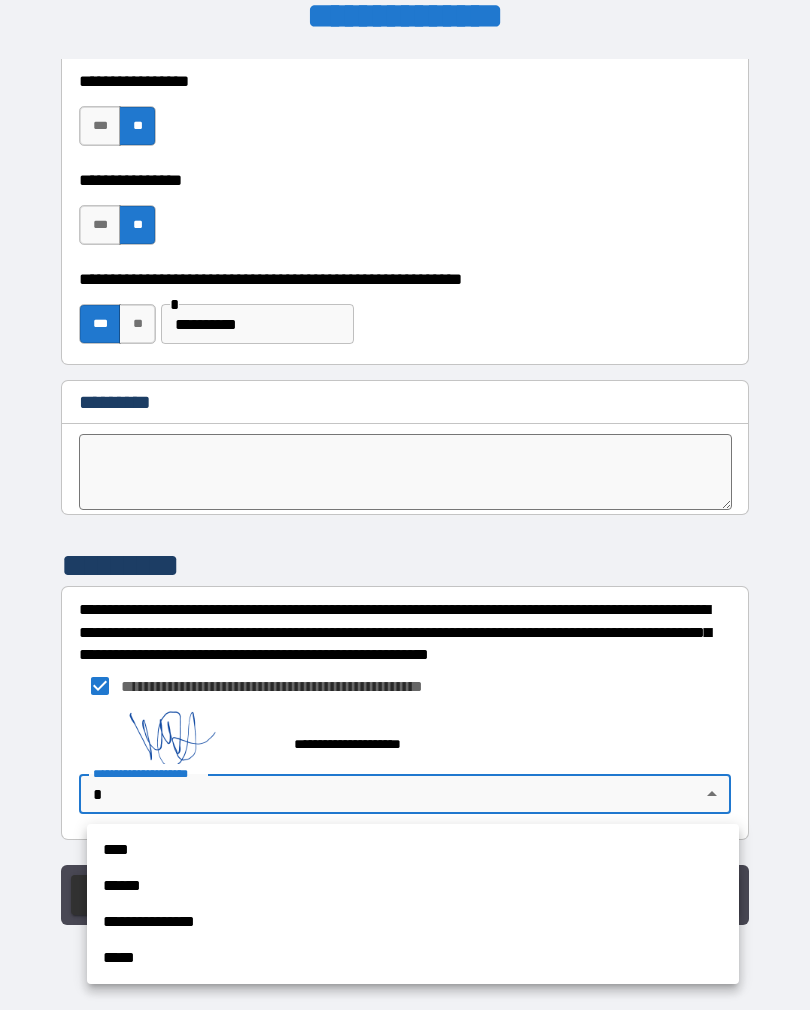 click on "******" at bounding box center (413, 886) 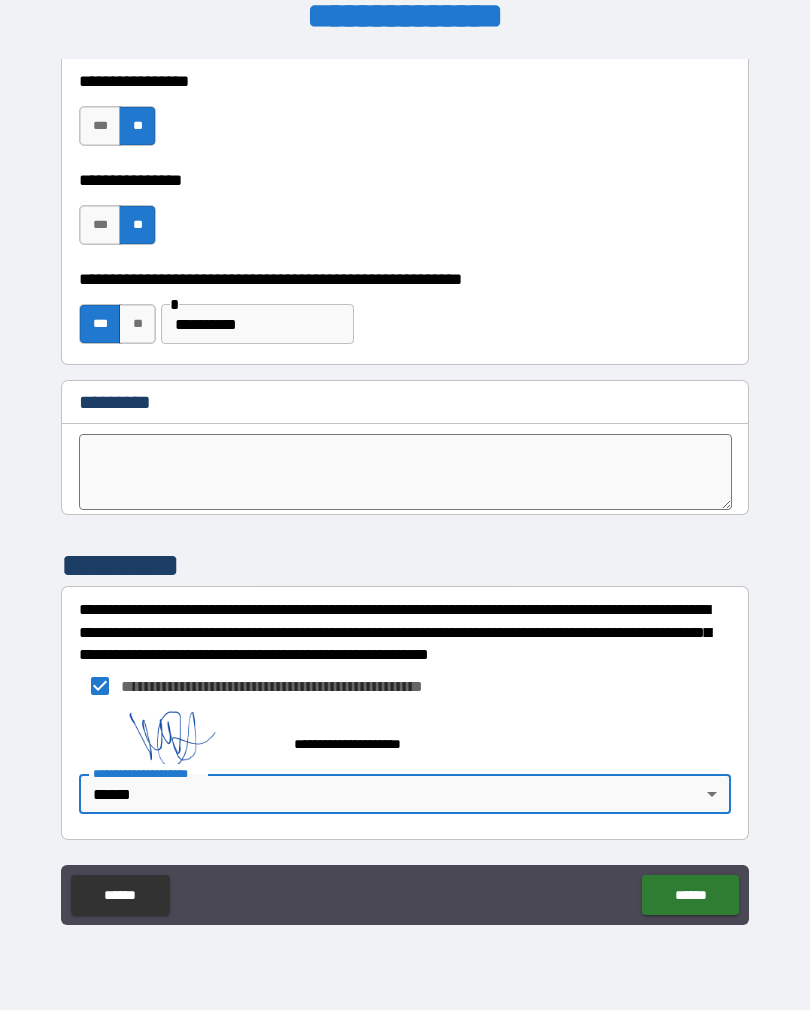 type on "******" 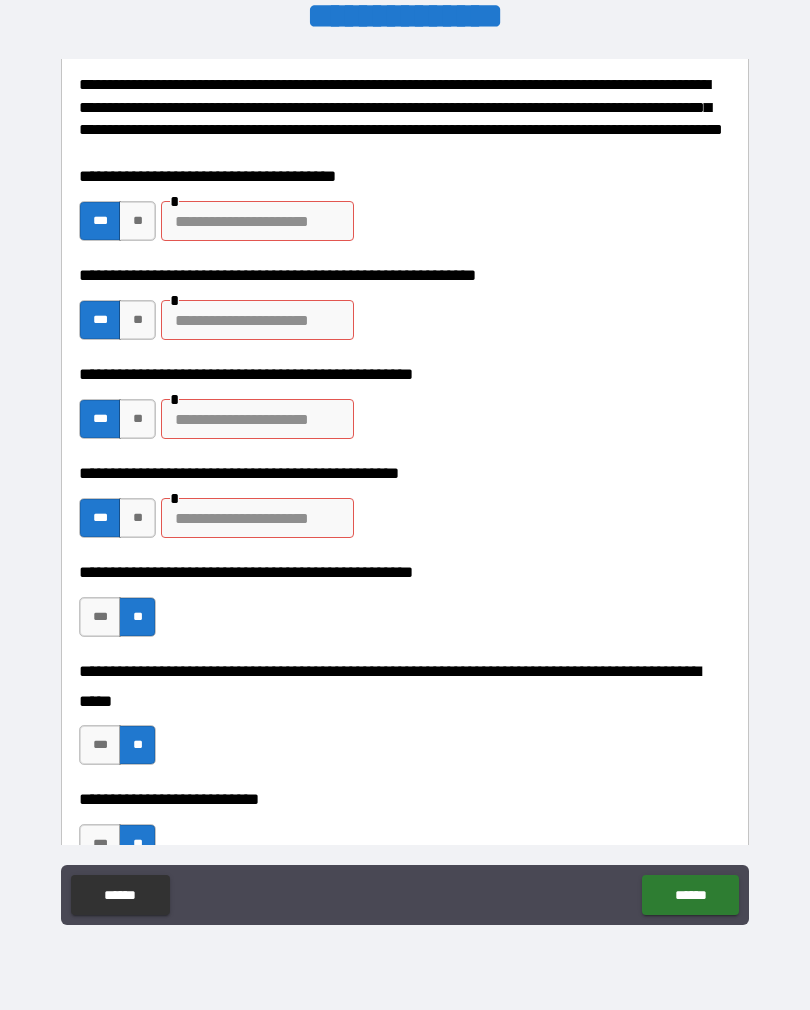scroll, scrollTop: 232, scrollLeft: 0, axis: vertical 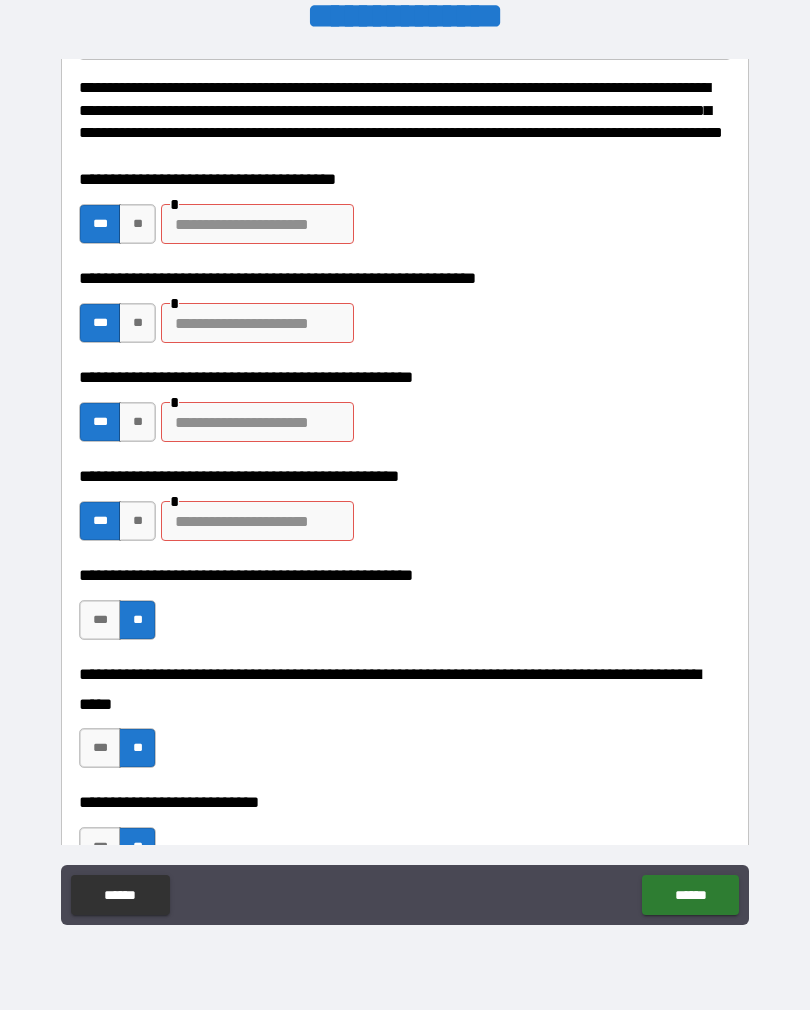 click at bounding box center (257, 224) 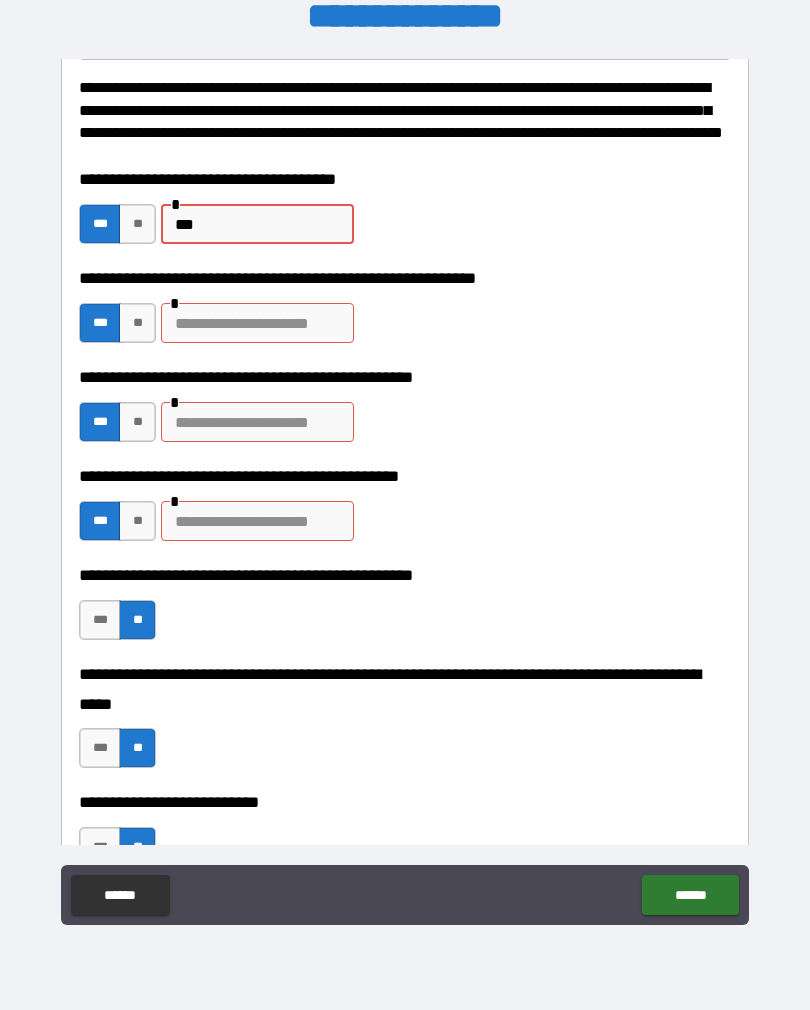 type on "***" 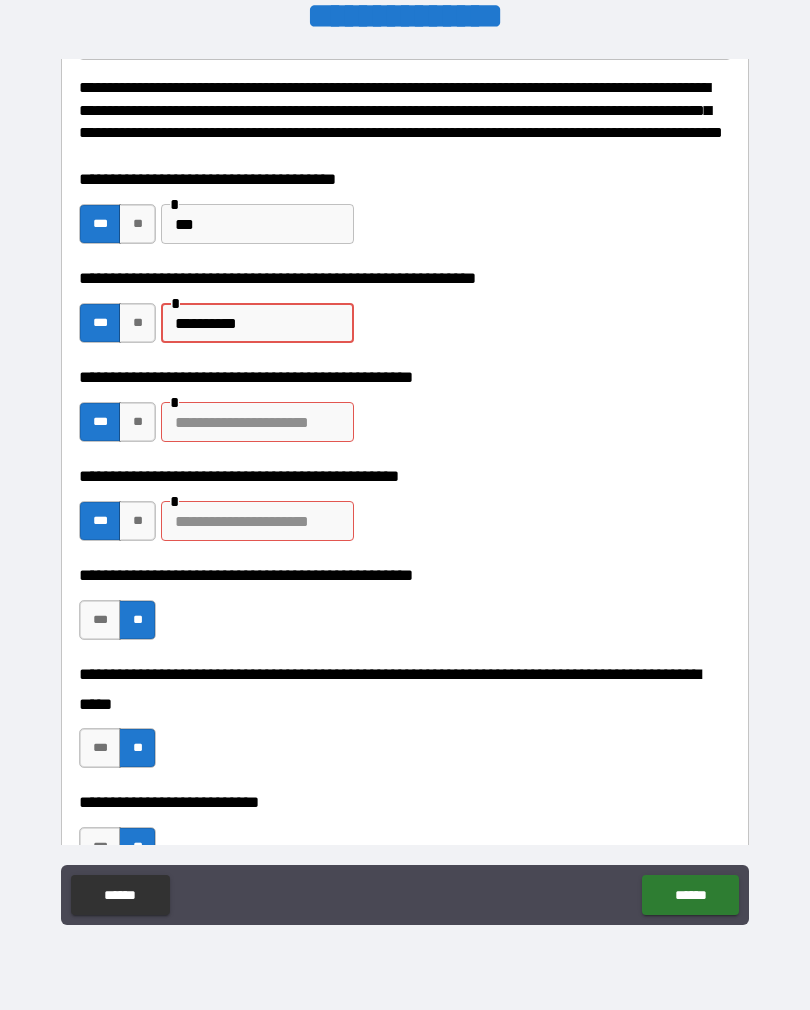 type on "**********" 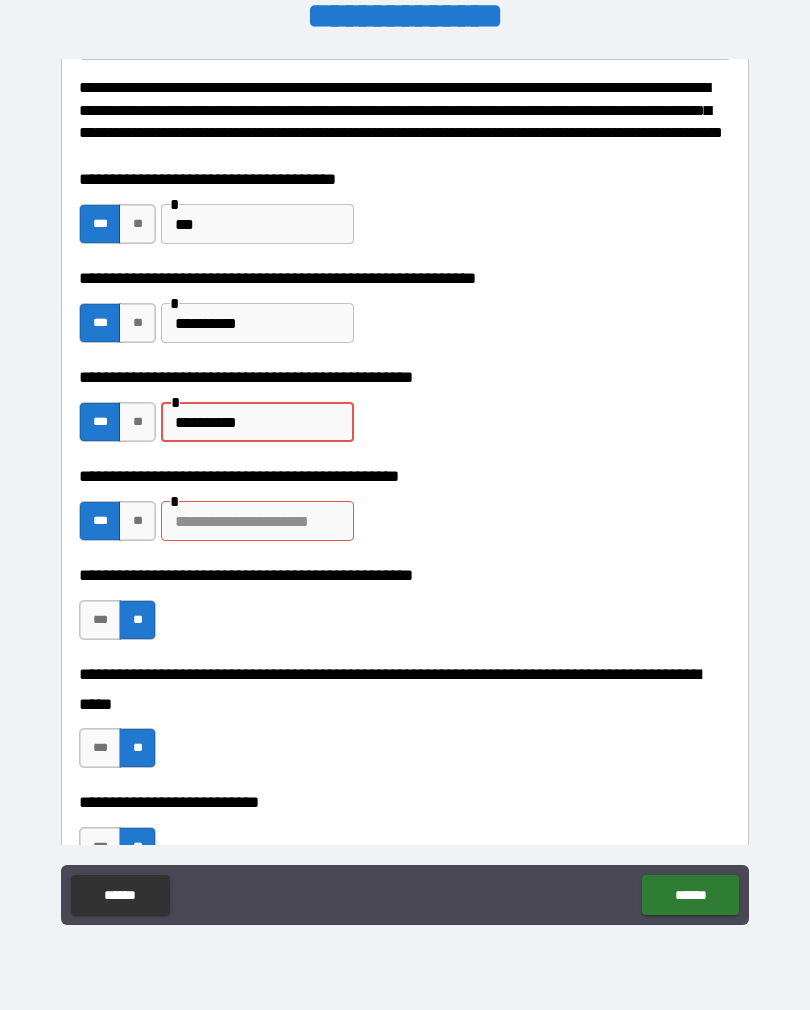 type on "**********" 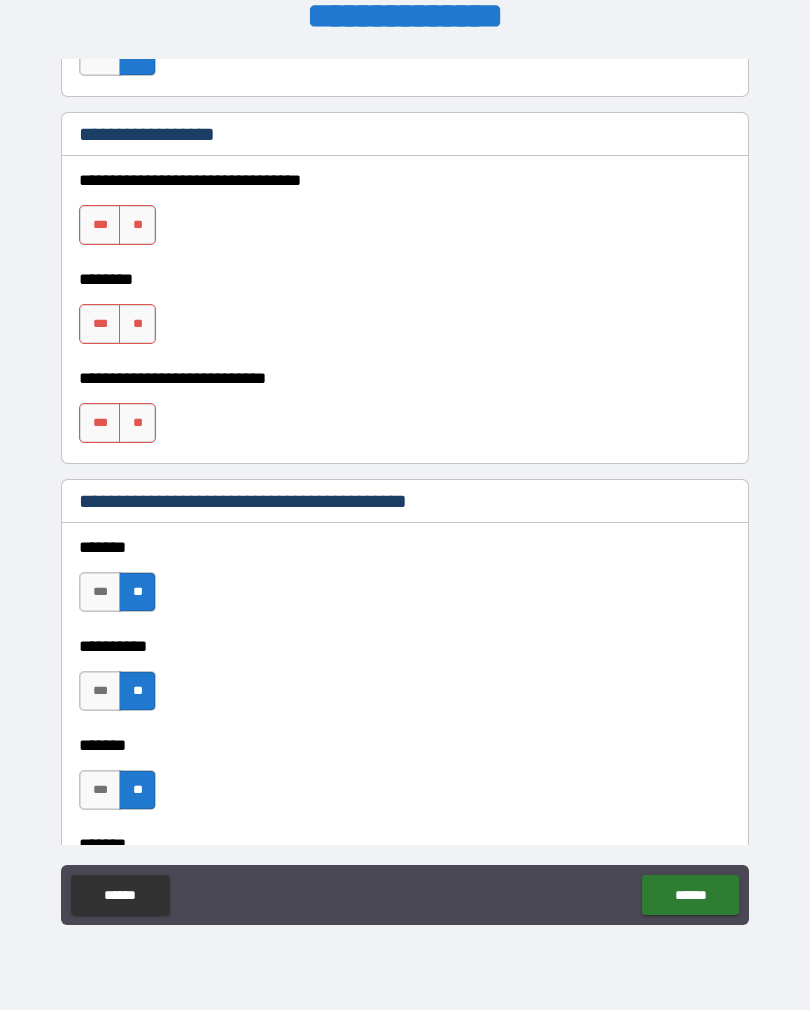 scroll, scrollTop: 1118, scrollLeft: 0, axis: vertical 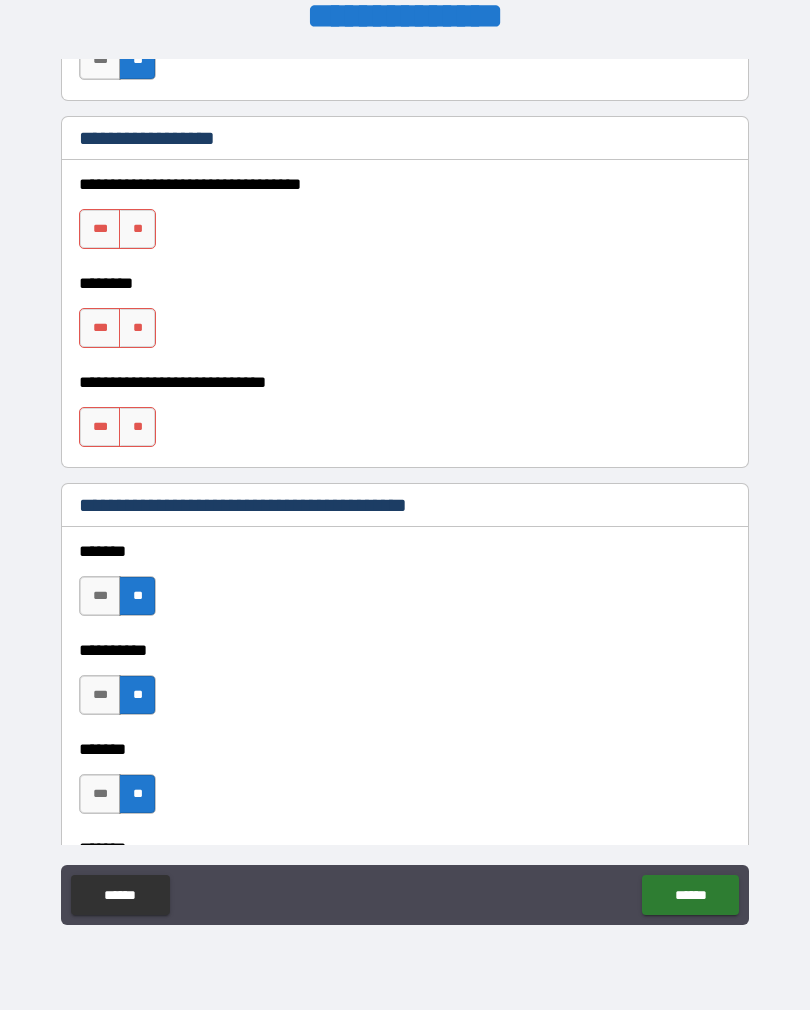 type on "**********" 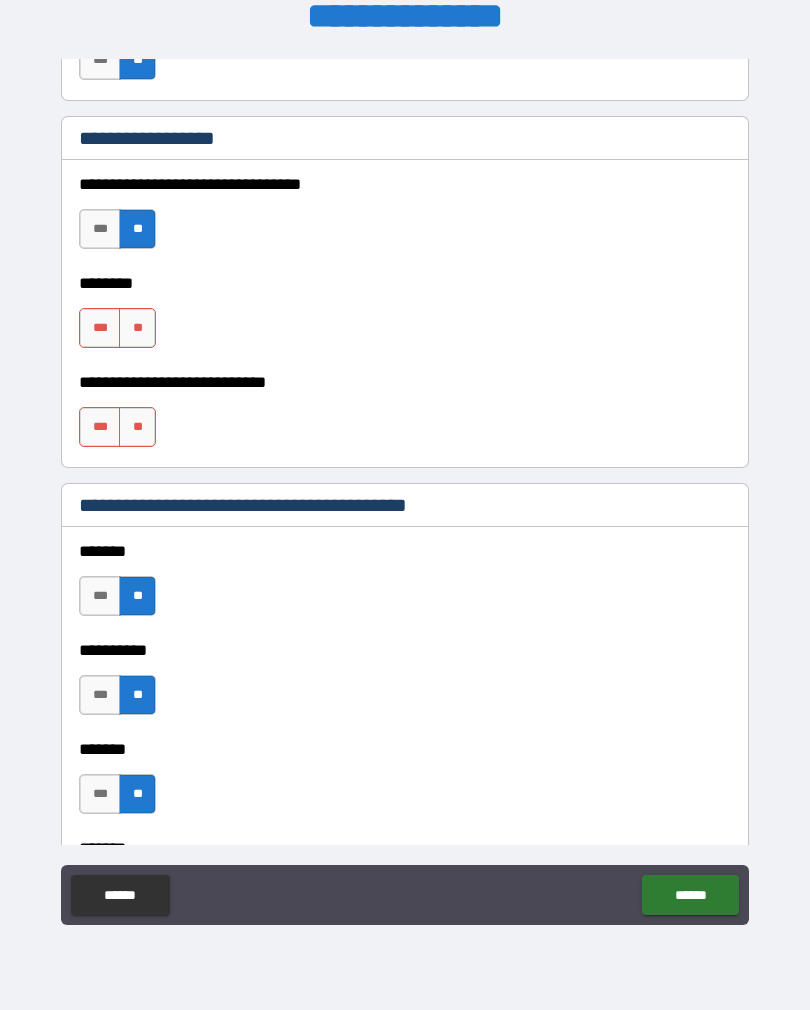 click on "**" at bounding box center [137, 328] 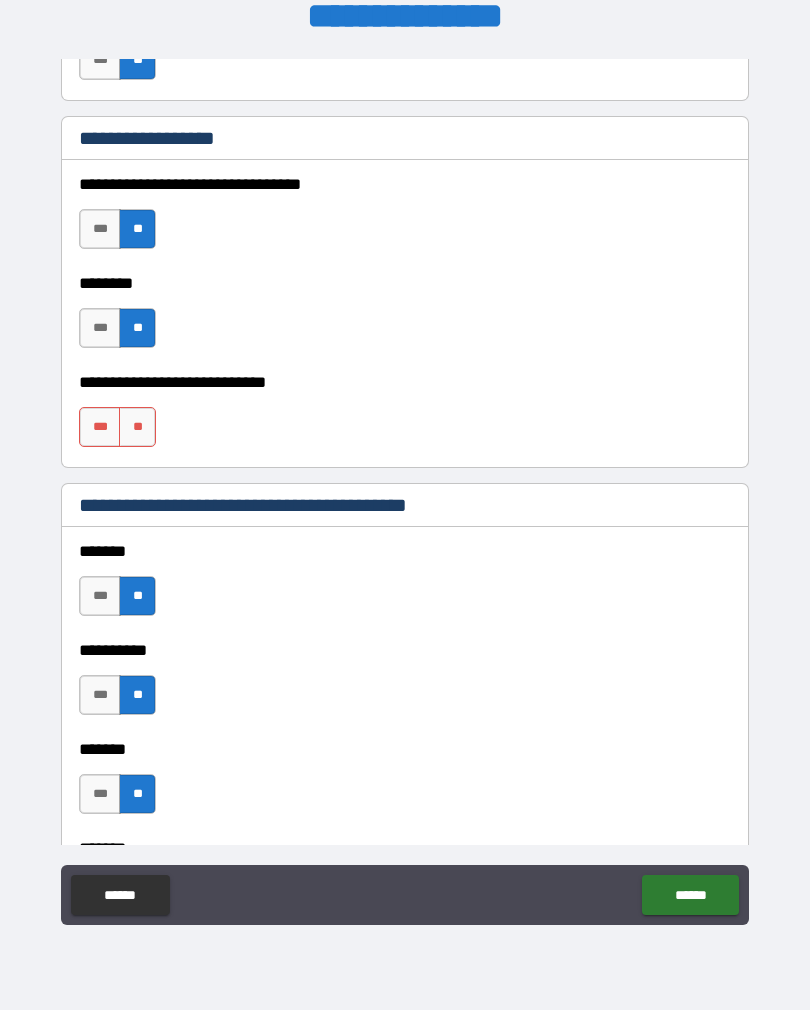 click on "**" at bounding box center [137, 427] 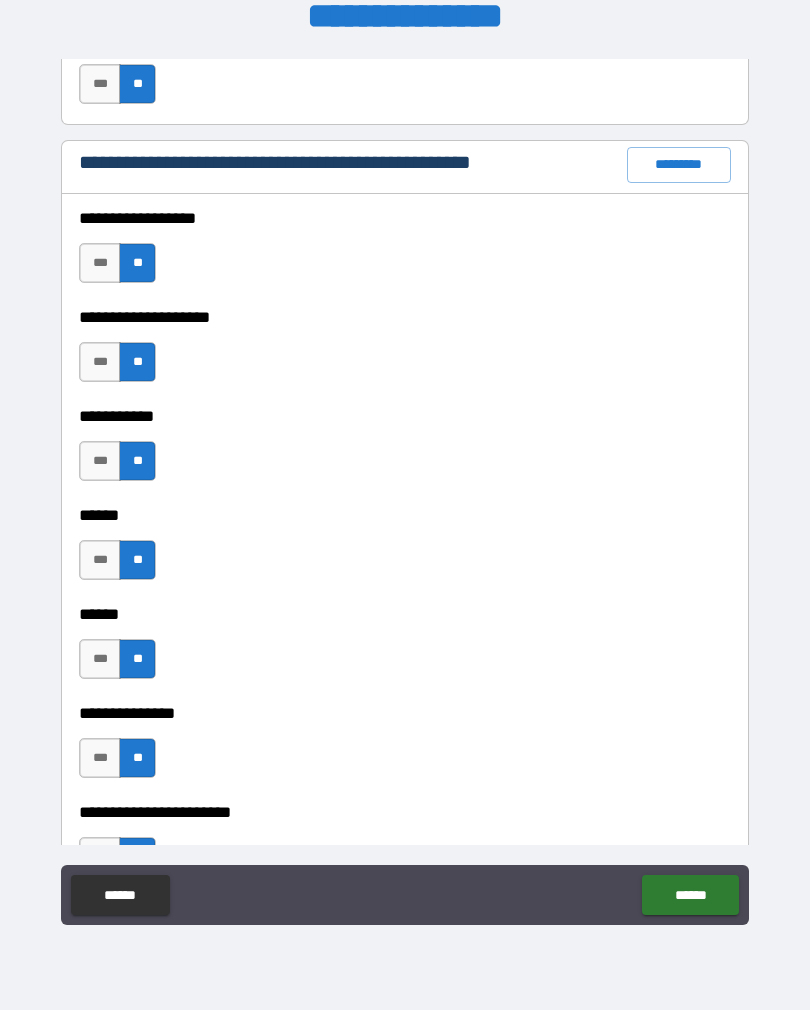 scroll, scrollTop: 0, scrollLeft: 0, axis: both 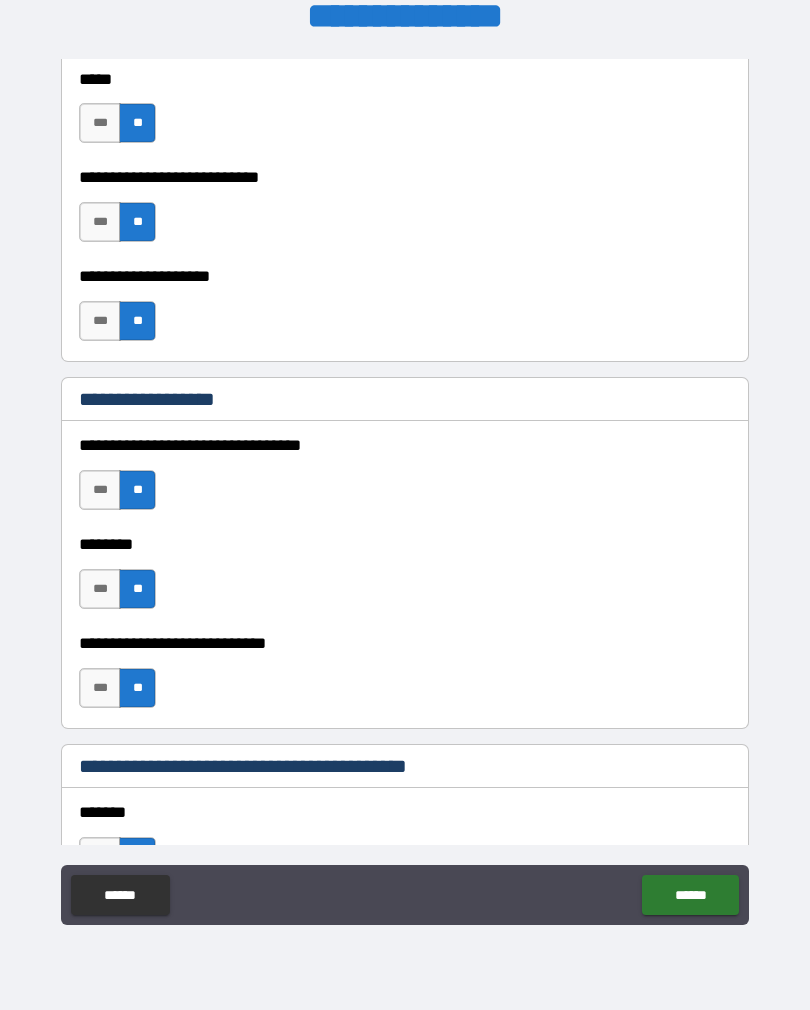 click on "******" at bounding box center [690, 895] 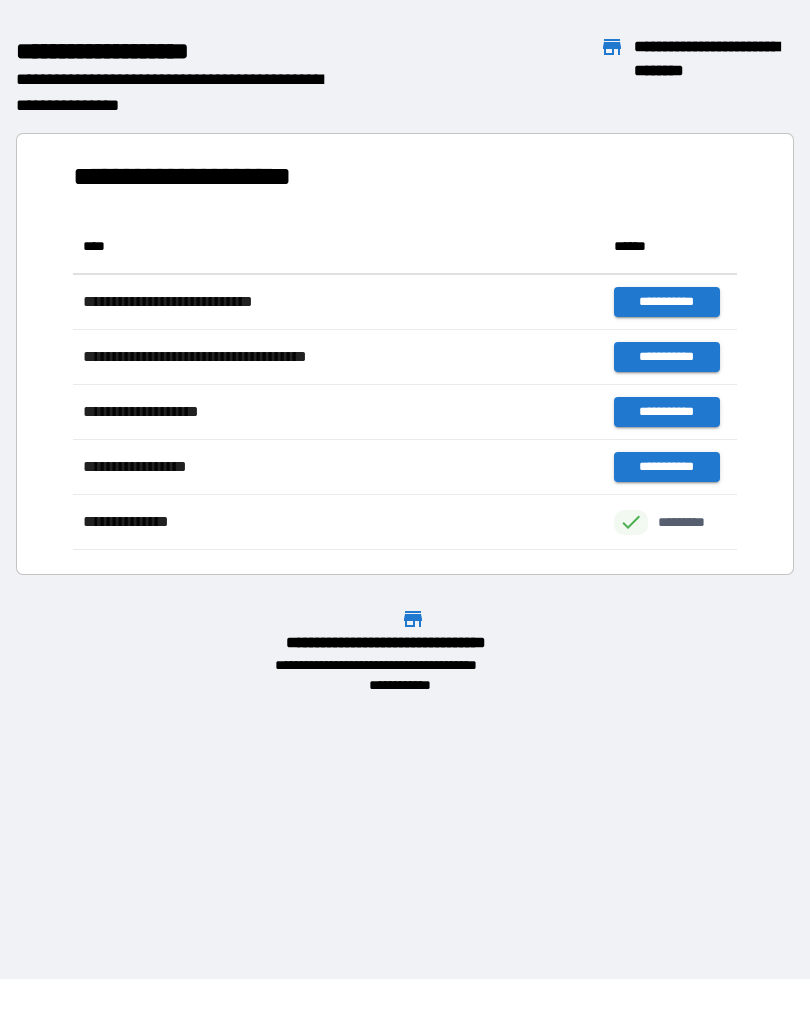scroll, scrollTop: 1, scrollLeft: 1, axis: both 